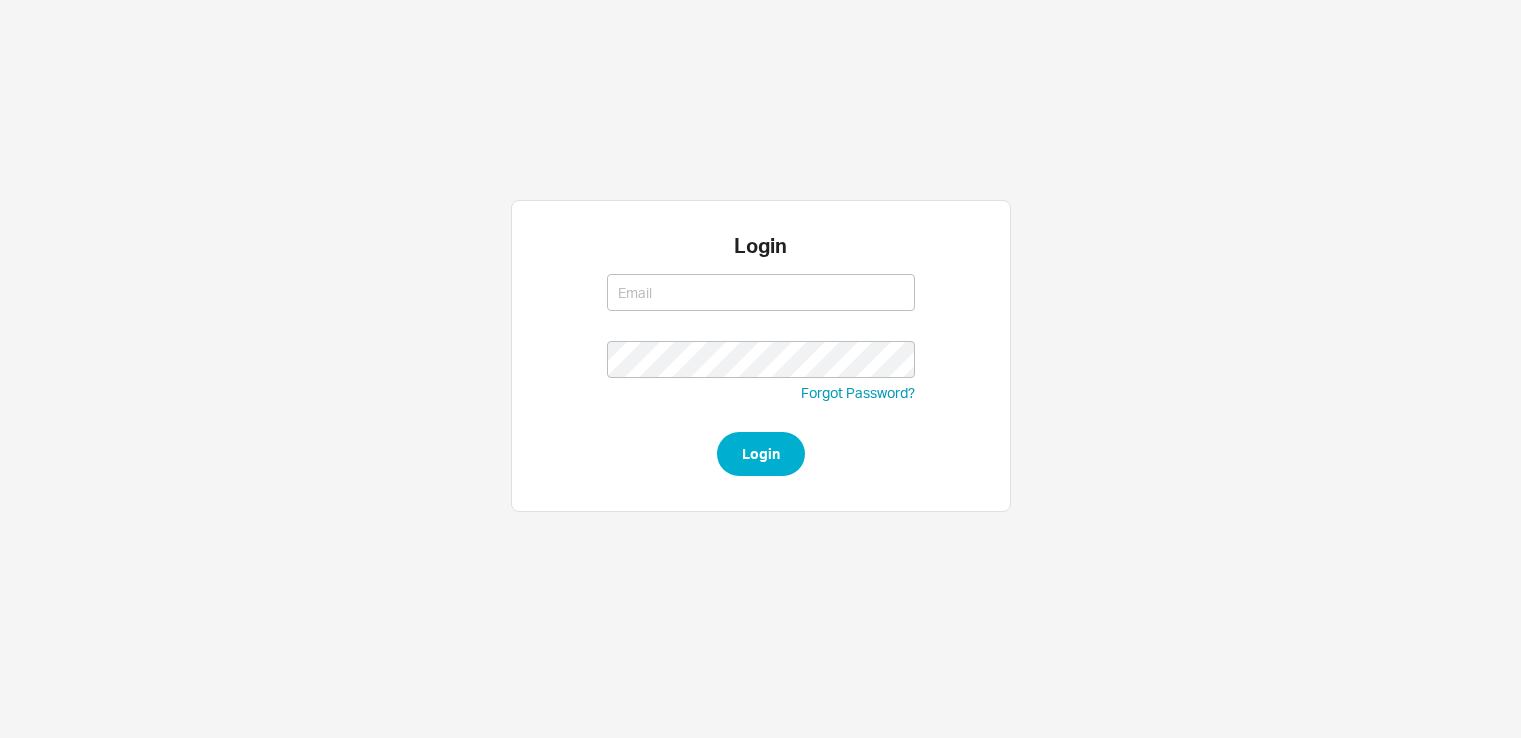 scroll, scrollTop: 0, scrollLeft: 0, axis: both 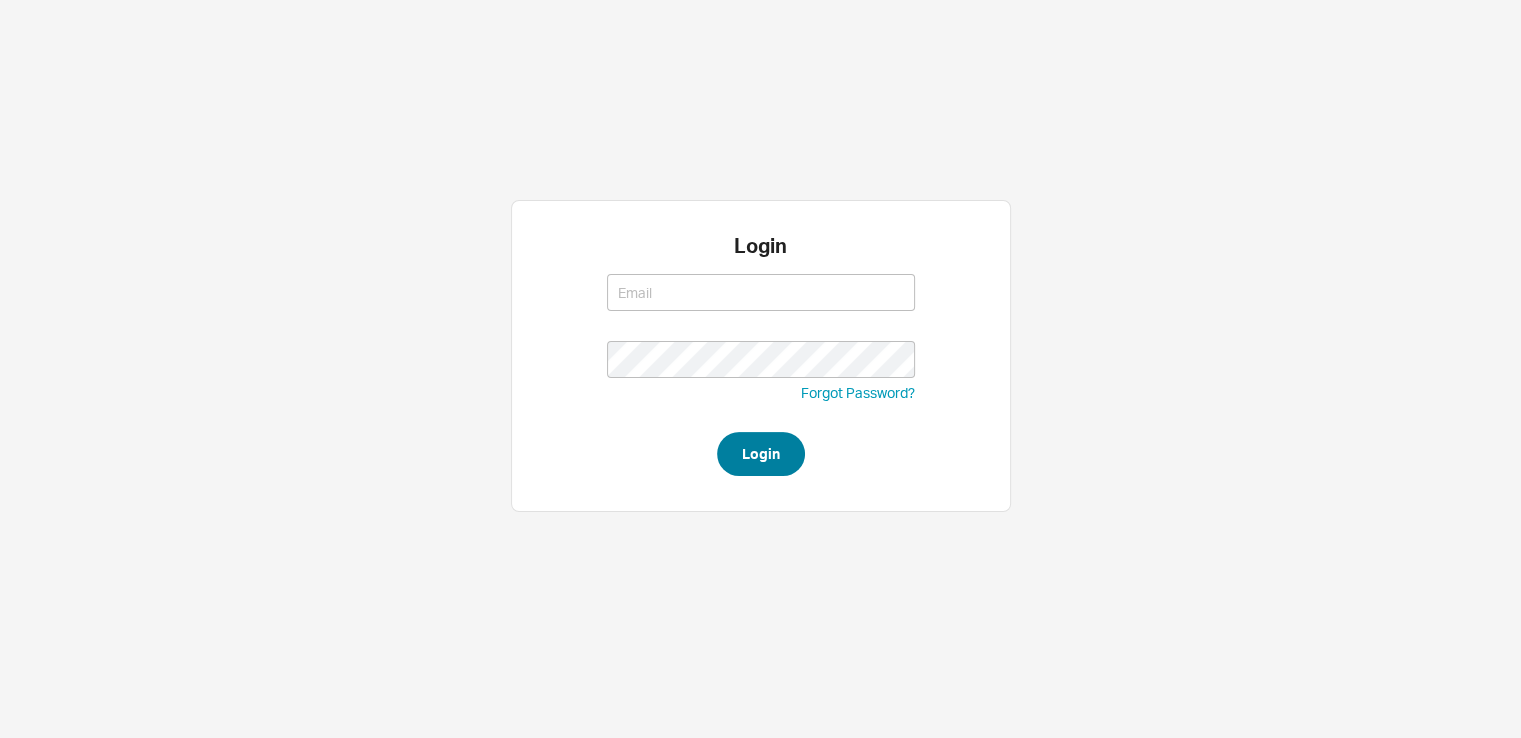 type on "saram@qualitybath.com" 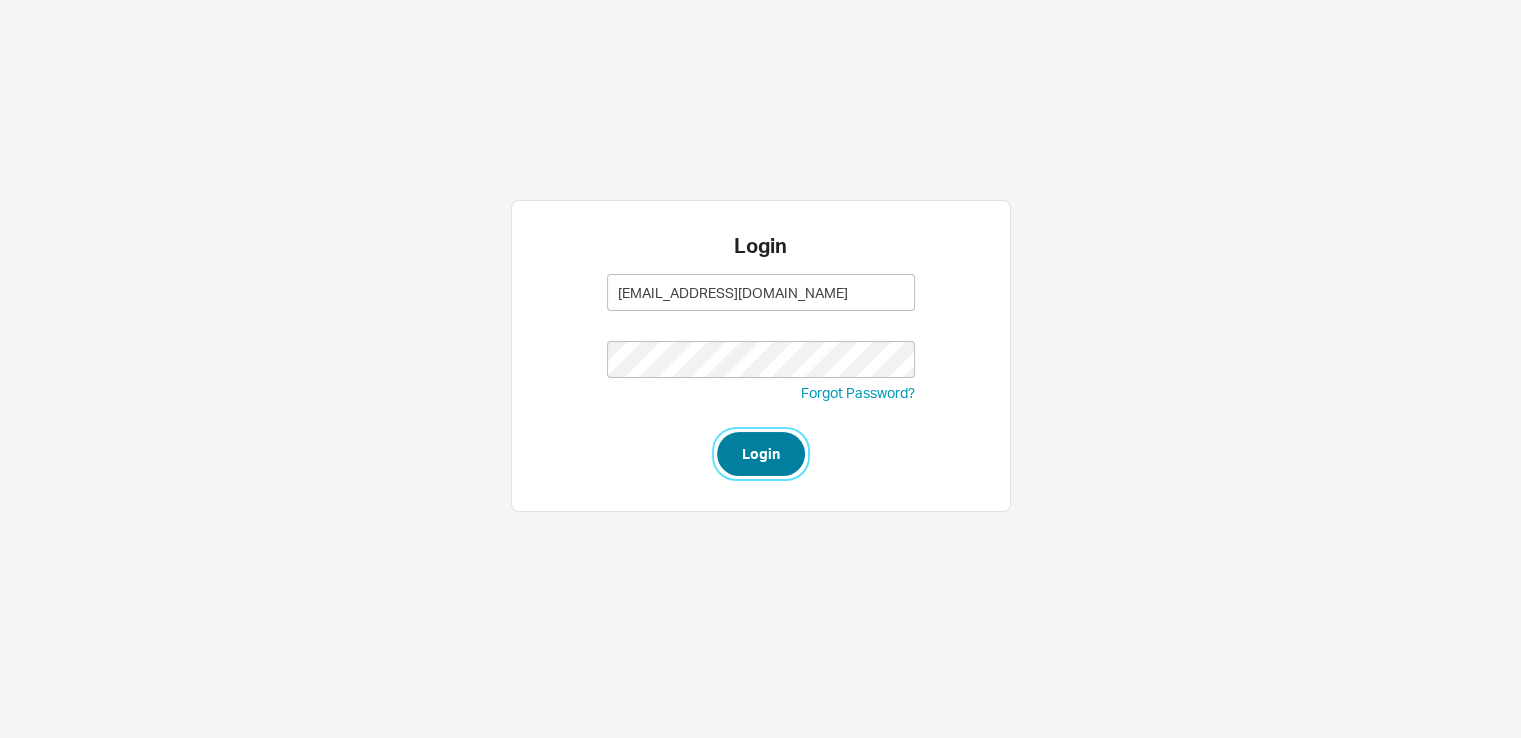 type on "saram@qualitybath.com" 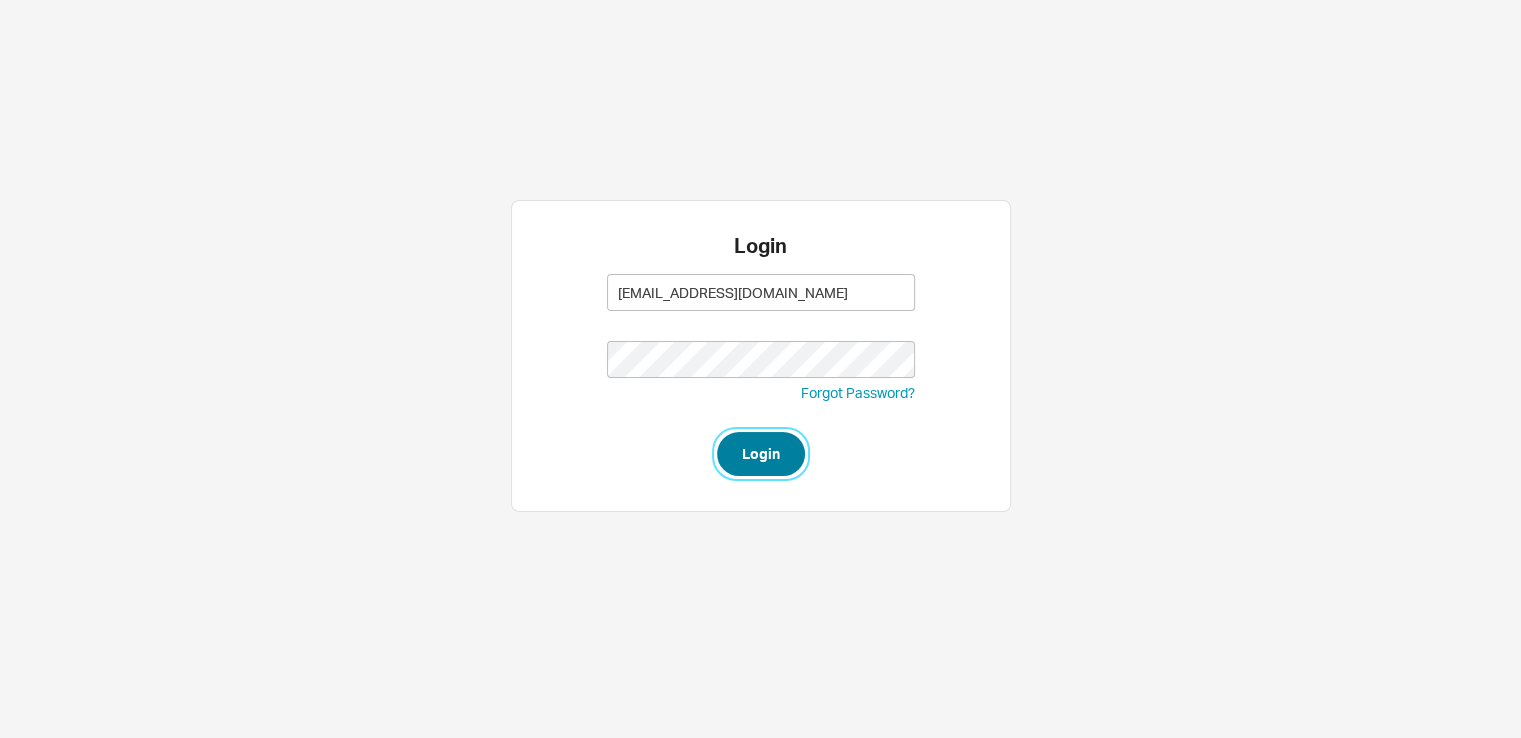 click on "Login" at bounding box center (761, 454) 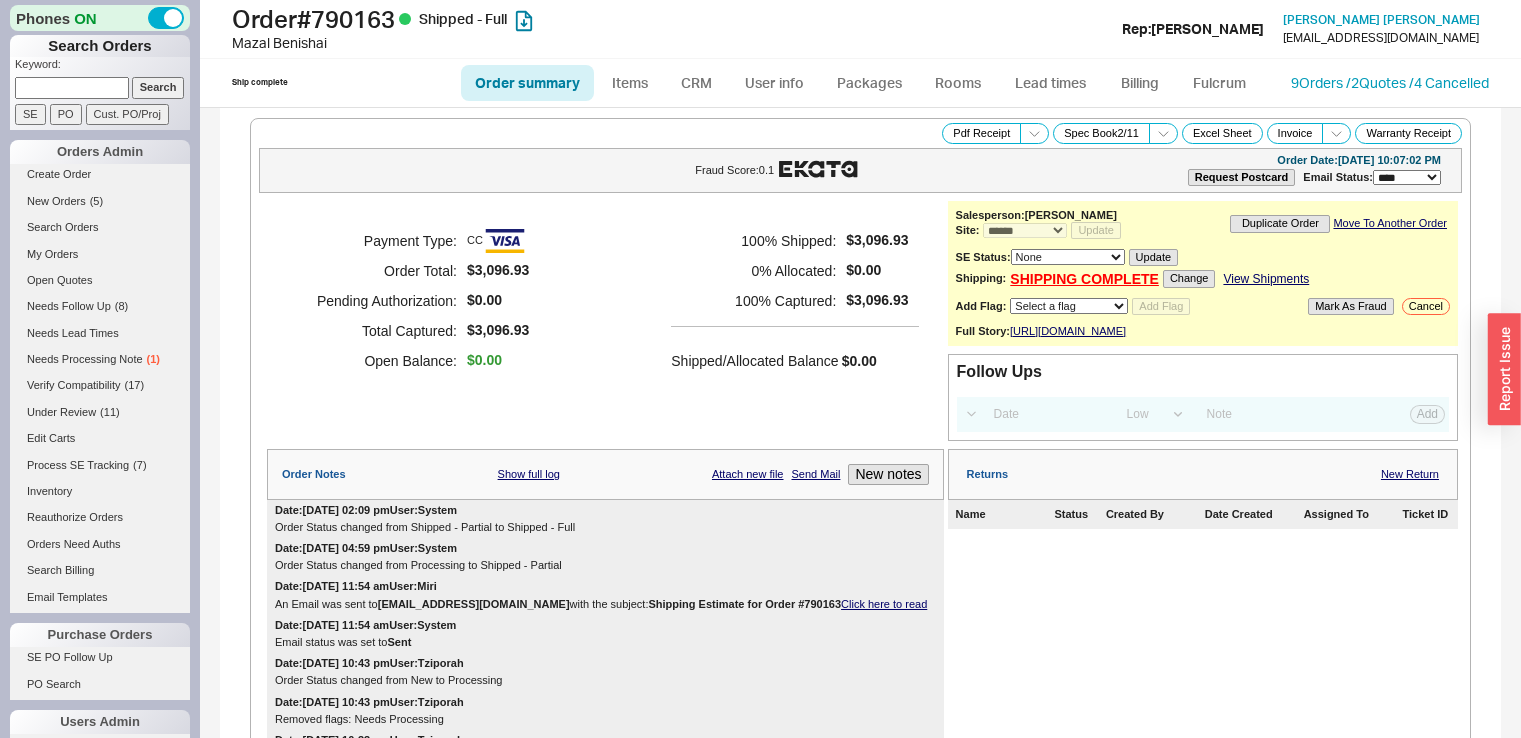 select on "*" 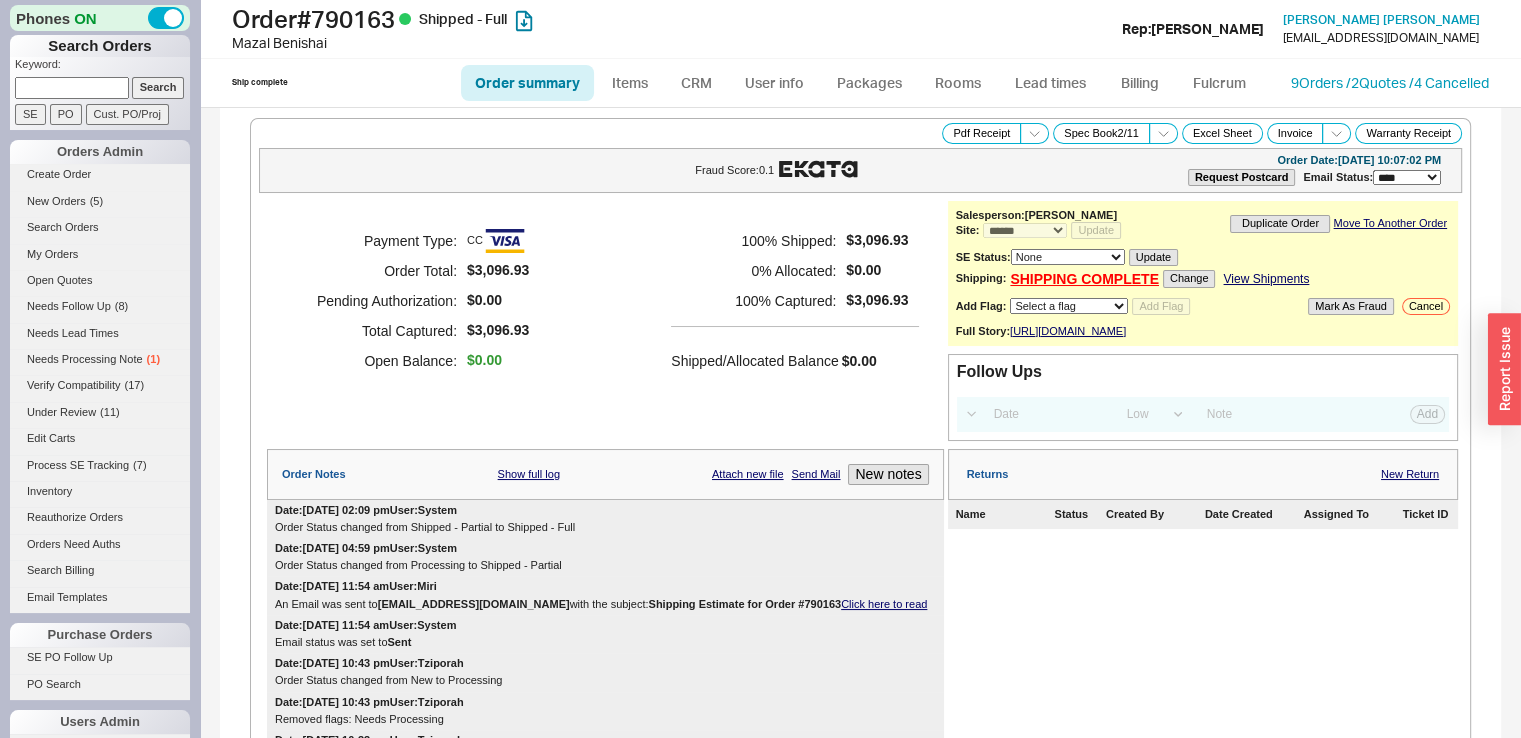 scroll, scrollTop: 0, scrollLeft: 0, axis: both 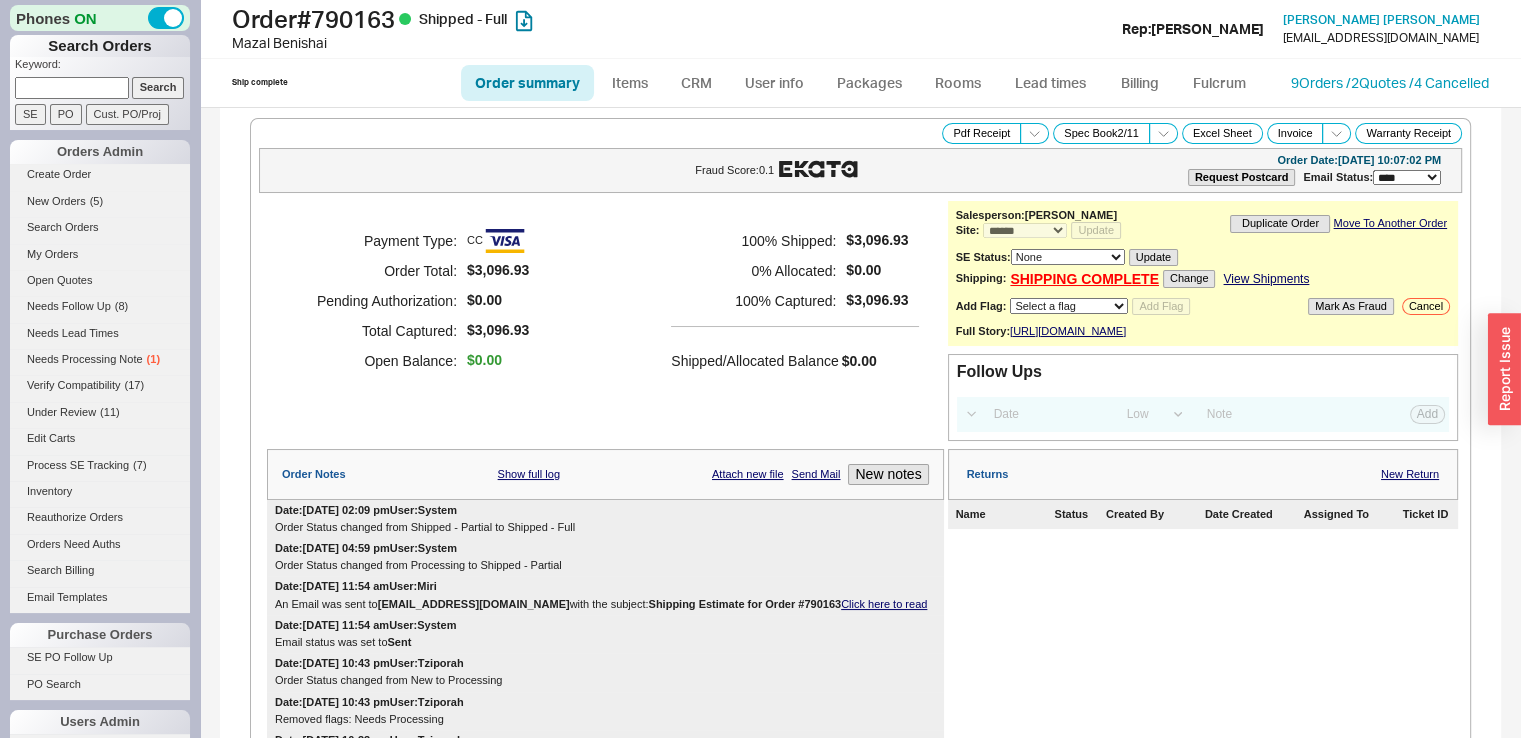 click at bounding box center (72, 87) 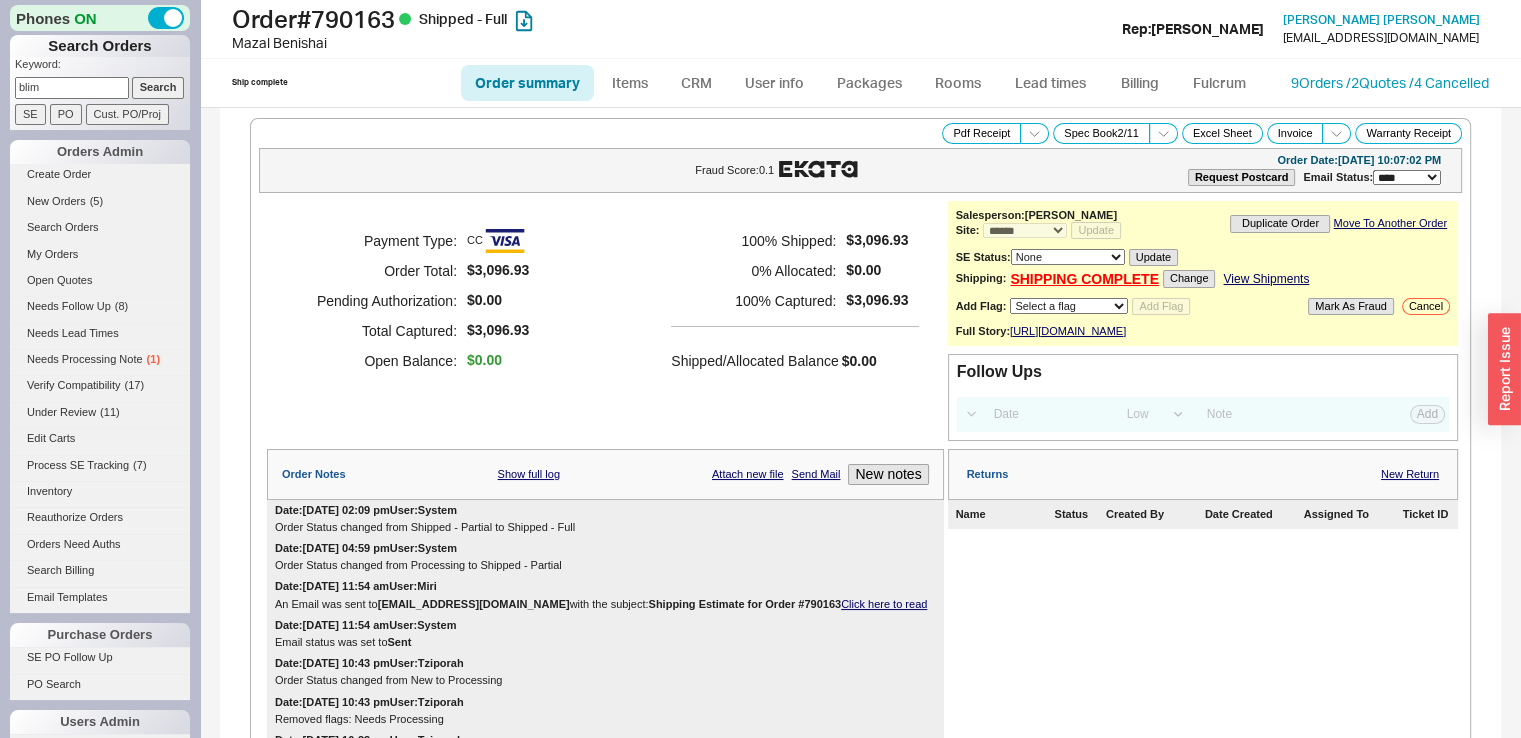 type on "blimag11@gmail.com" 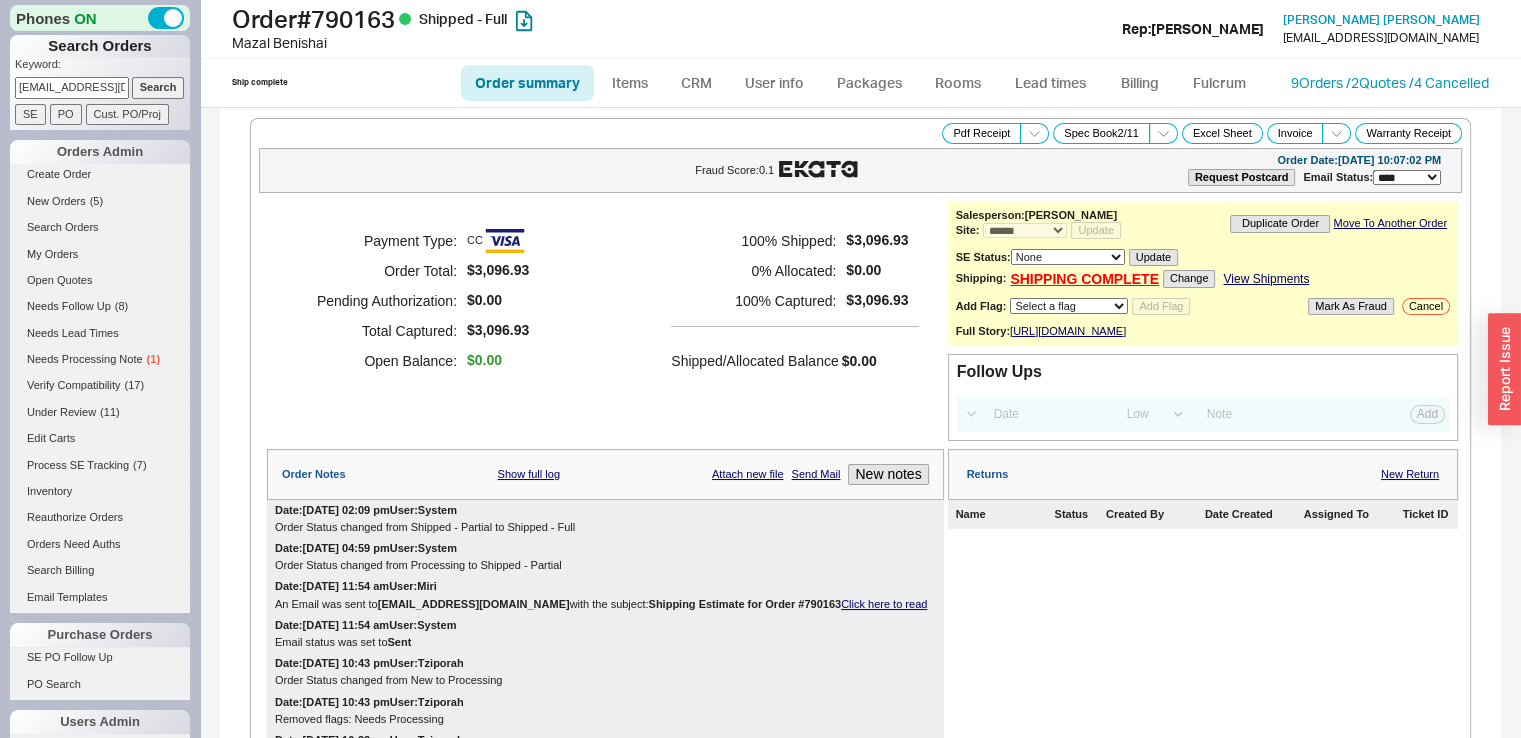 click on "Search" at bounding box center [158, 87] 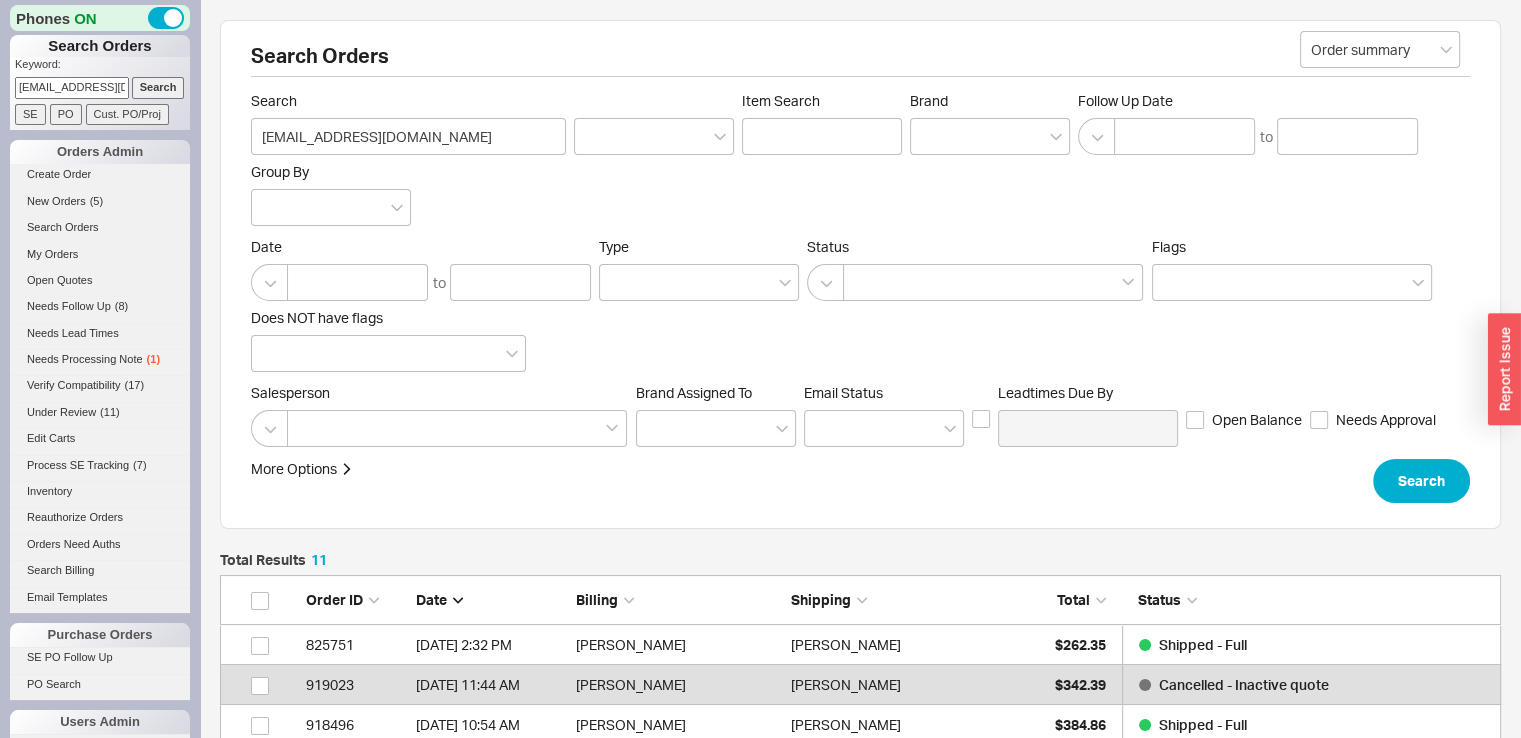 scroll, scrollTop: 16, scrollLeft: 16, axis: both 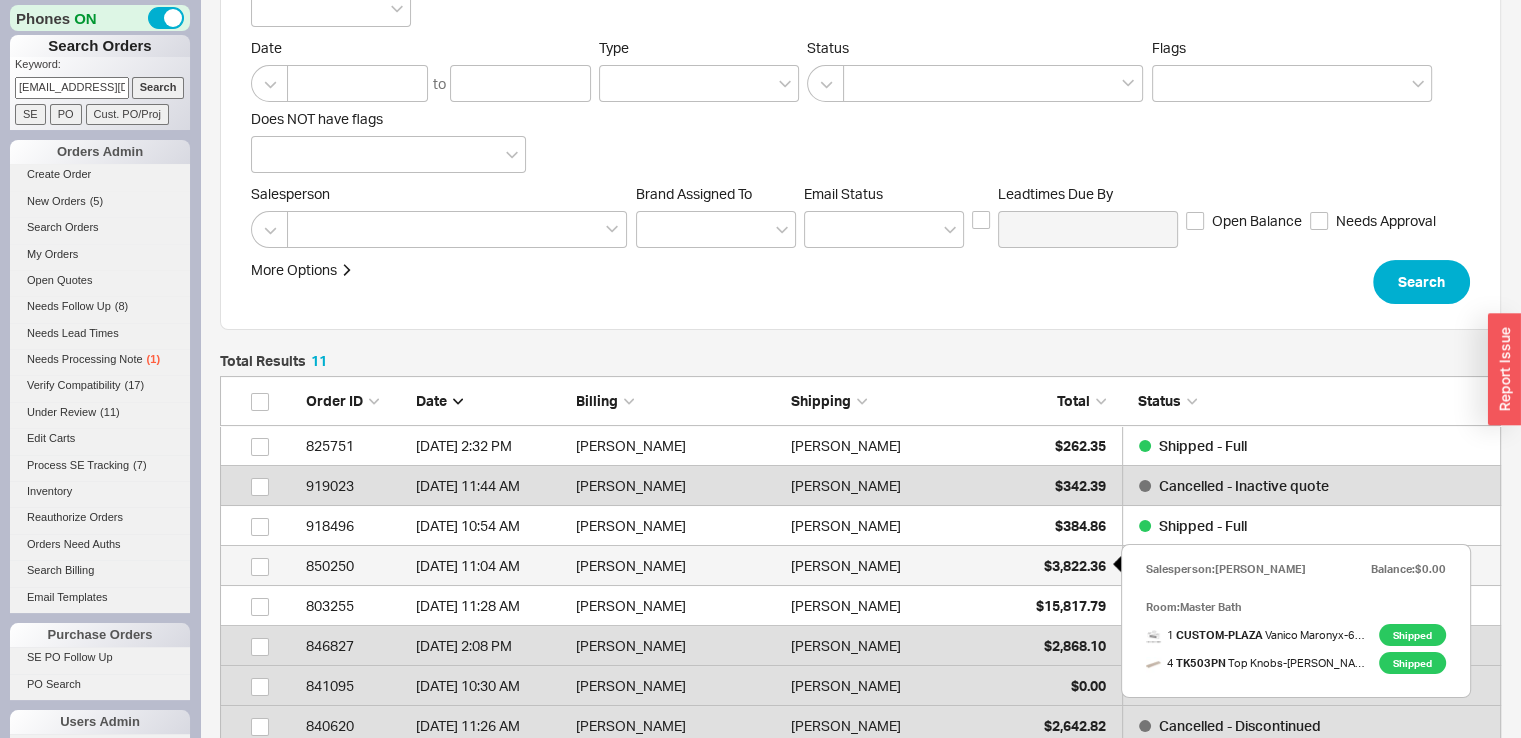 click on "$3,822.36" at bounding box center (1075, 565) 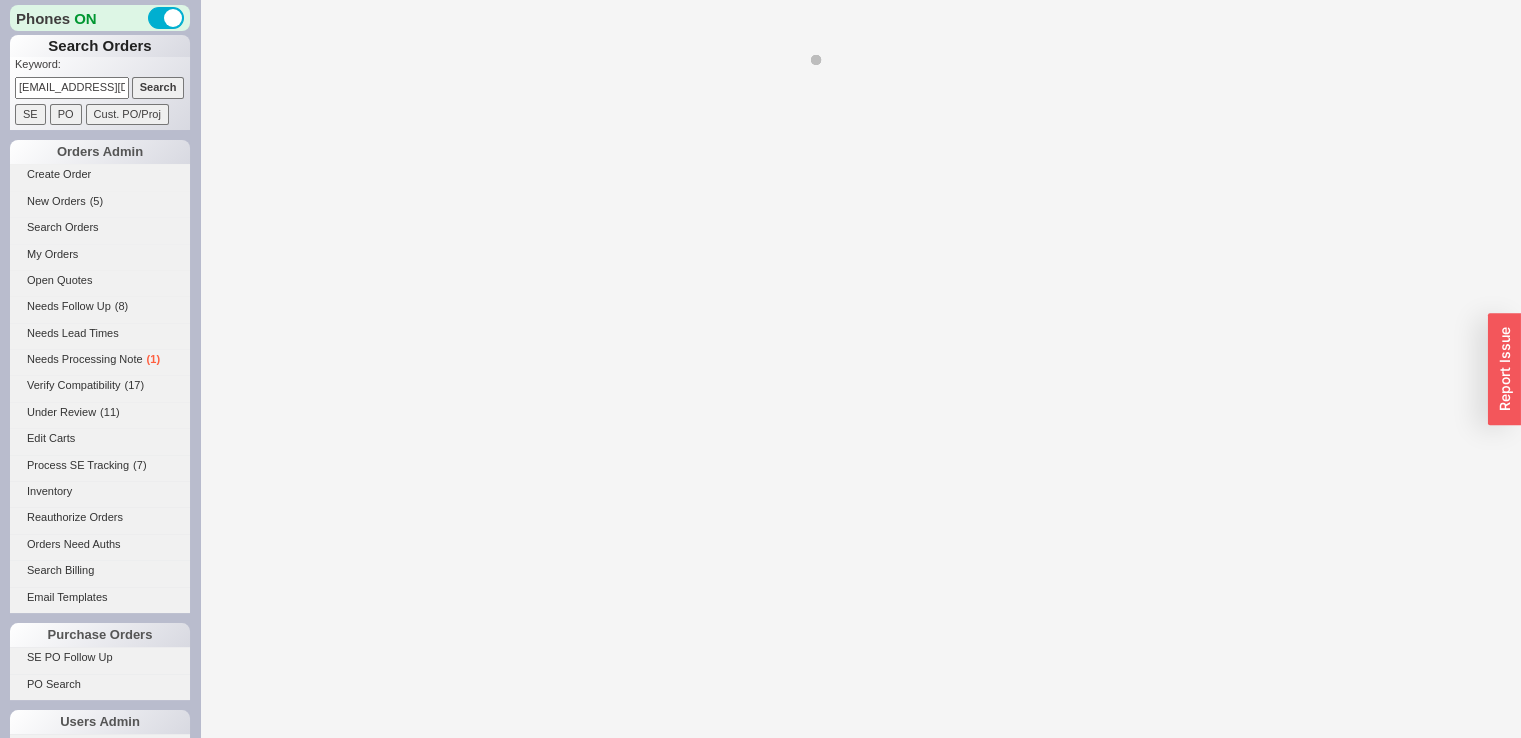 select on "*" 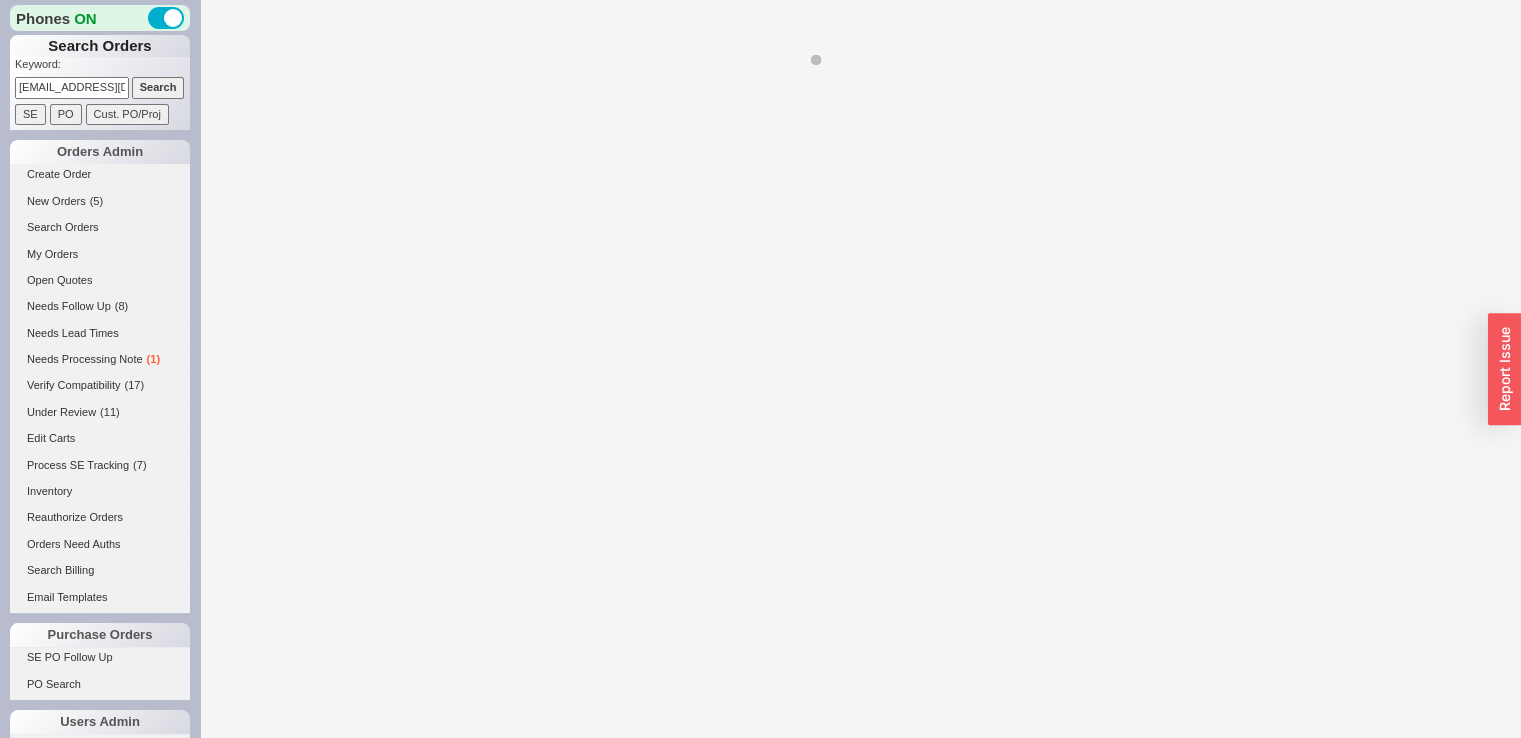 select on "LOW" 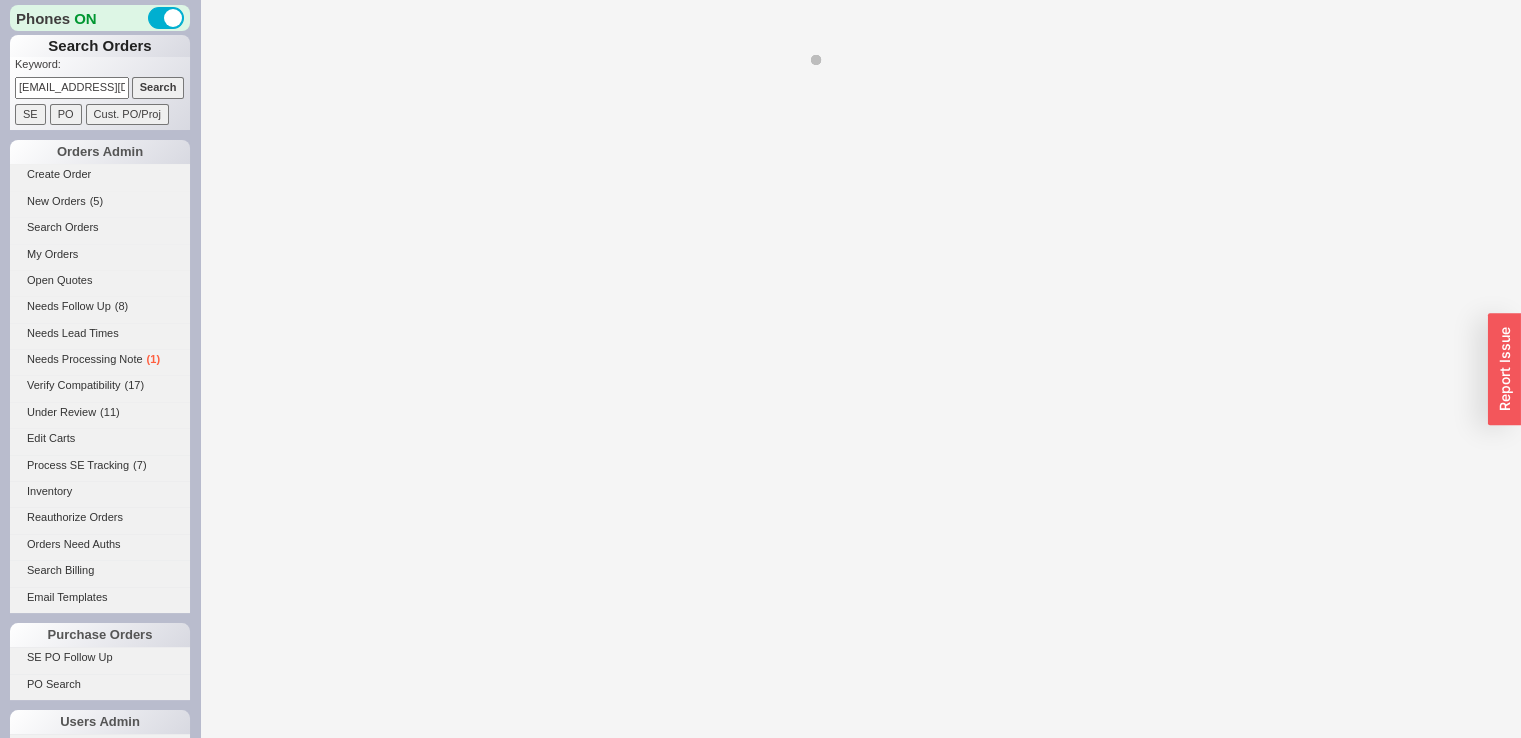 select on "3" 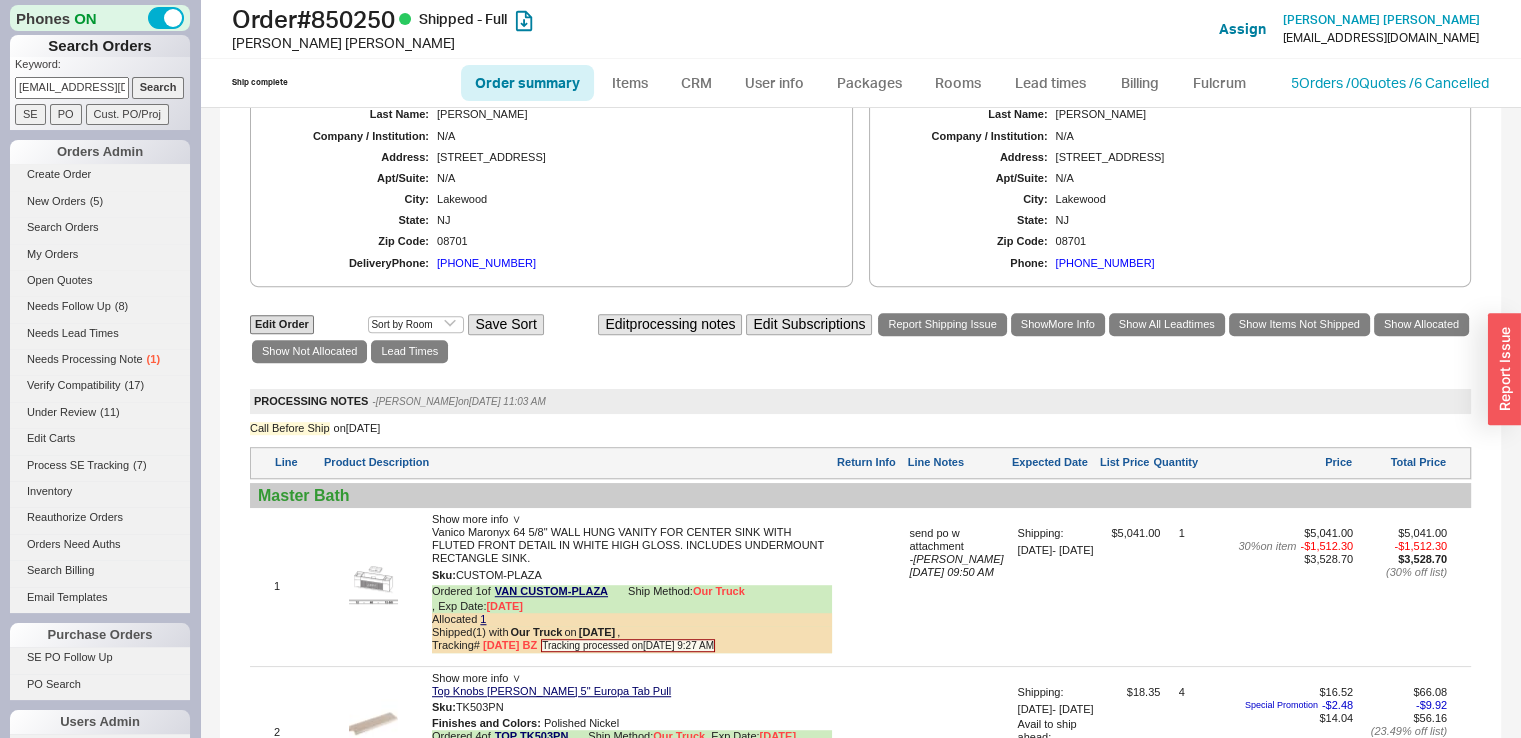 scroll, scrollTop: 1230, scrollLeft: 0, axis: vertical 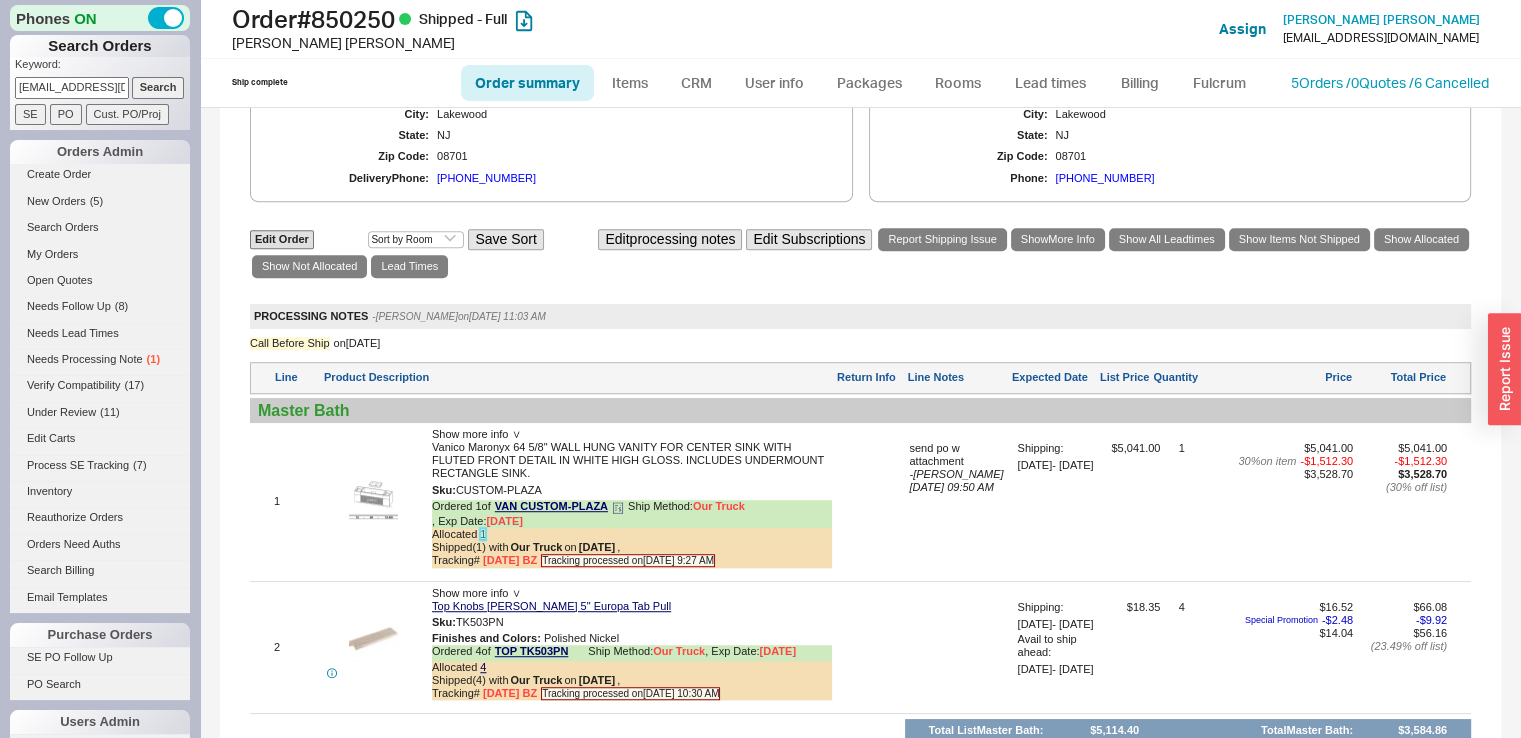 click on "1" at bounding box center [483, 534] 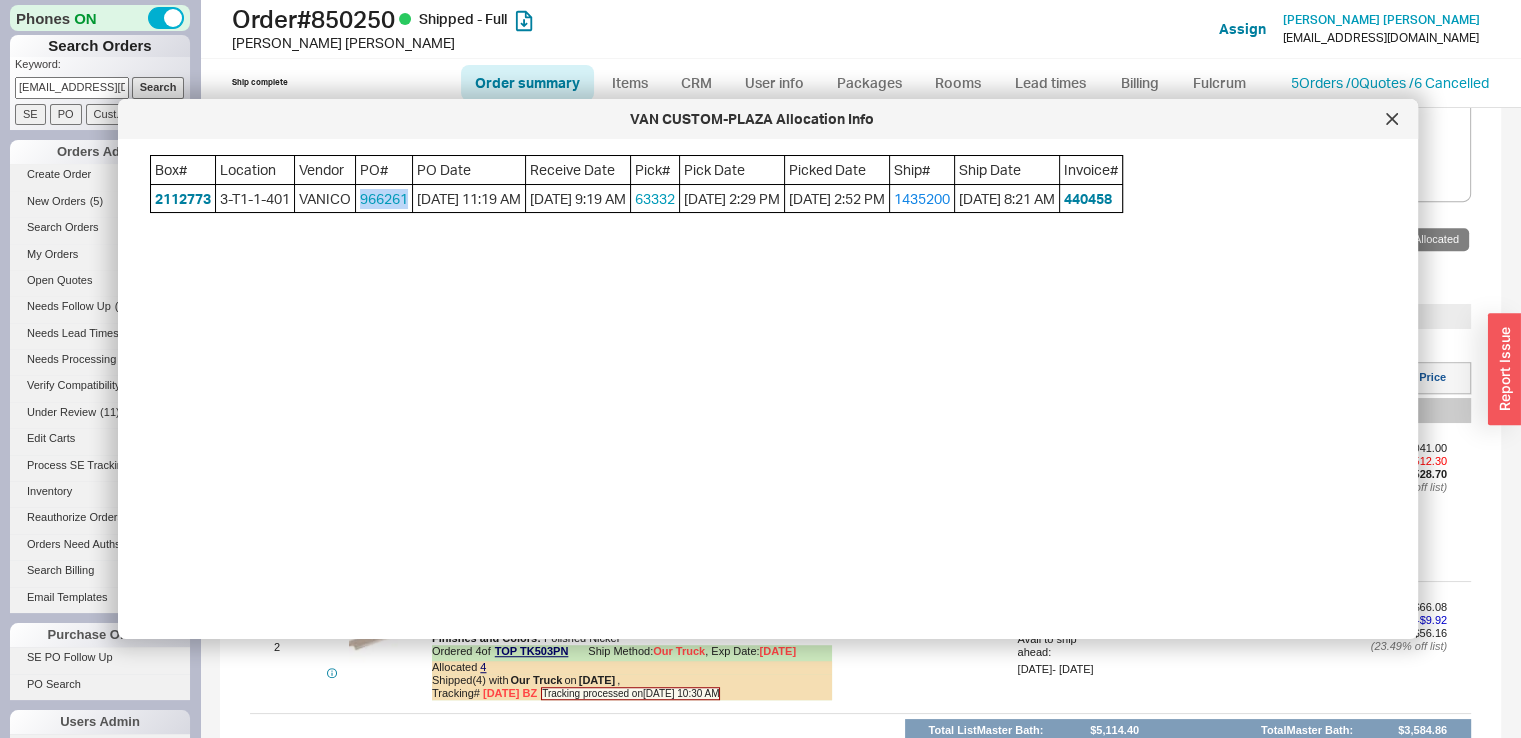 drag, startPoint x: 363, startPoint y: 199, endPoint x: 411, endPoint y: 207, distance: 48.6621 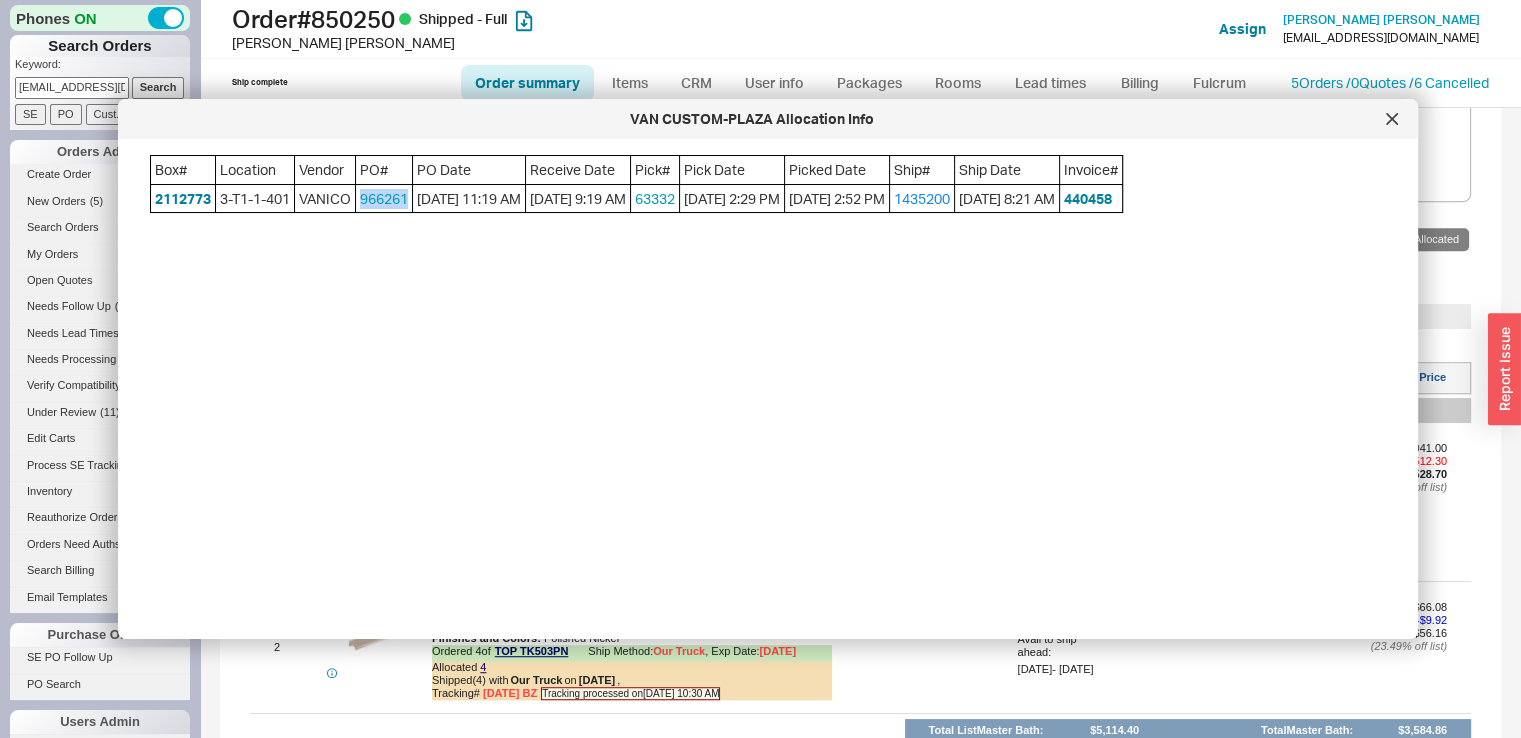 click on "966261" at bounding box center (384, 199) 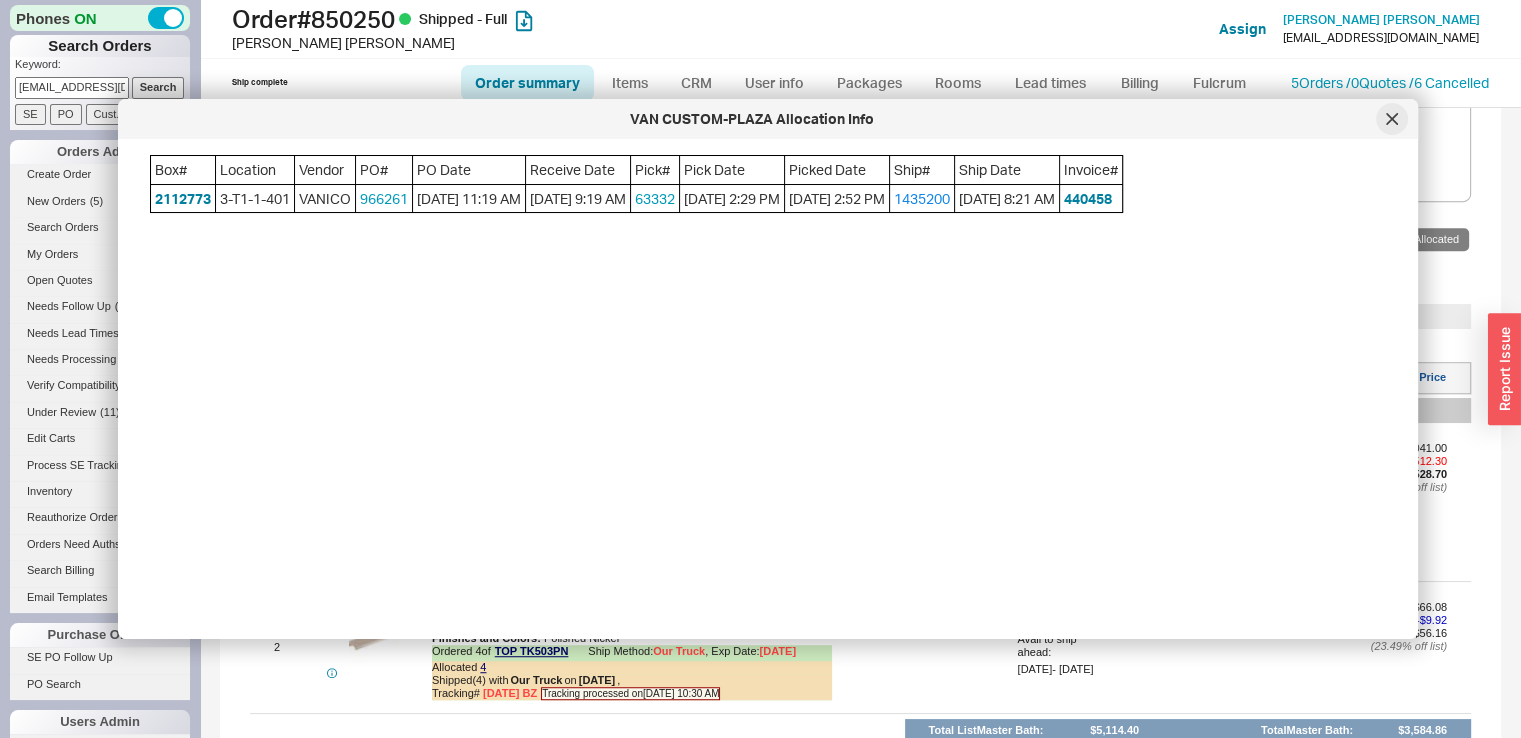 click at bounding box center (1392, 119) 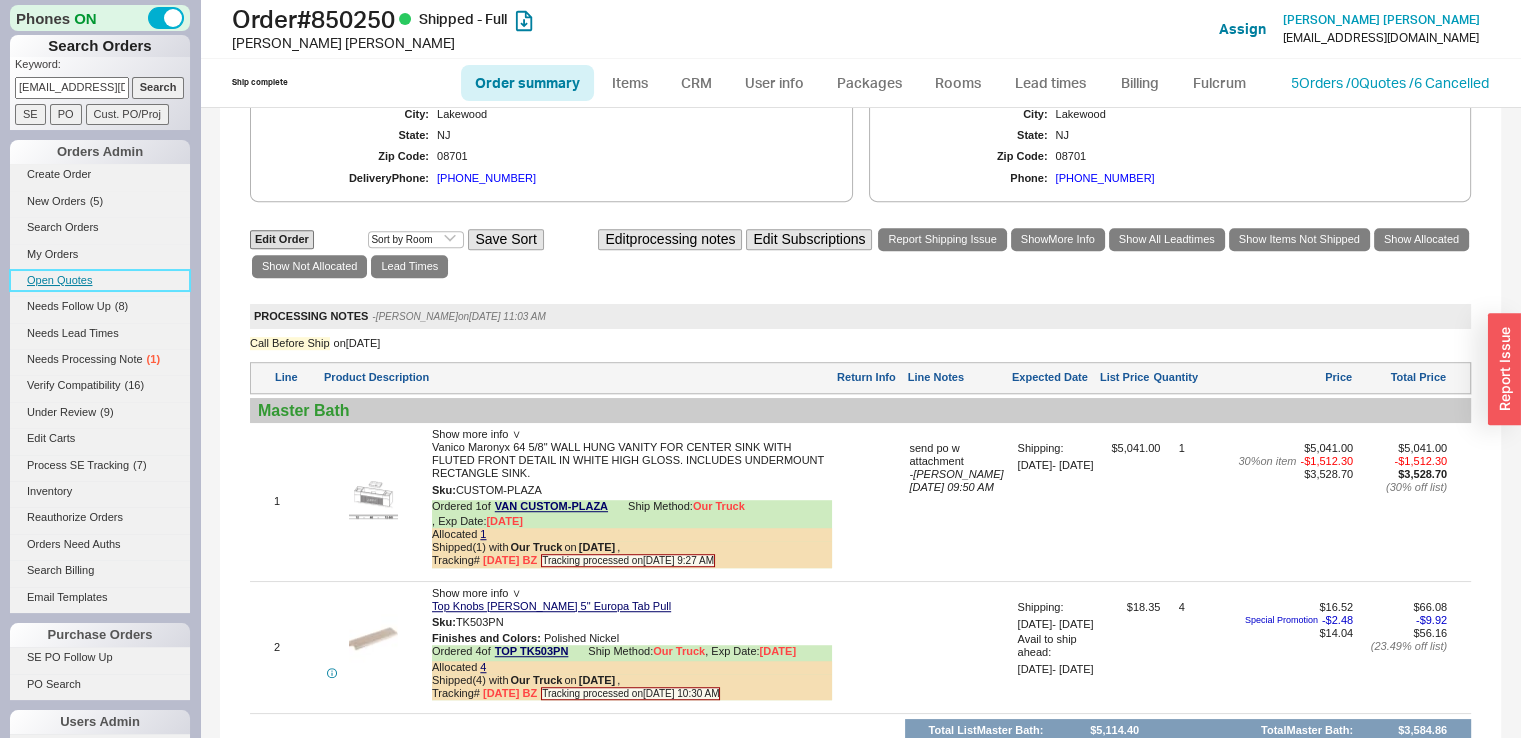 click on "Open Quotes" at bounding box center [100, 280] 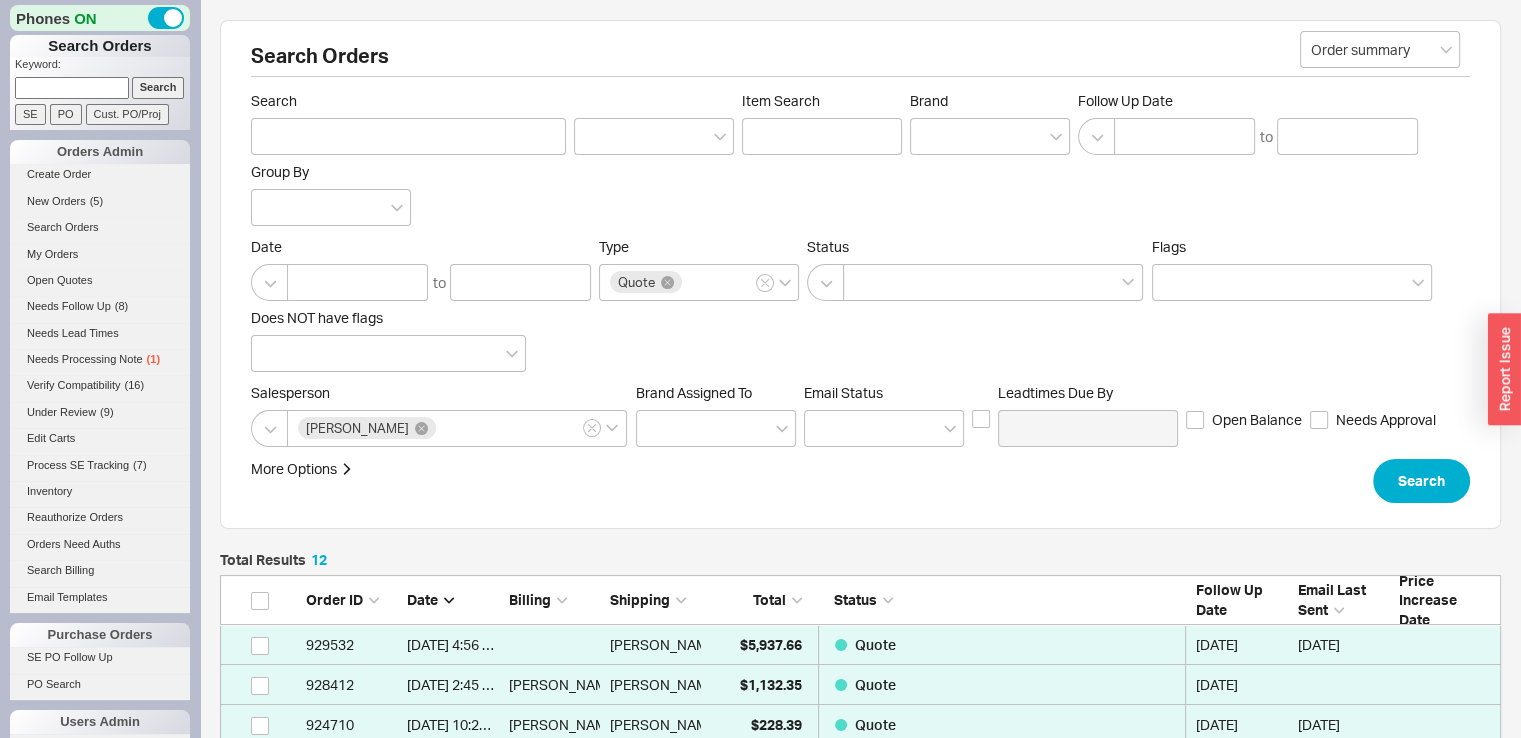 scroll, scrollTop: 16, scrollLeft: 16, axis: both 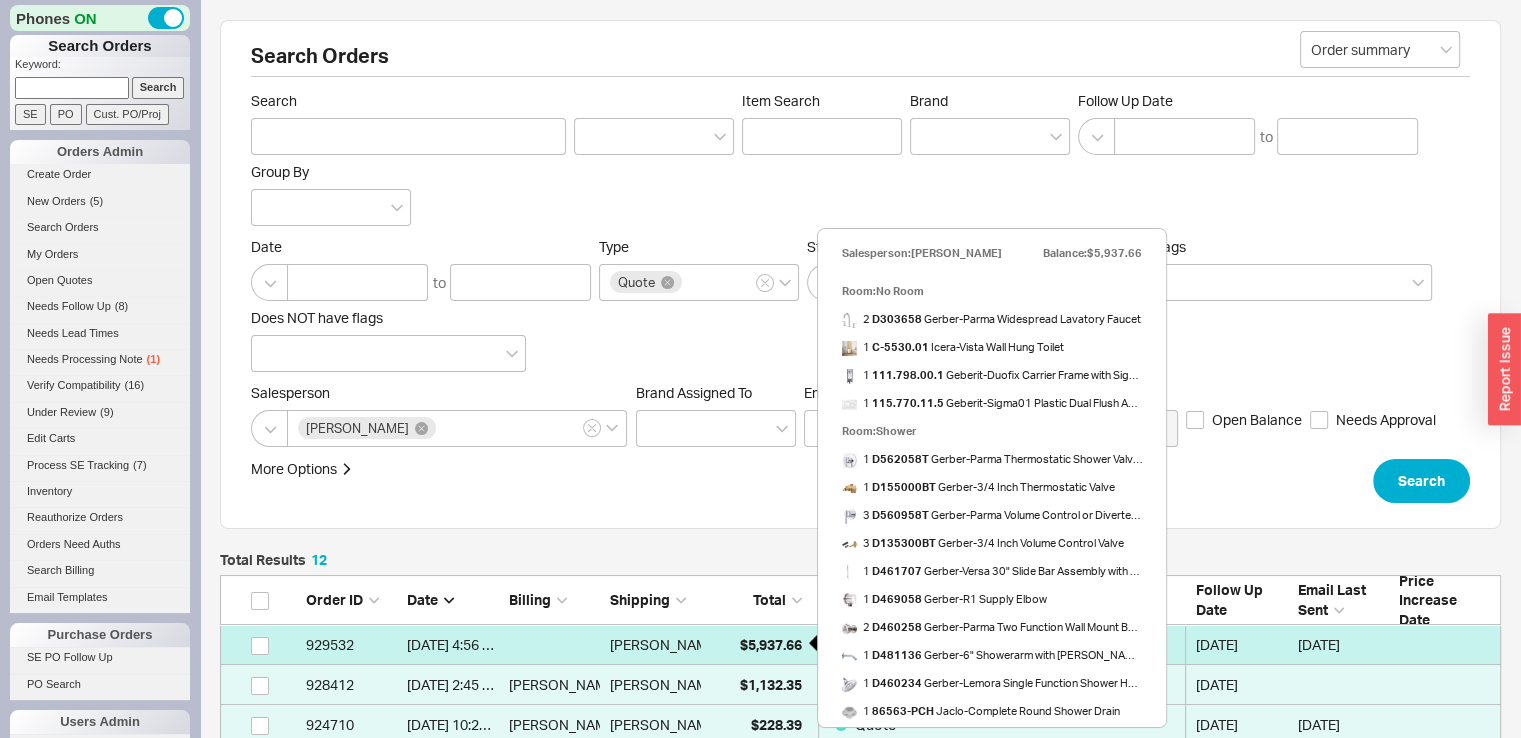 click on "$5,937.66" at bounding box center [756, 645] 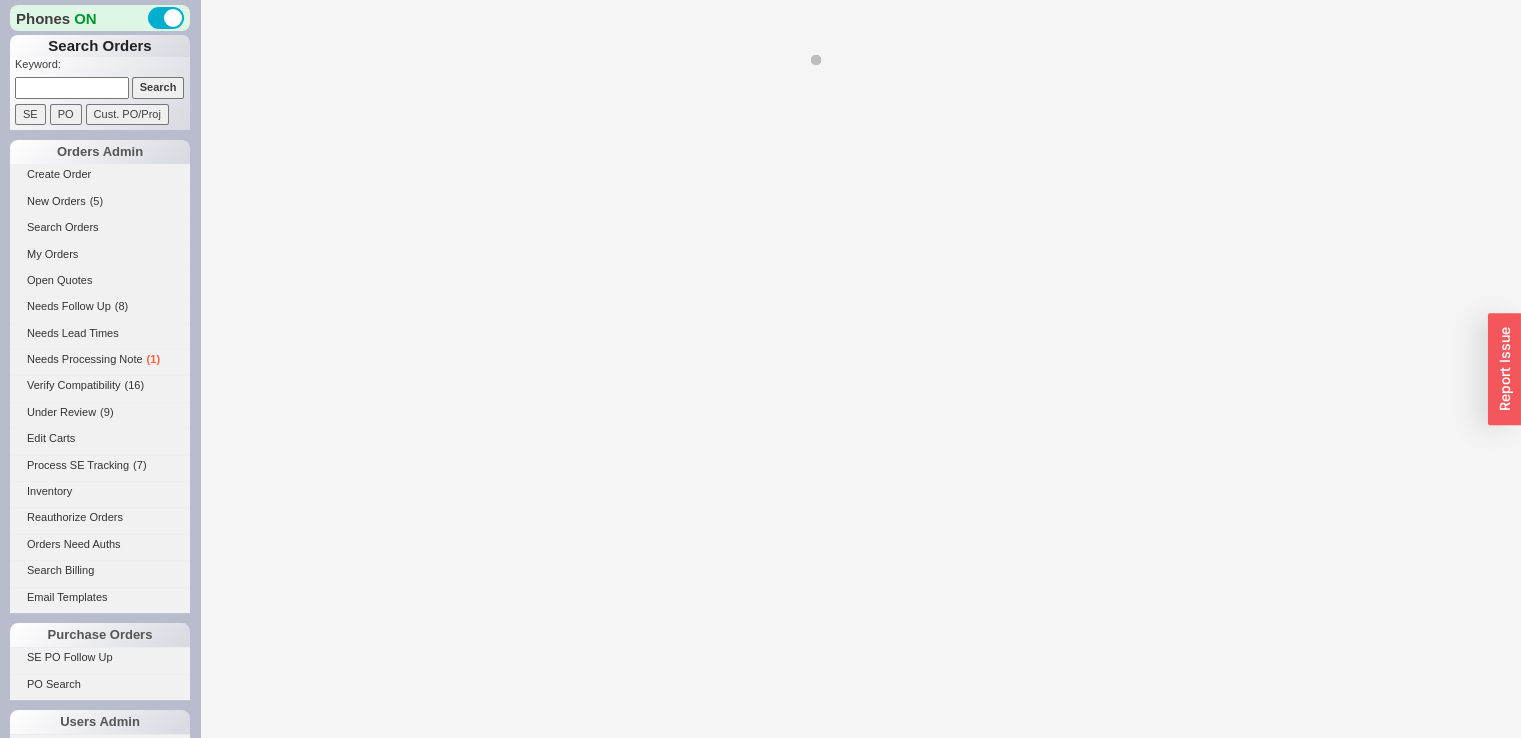 select on "*" 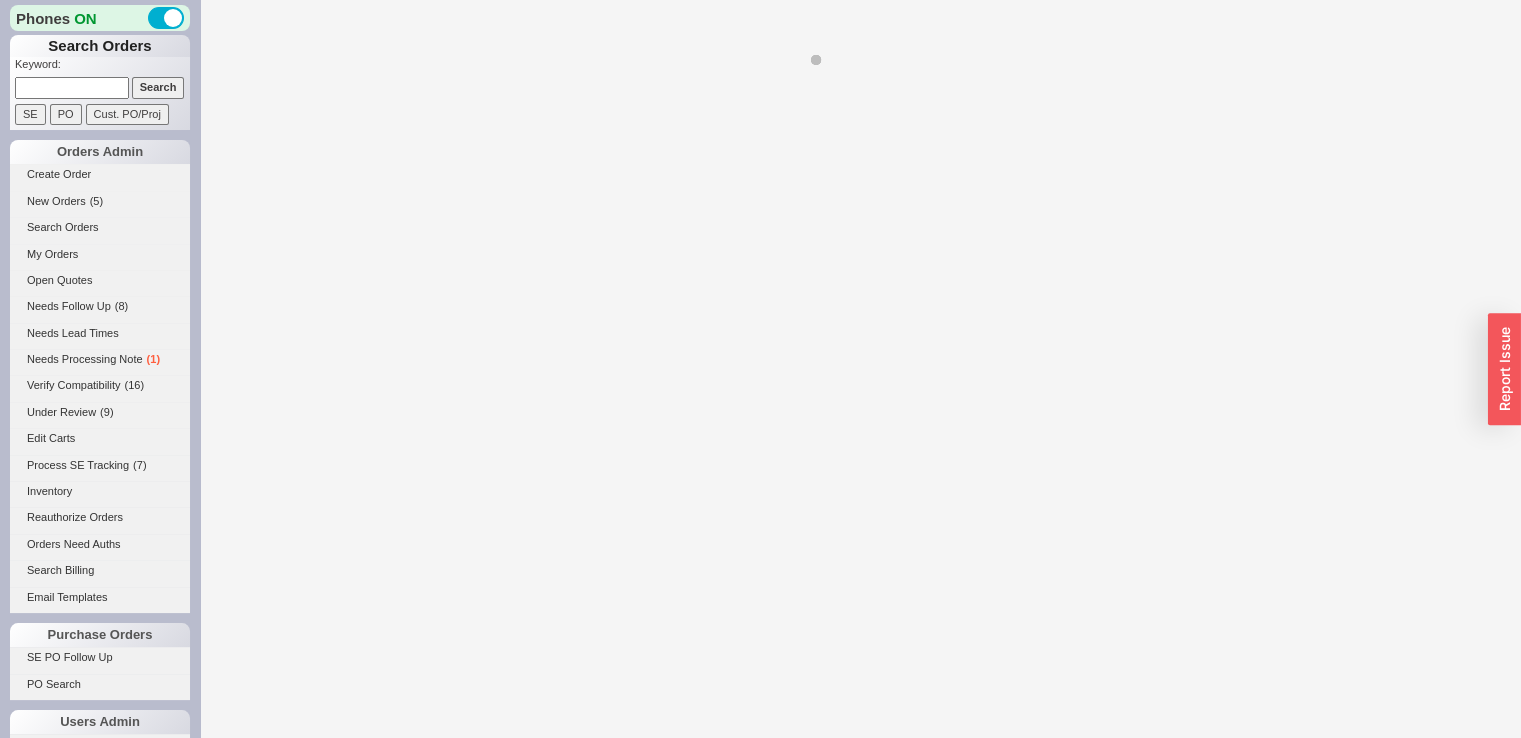 select on "*" 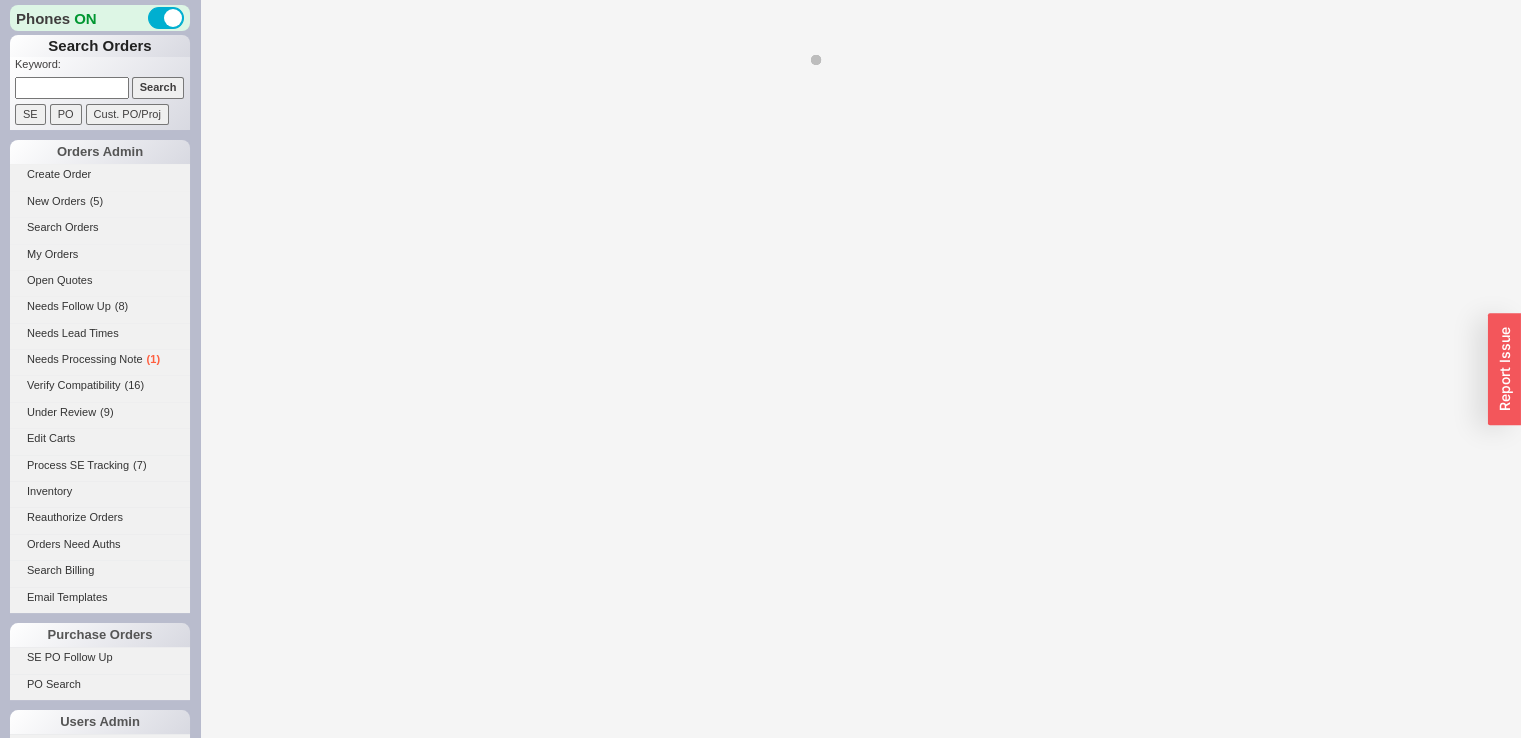 select on "LOW" 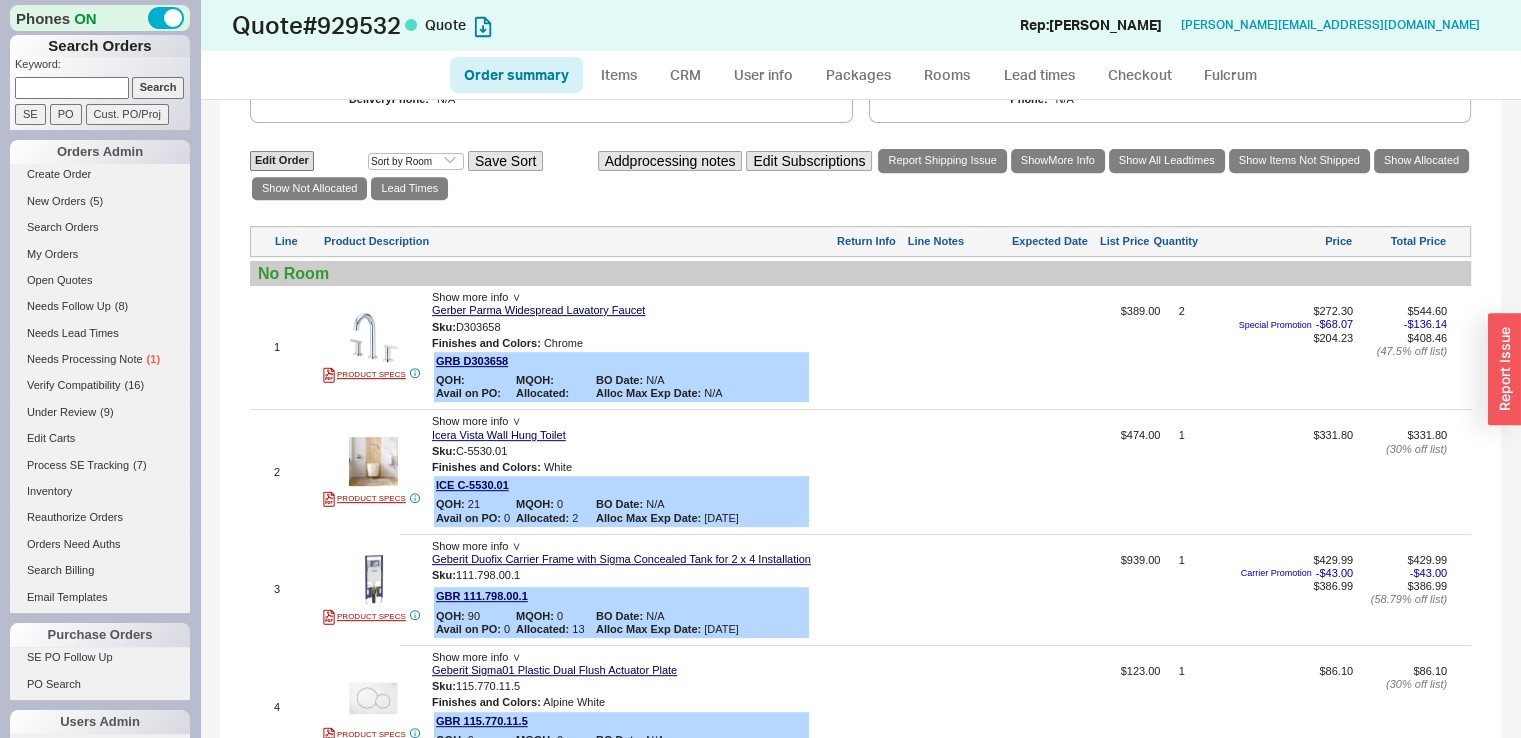 scroll, scrollTop: 884, scrollLeft: 0, axis: vertical 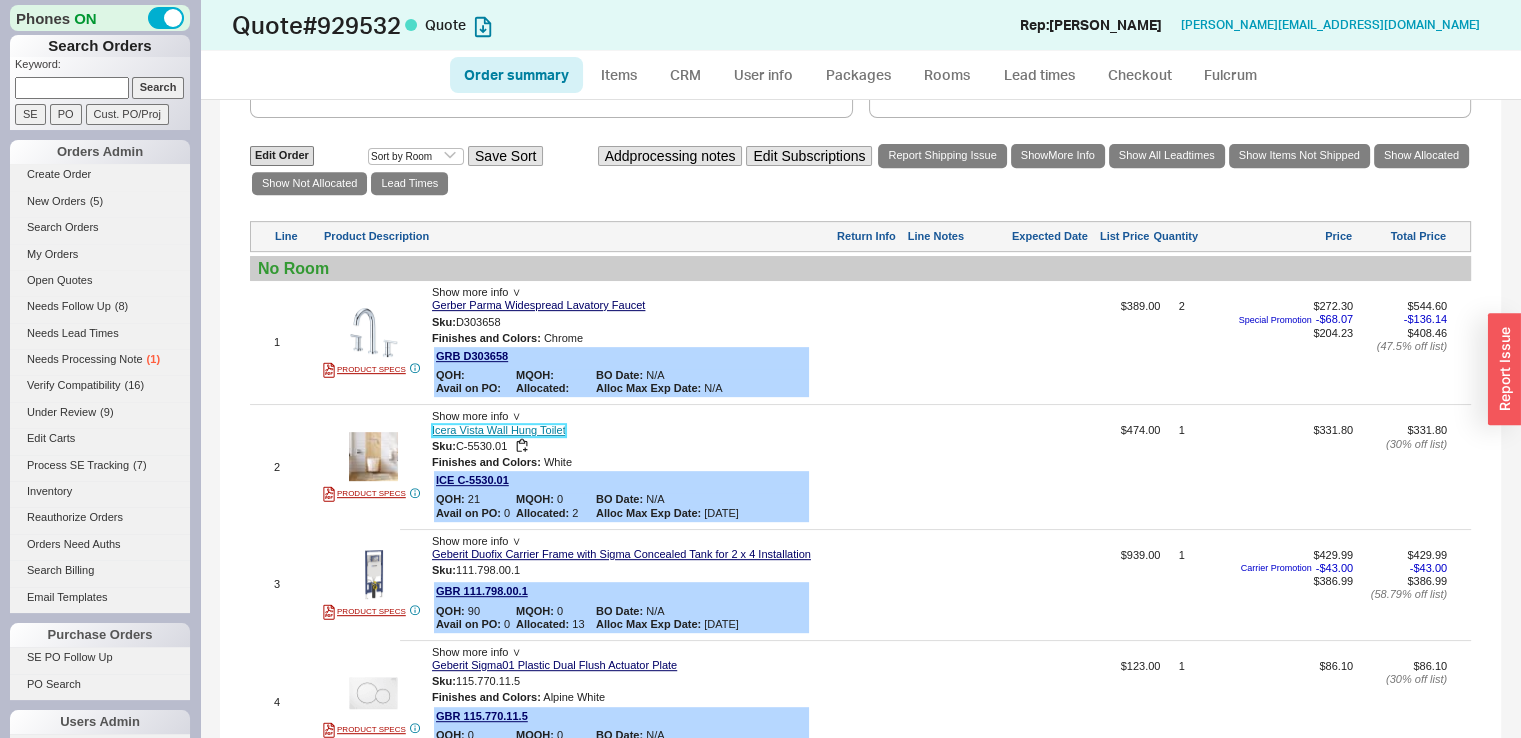 click on "Icera Vista Wall Hung Toilet" at bounding box center (499, 430) 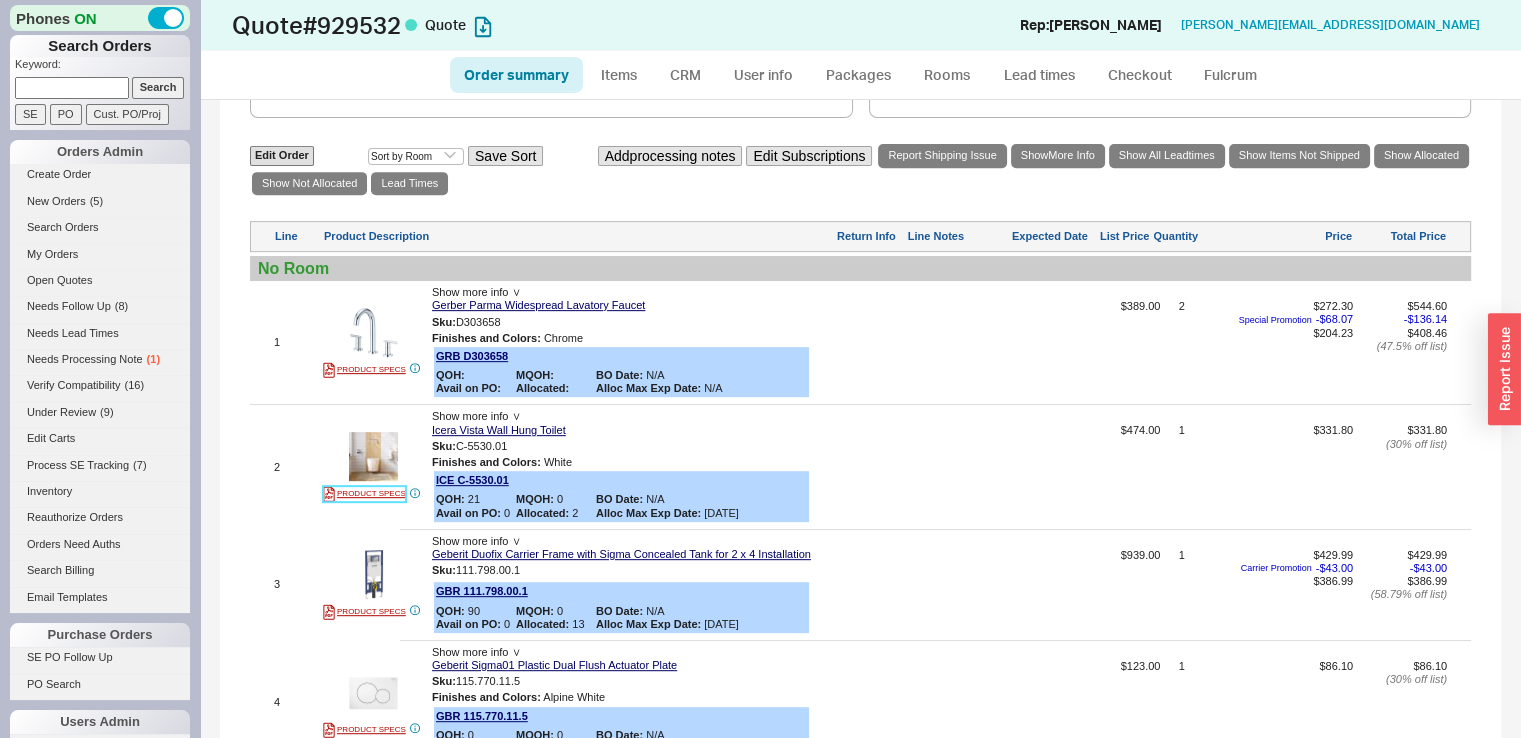 click on "PRODUCT SPECS" at bounding box center [364, 494] 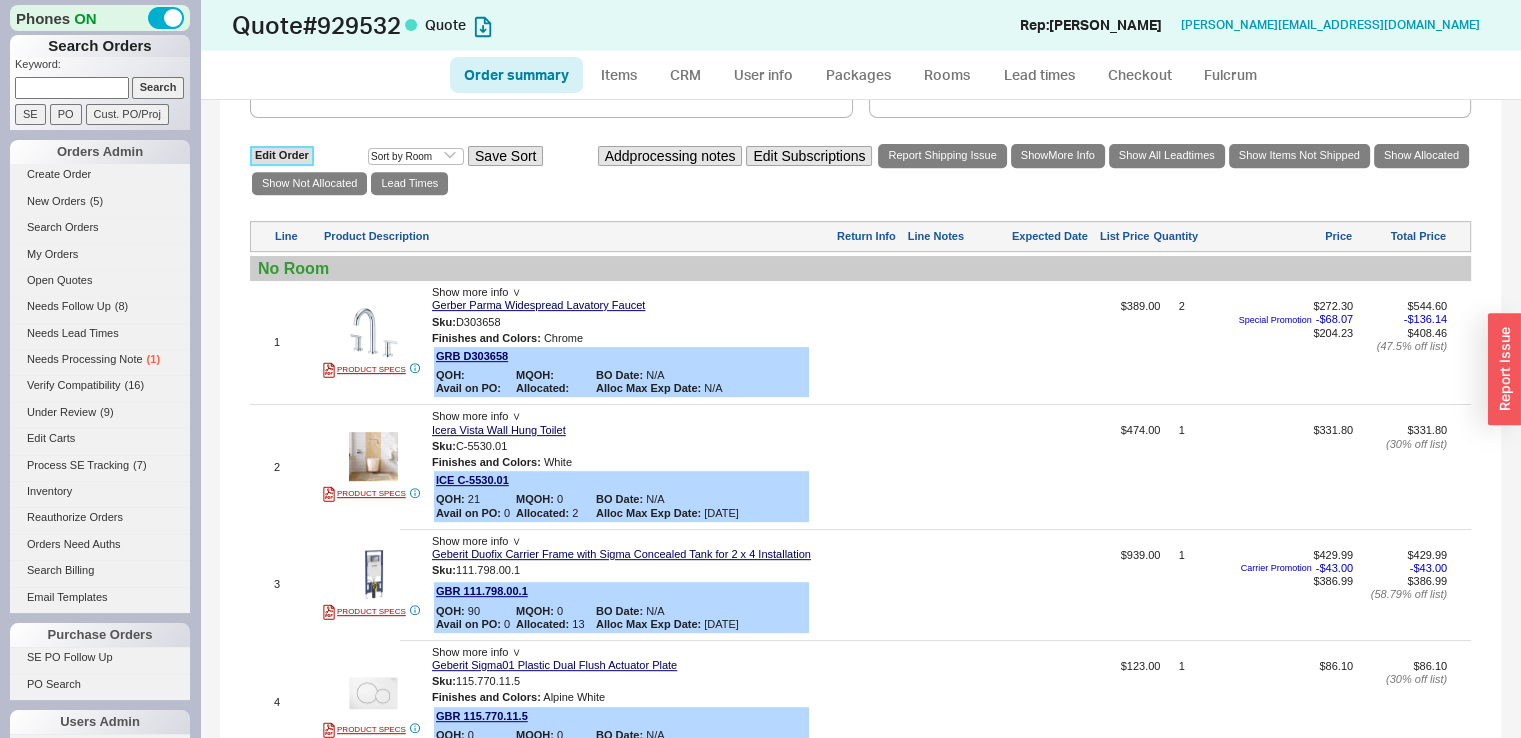 click on "Edit Order" at bounding box center [282, 155] 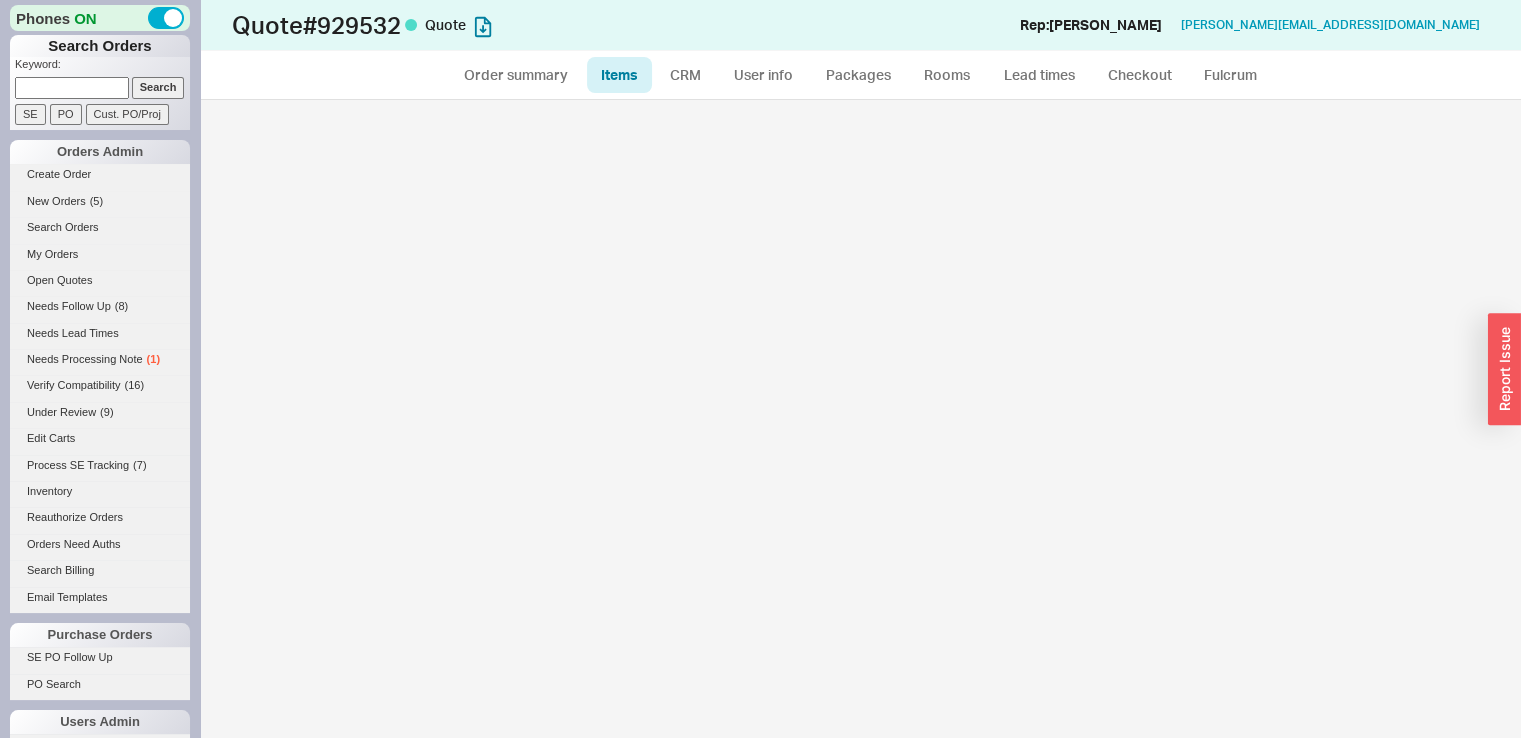 select on "3" 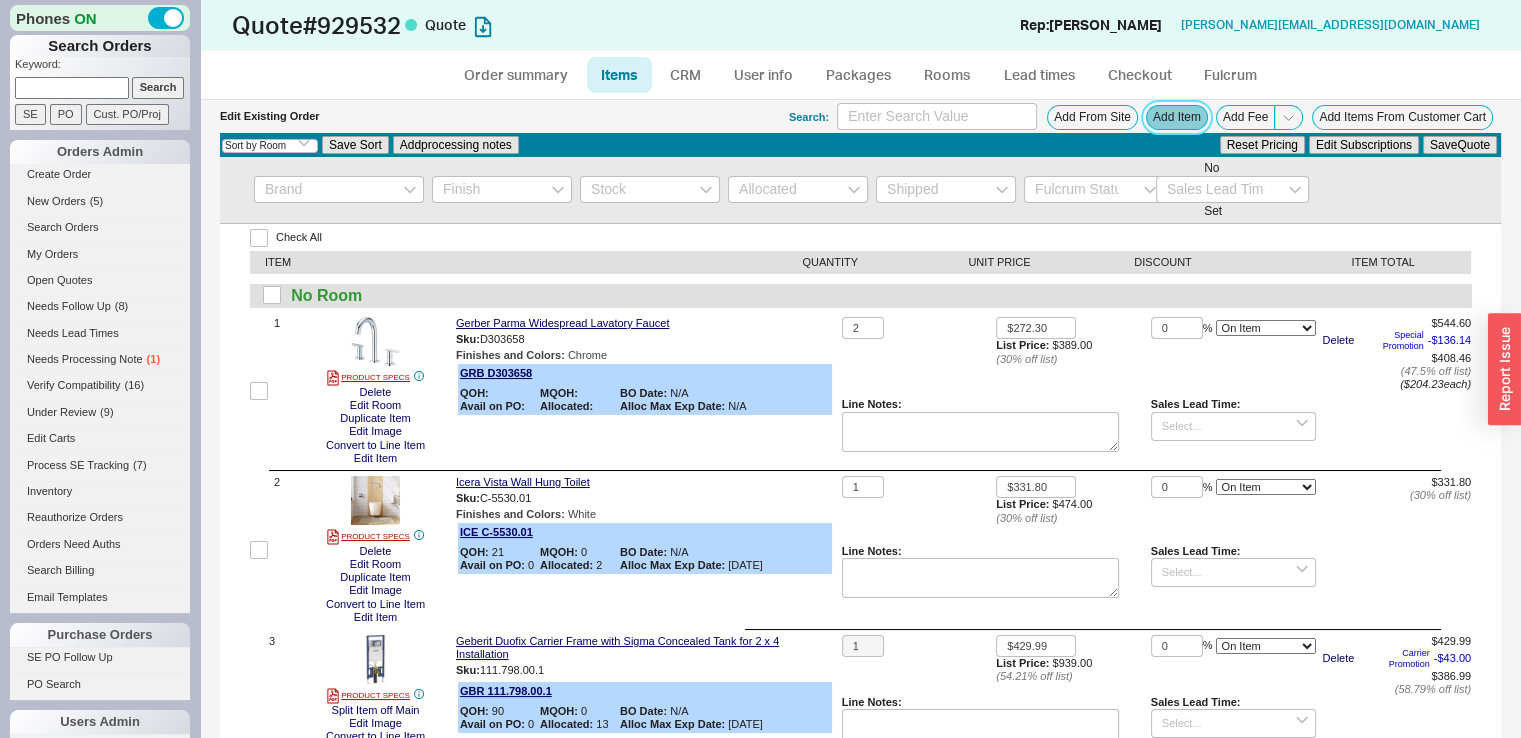 click on "Add Item" at bounding box center (1177, 117) 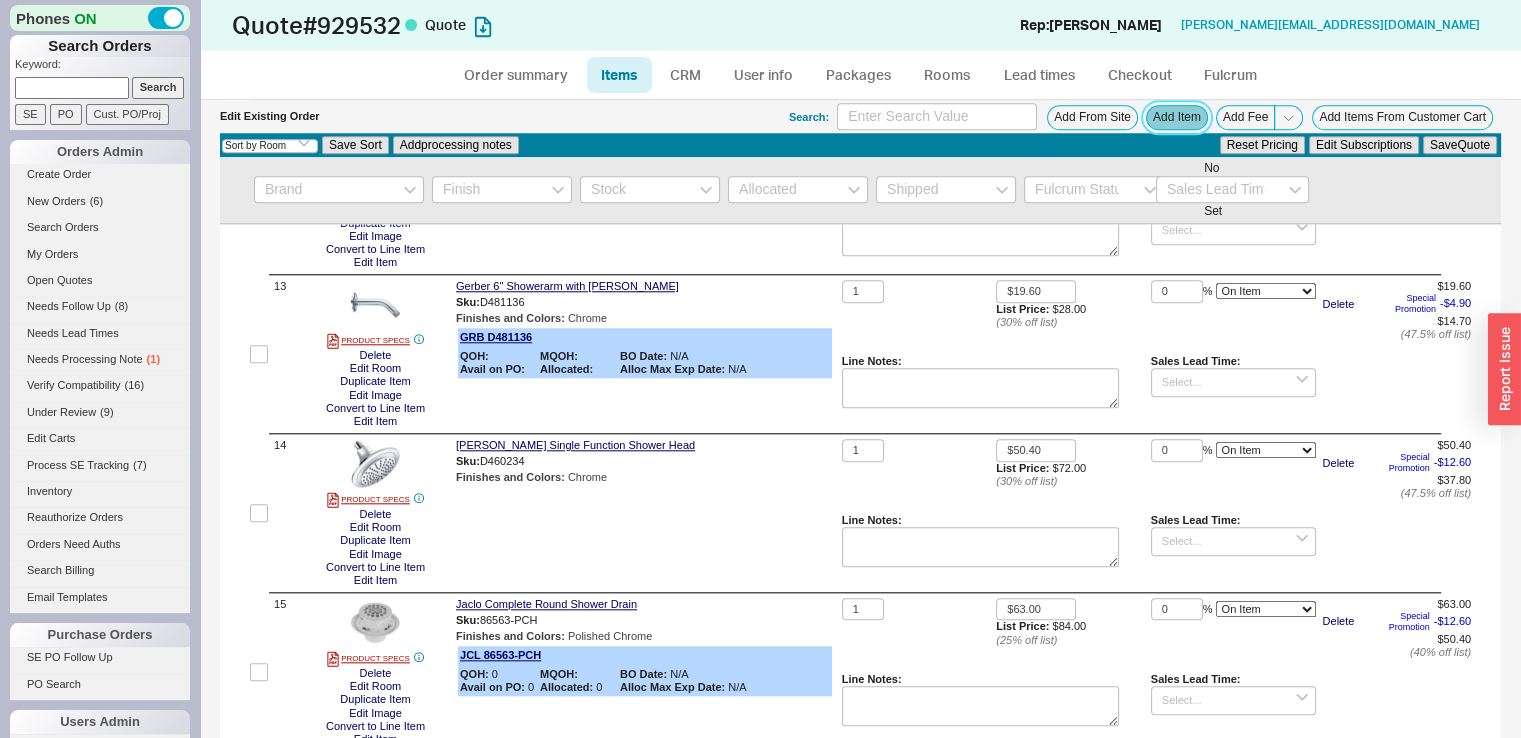 scroll, scrollTop: 2017, scrollLeft: 0, axis: vertical 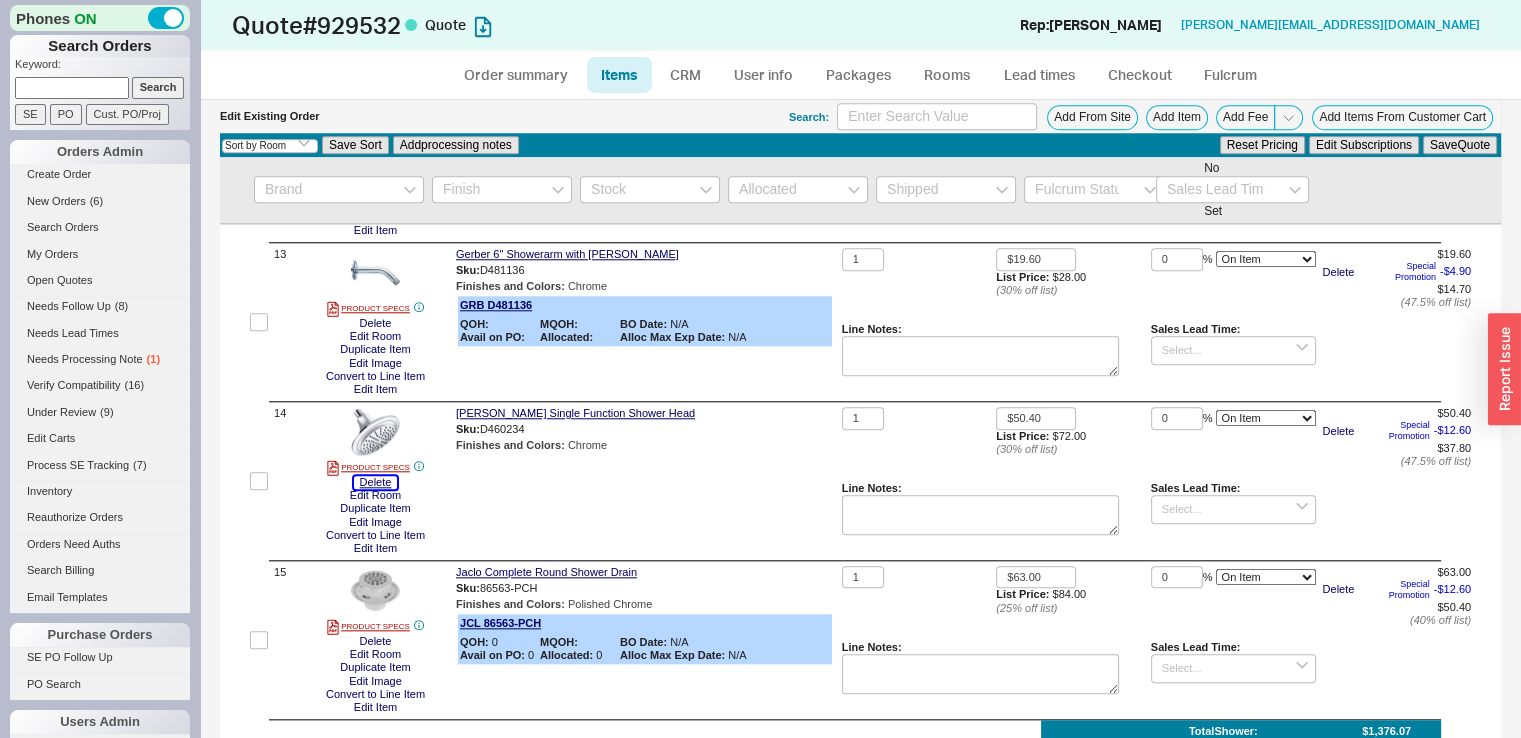click on "Delete" at bounding box center (376, 482) 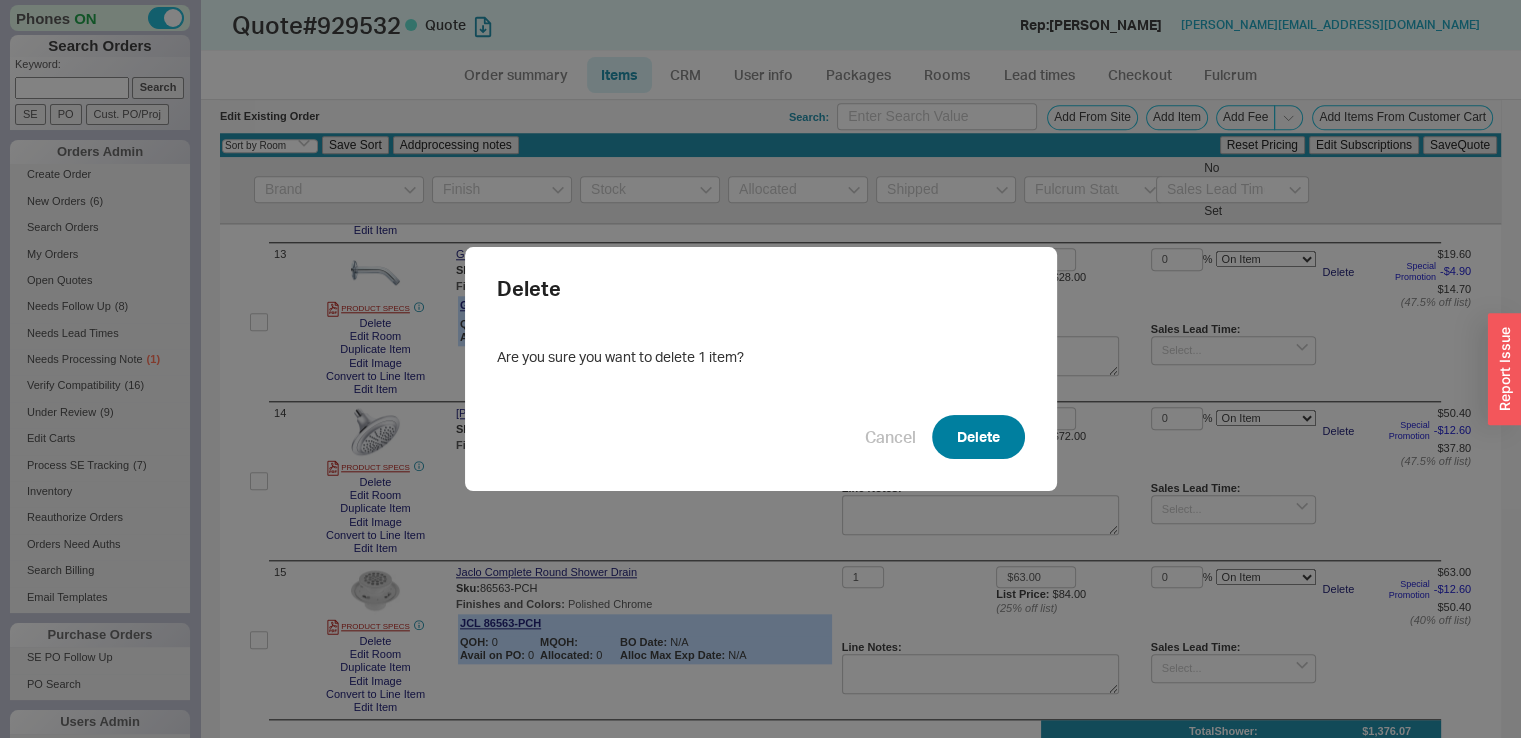 click on "Delete" at bounding box center [978, 437] 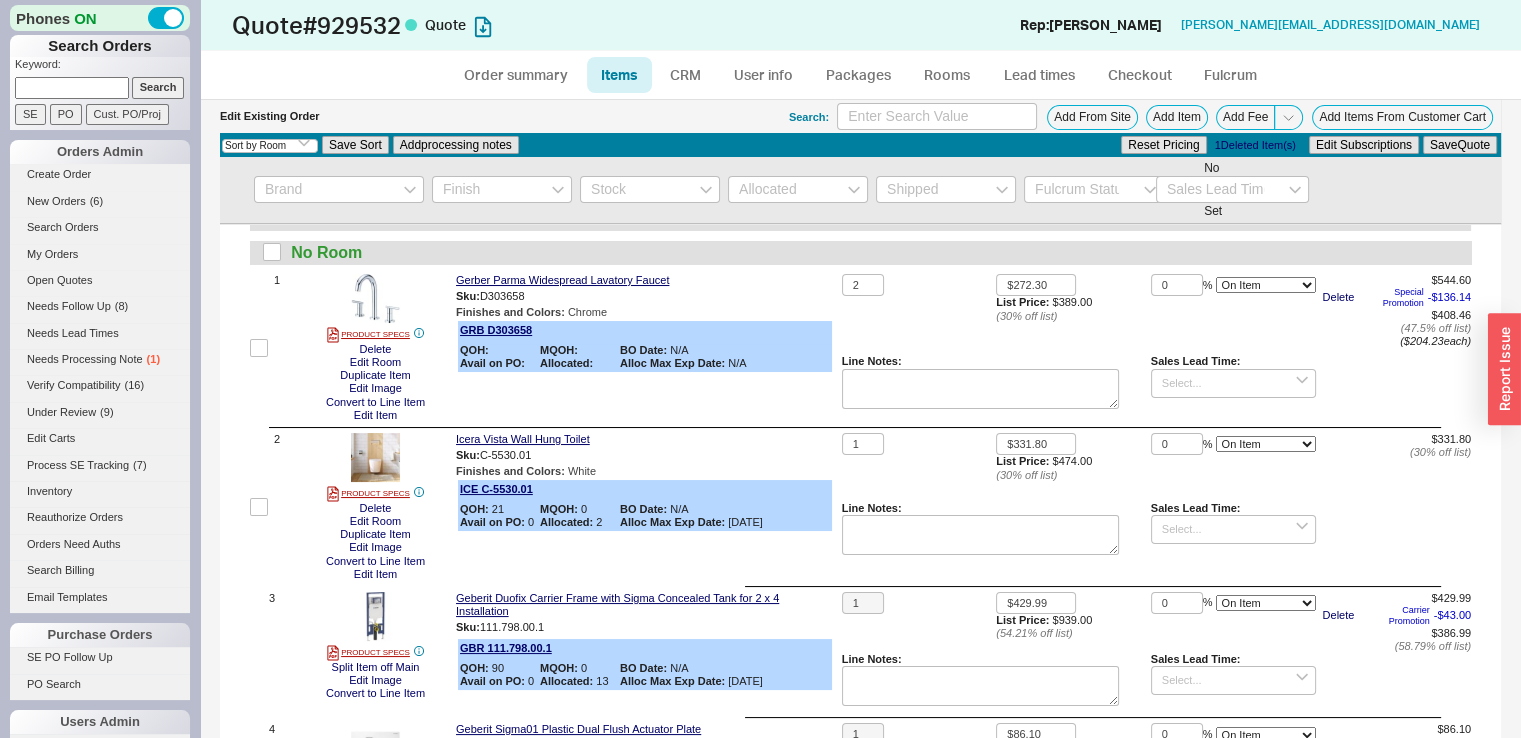 scroll, scrollTop: 0, scrollLeft: 0, axis: both 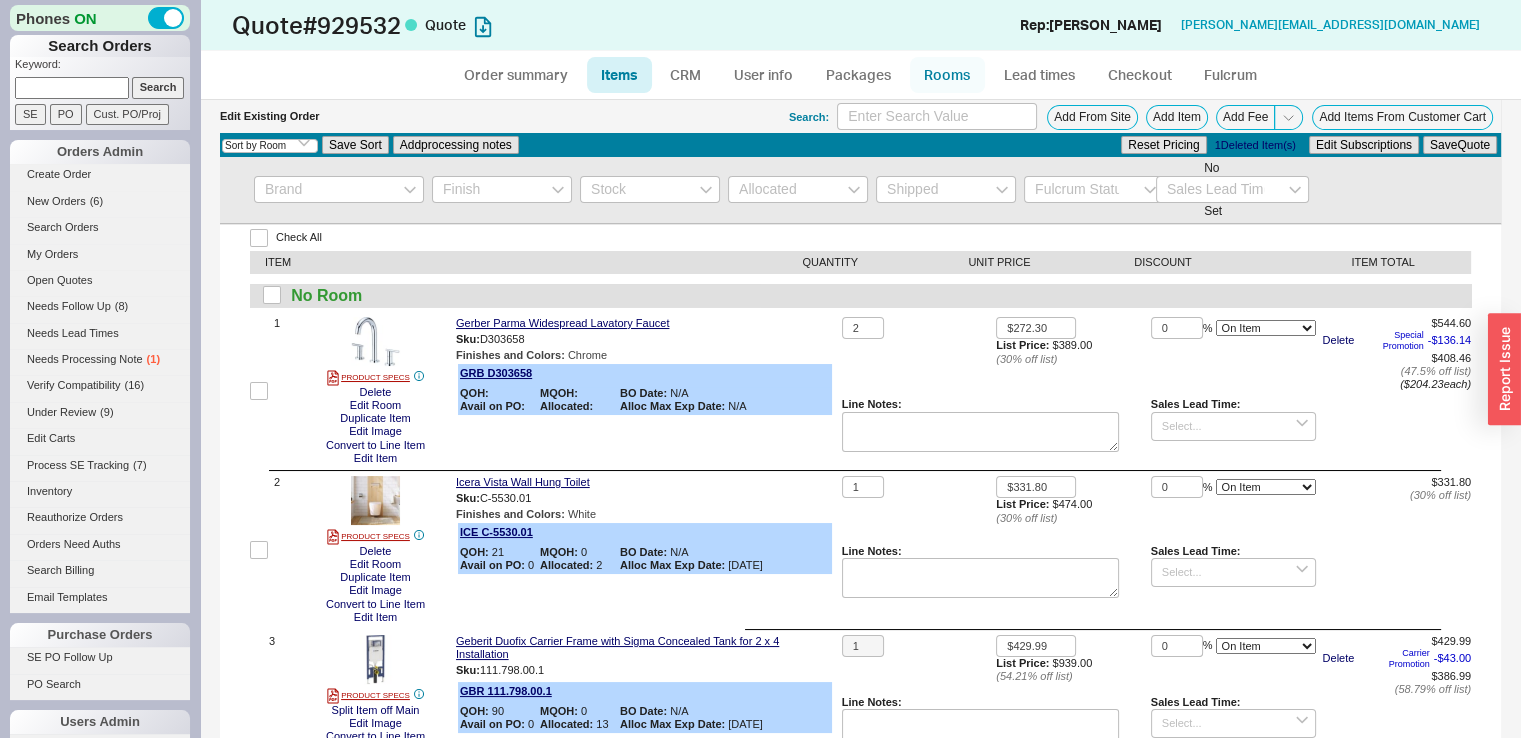 click on "Rooms" at bounding box center (947, 75) 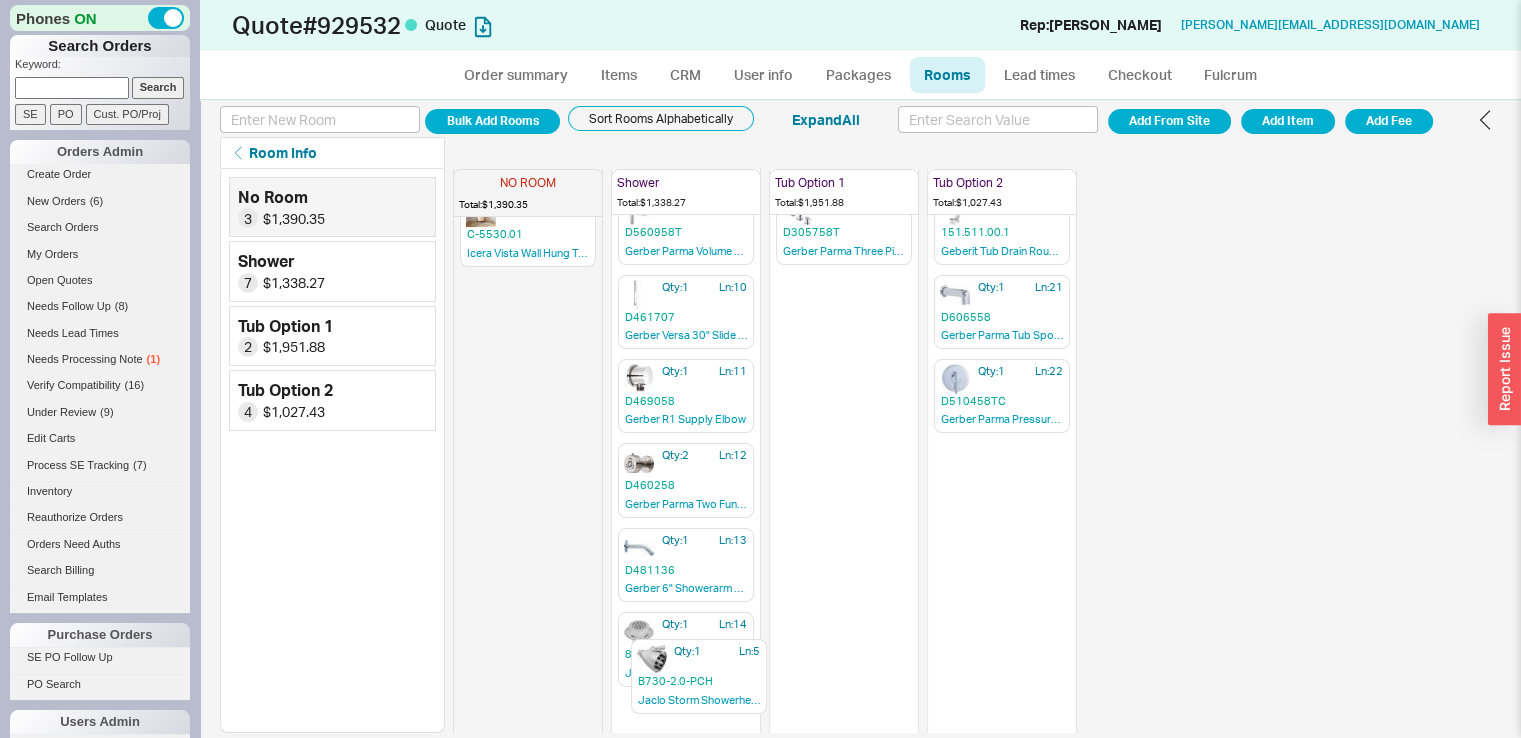 scroll, scrollTop: 166, scrollLeft: 0, axis: vertical 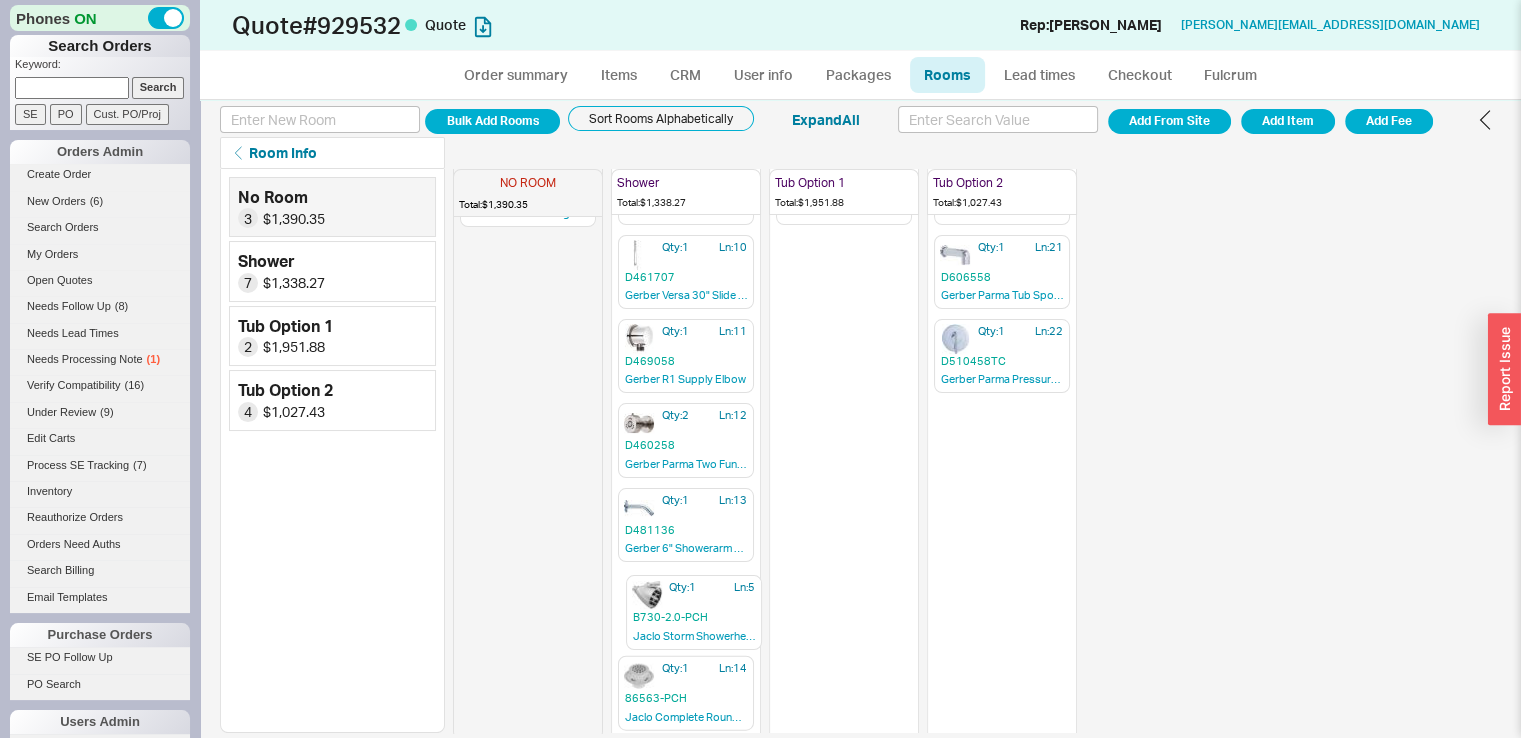 drag, startPoint x: 494, startPoint y: 446, endPoint x: 667, endPoint y: 621, distance: 246.07722 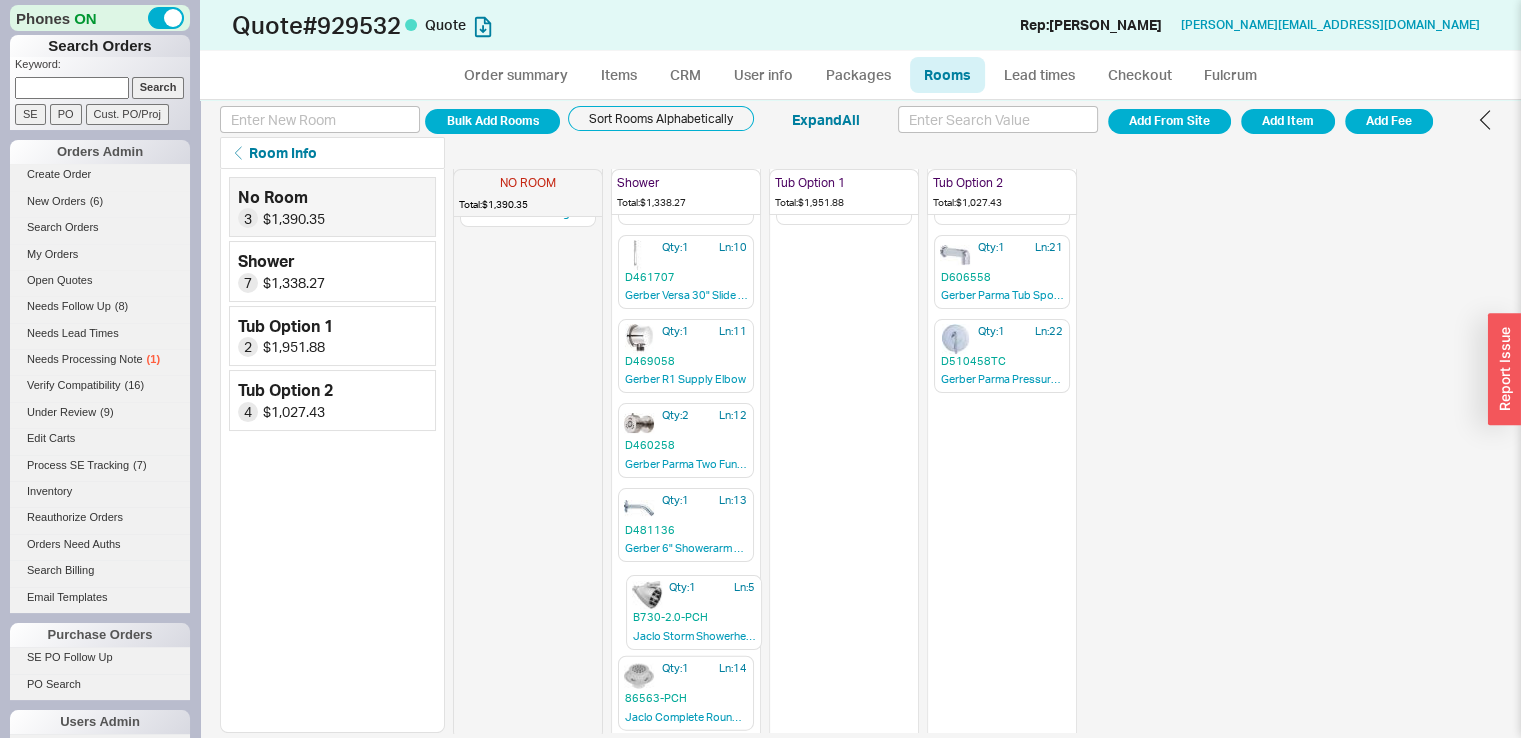 click on "NO ROOM Total:  $1,390.35 Qty:  2 Ln:  1 D303658 Gerber   Parma Widespread Lavatory Faucet Qty:  1 Ln:  2 C-5530.01 Icera   Vista Wall Hung Toilet Qty:  1 Ln:  5 B730-2.0-PCH Jaclo   Storm Showerhead Shower Total:  $1,338.27 Qty:  1 Ln:  6 D562058T Gerber   Parma Thermostatic Shower Valve TRIM Qty:  3 Ln:  8 D560958T Gerber   Parma Volume Control or Diverter Valve Trim Kit Qty:  1 Ln:  10 D461707 Gerber   Versa 30" Slide Bar Assembly with Showerstick Handshower Qty:  1 Ln:  11 D469058 Gerber   R1 Supply Elbow Qty:  2 Ln:  12 D460258 Gerber   Parma Two Function Wall Mount Body Spray Qty:  1 Ln:  13 D481136 Gerber   6" Showerarm with Escutcheon Qty:  1 Ln:  14 86563-PCH Jaclo   Complete Round Shower Drain Tub Option 1 Total:  $1,951.88 Qty:  1 Ln:  15 PTXPLN5930-GW Perlato   Palencia Soaker Tub Qty:  1 Ln:  16 D305758T Gerber   Parma Three Piece Roman Tub Trim Kit Tub Option 2 Total:  $1,027.43 Qty:  1 Ln:  18 105705-000-001-001 Maax   Rubix 6032 Soaker Tub Qty:  1 Ln:  19 151.511.00.1 Geberit   Qty:  1 Ln:  21" at bounding box center [977, 451] 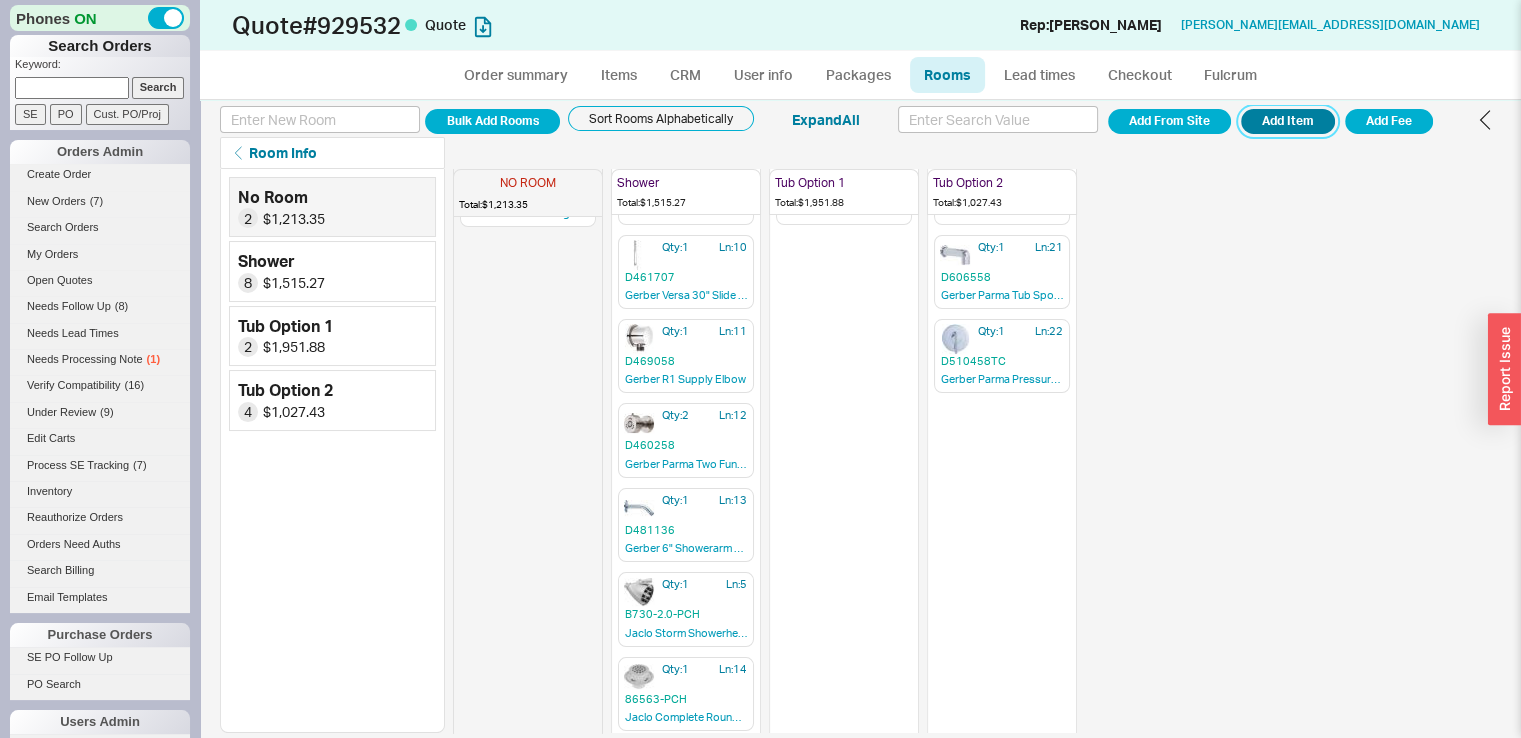 click on "Add Item" at bounding box center [1288, 121] 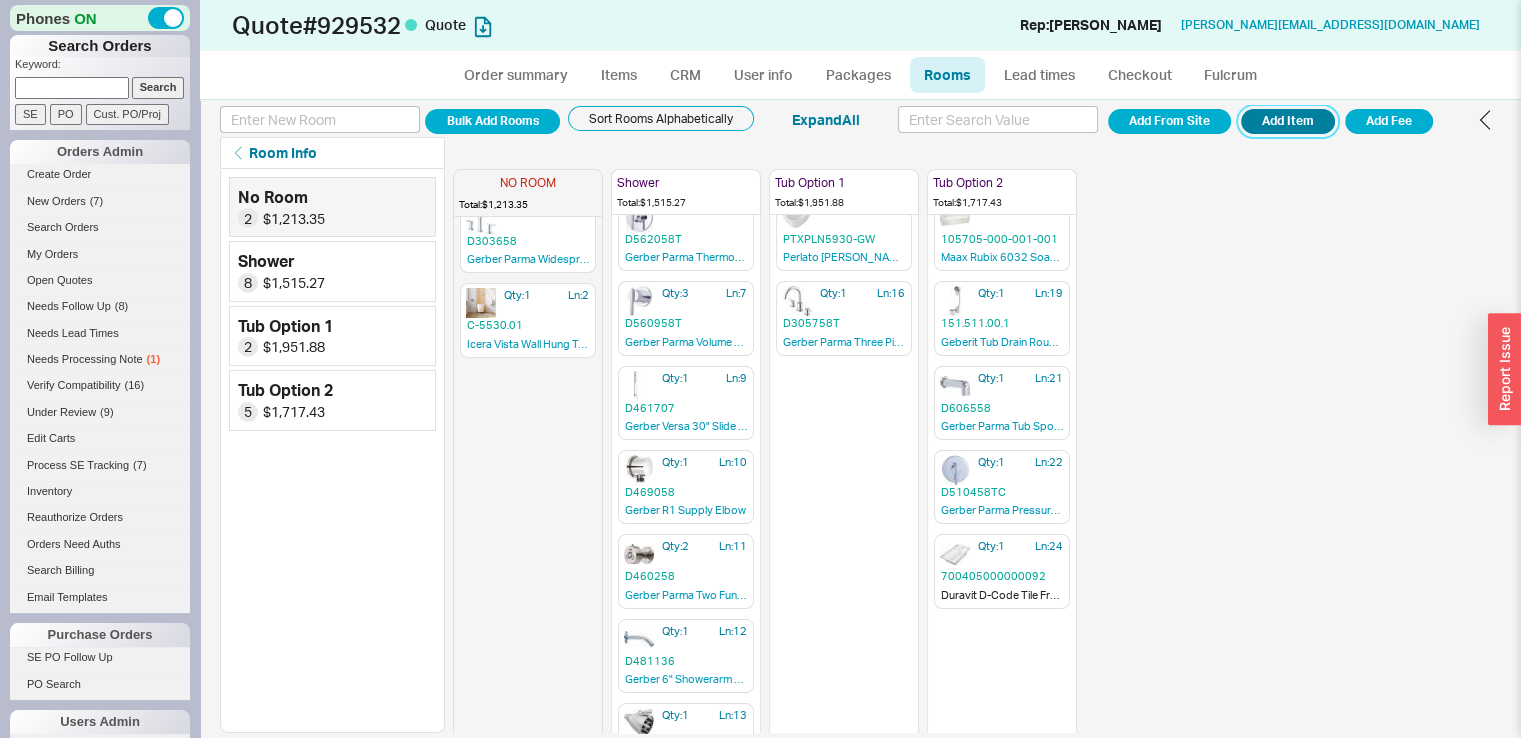 scroll, scrollTop: 0, scrollLeft: 0, axis: both 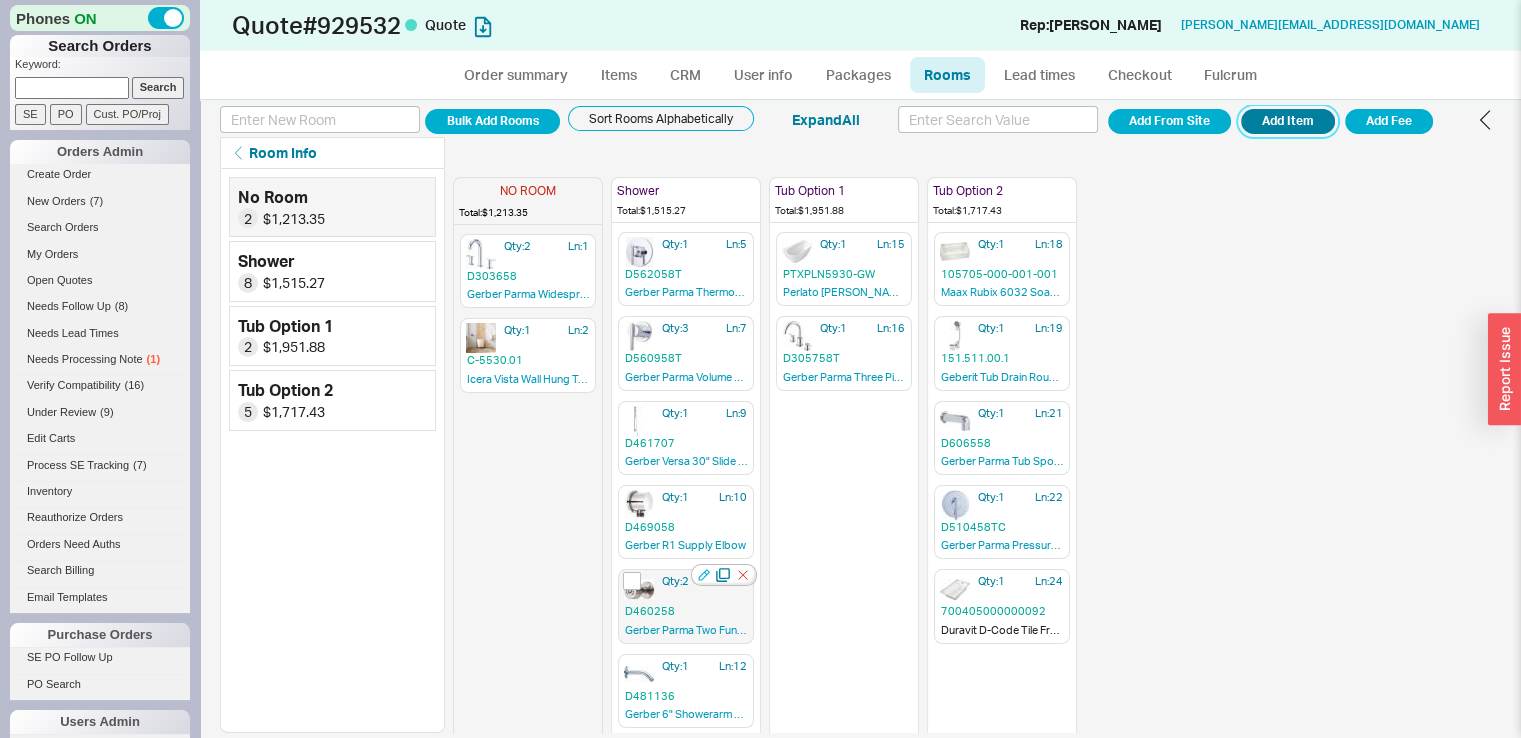 click 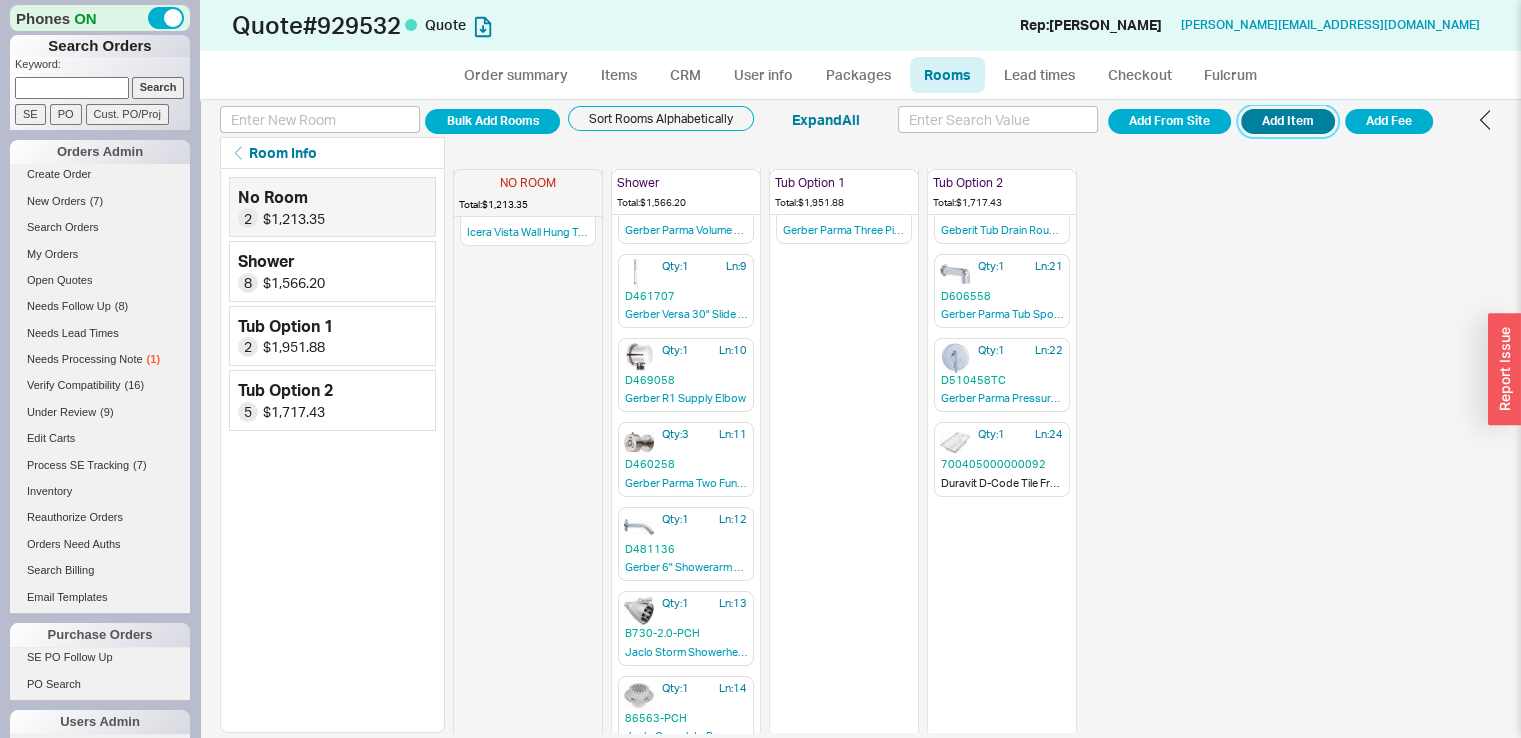 scroll, scrollTop: 166, scrollLeft: 0, axis: vertical 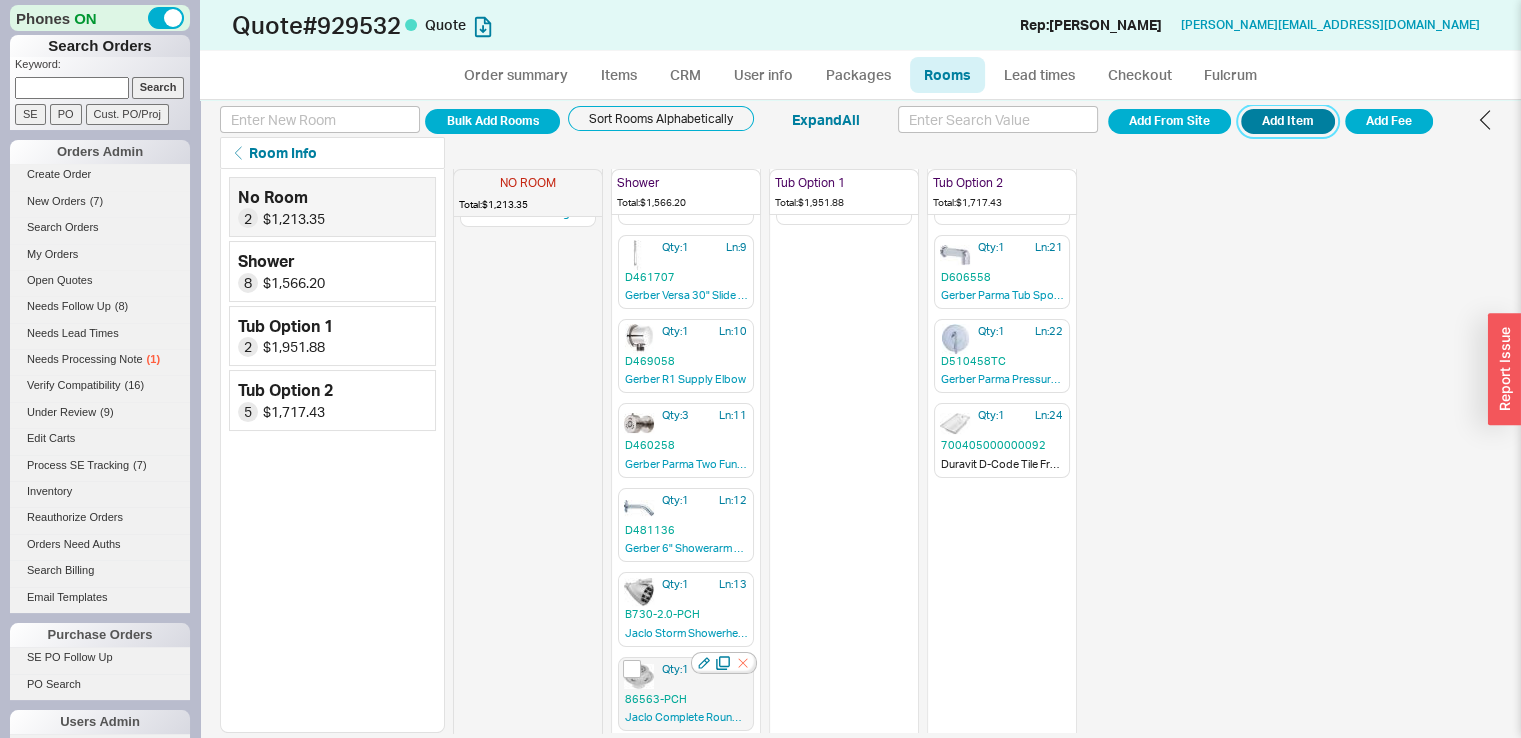 click 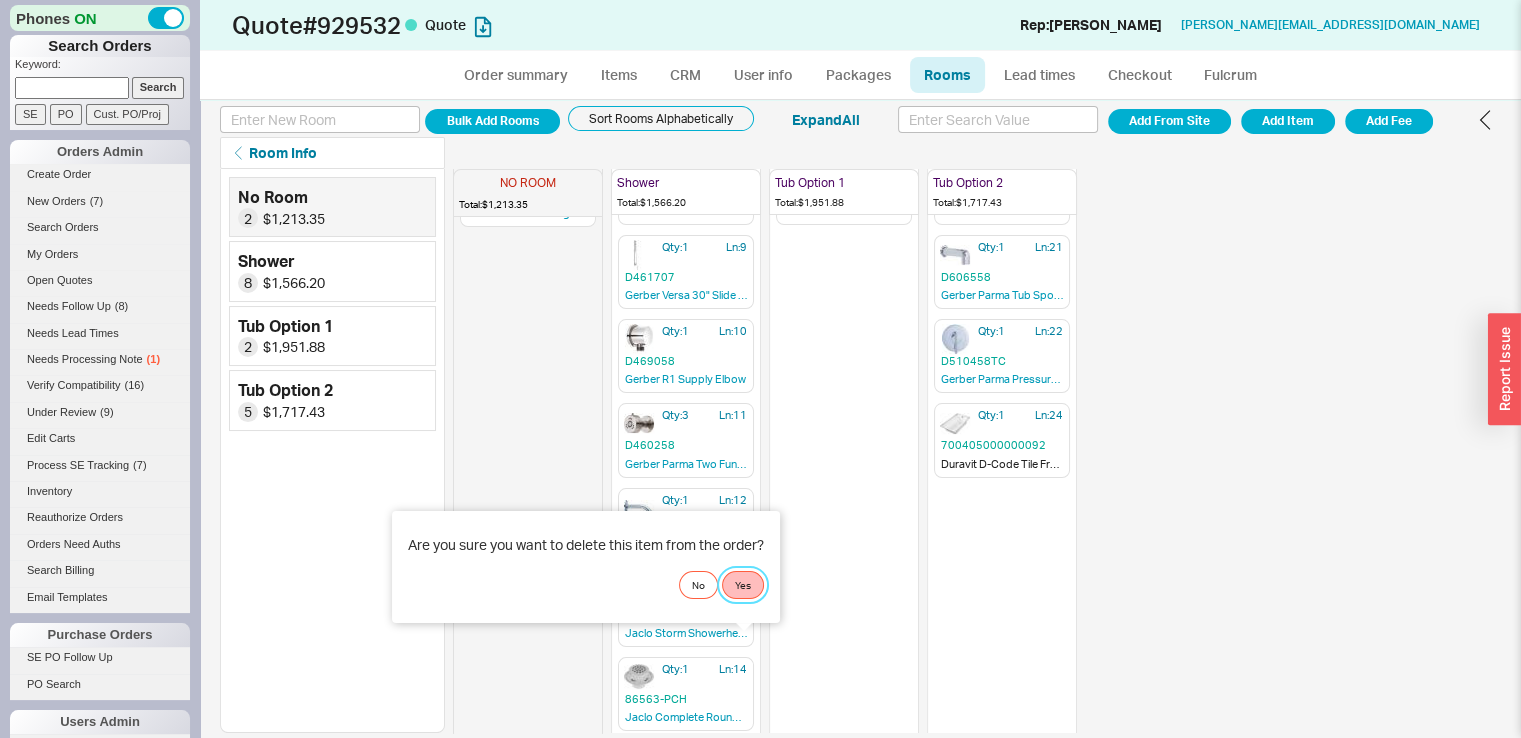 click on "Yes" at bounding box center (743, 585) 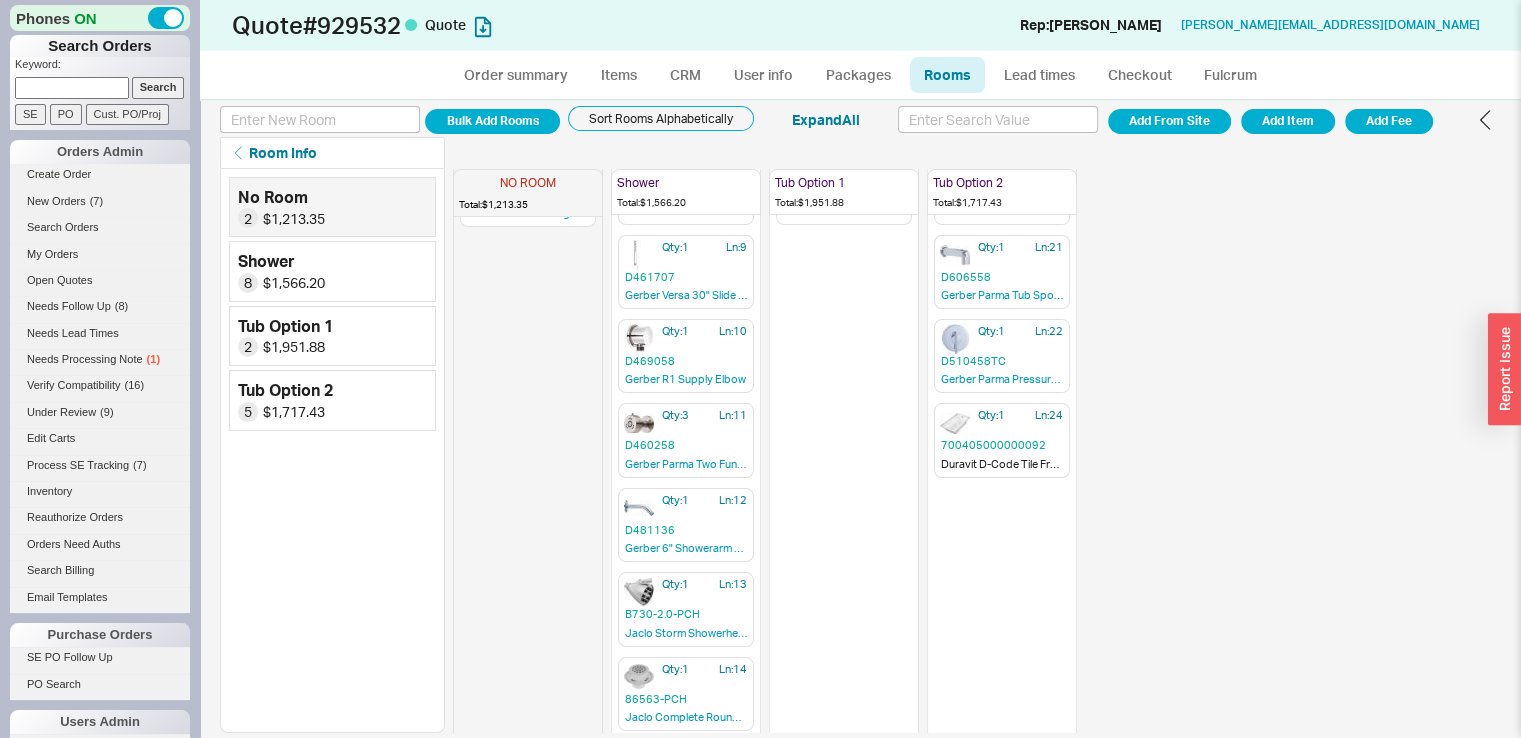 scroll, scrollTop: 82, scrollLeft: 0, axis: vertical 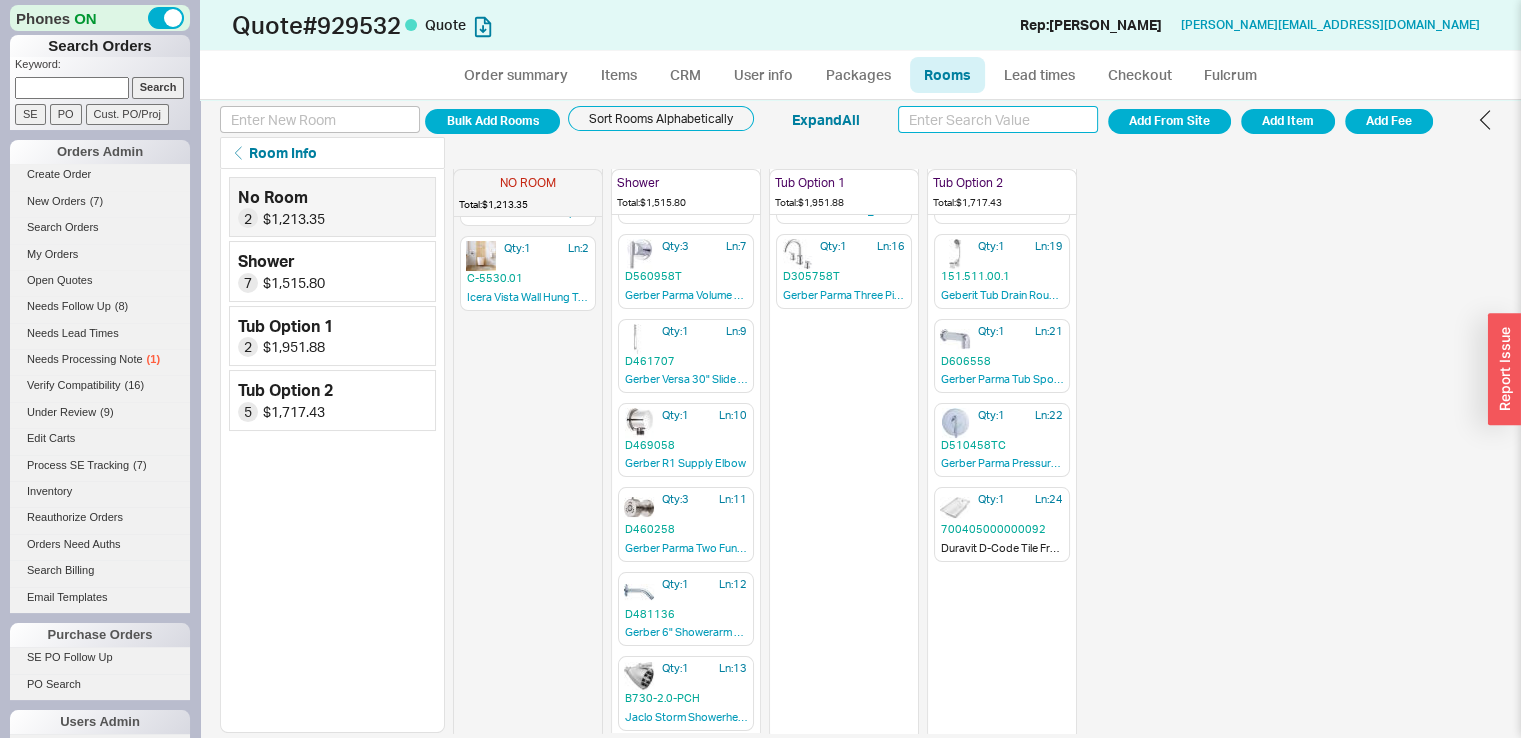click at bounding box center (998, 119) 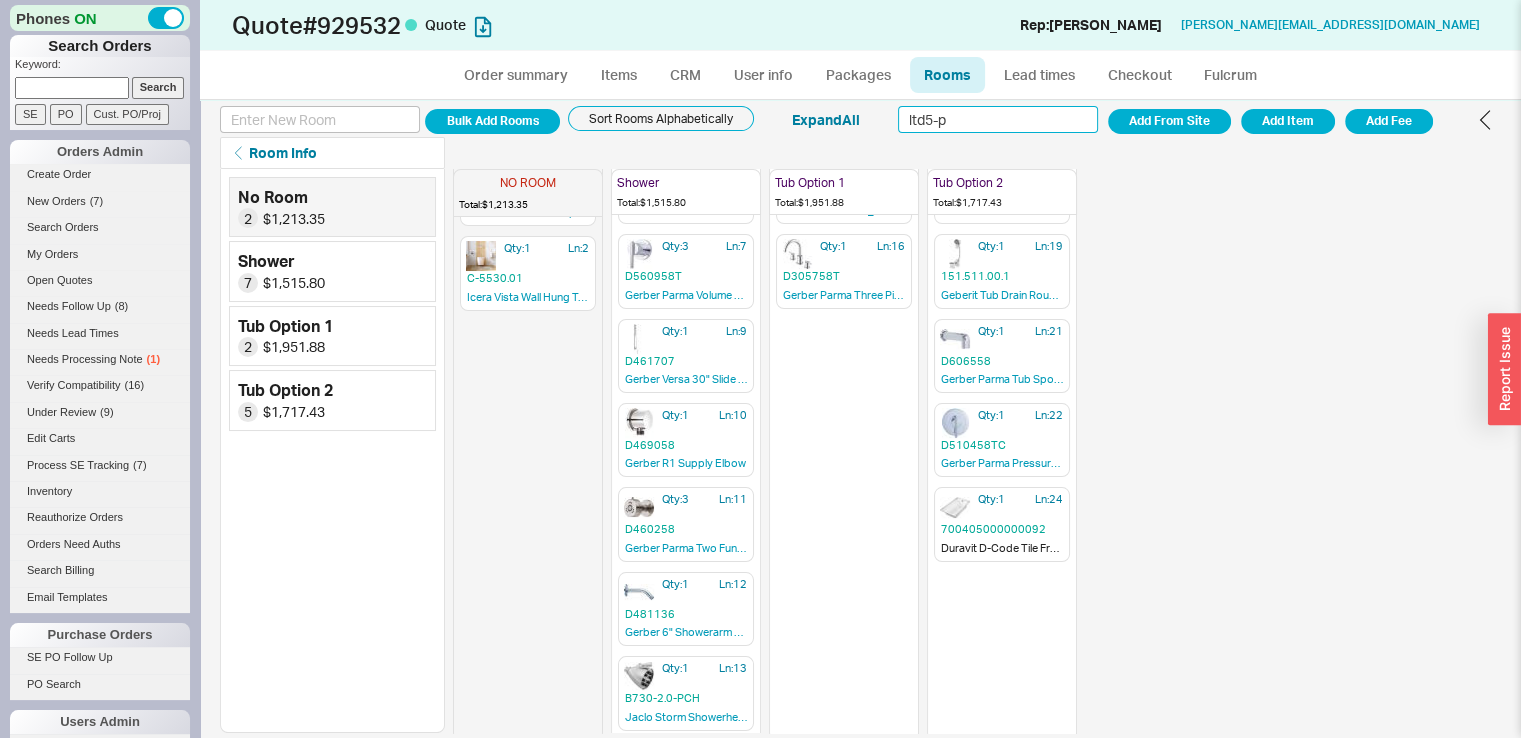 type on "ltd5-p" 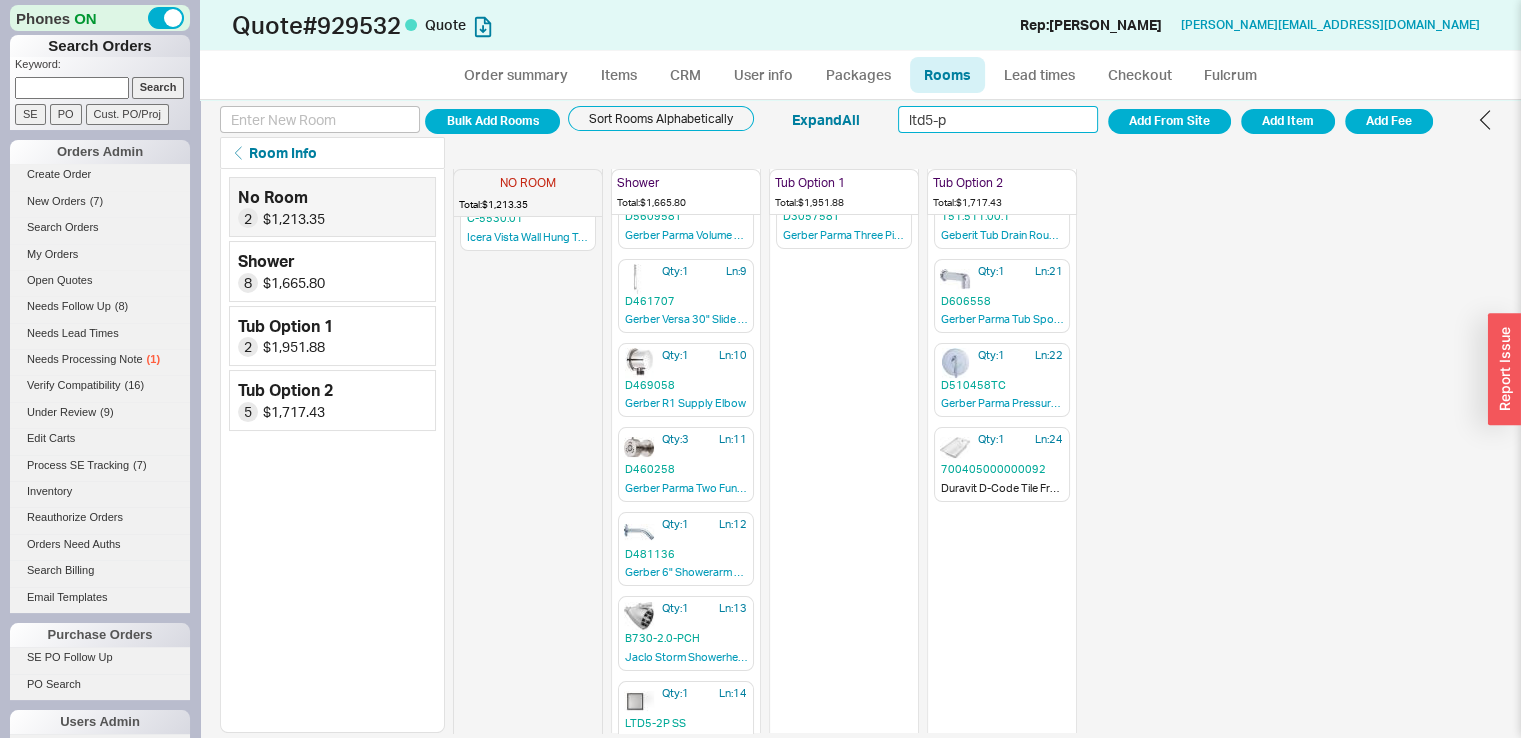 scroll, scrollTop: 166, scrollLeft: 0, axis: vertical 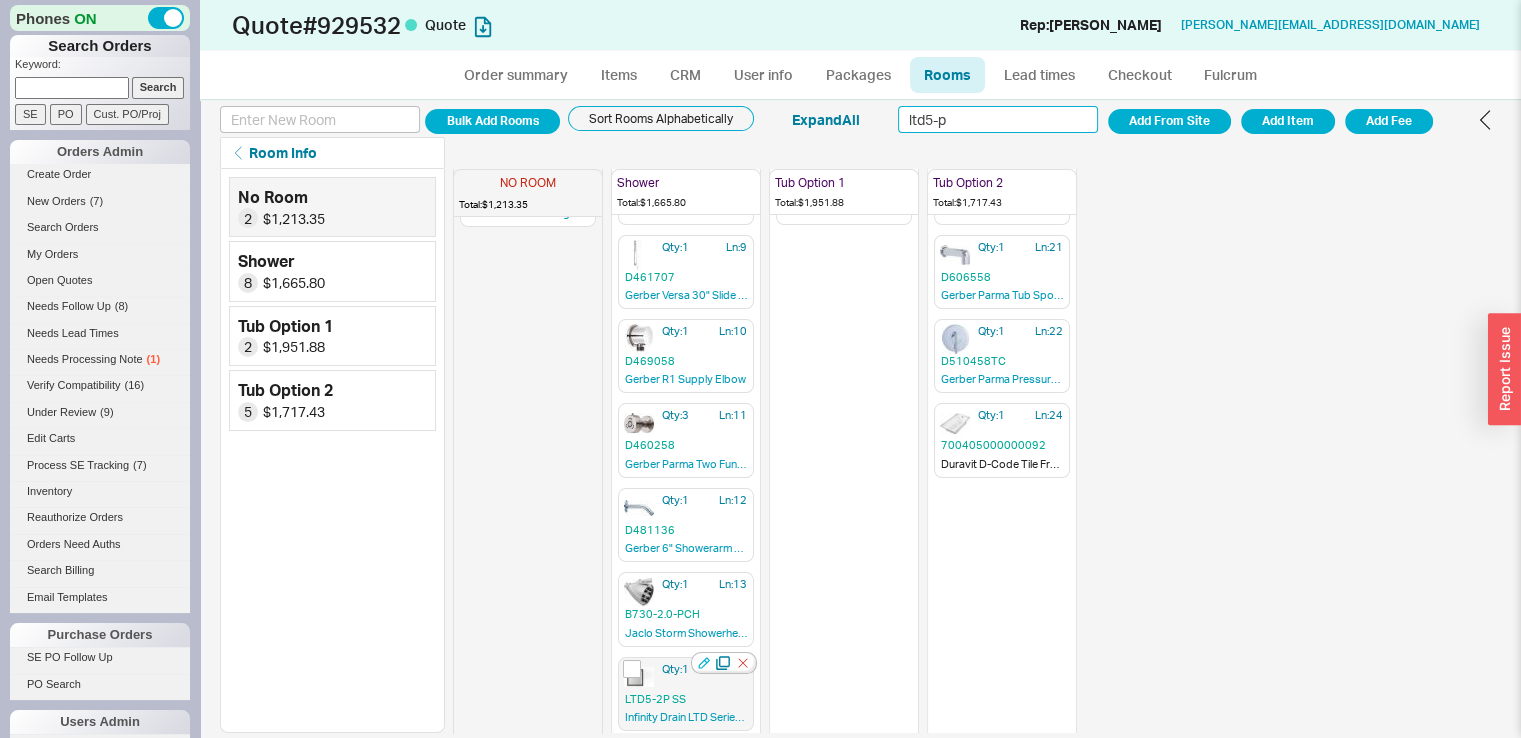 click 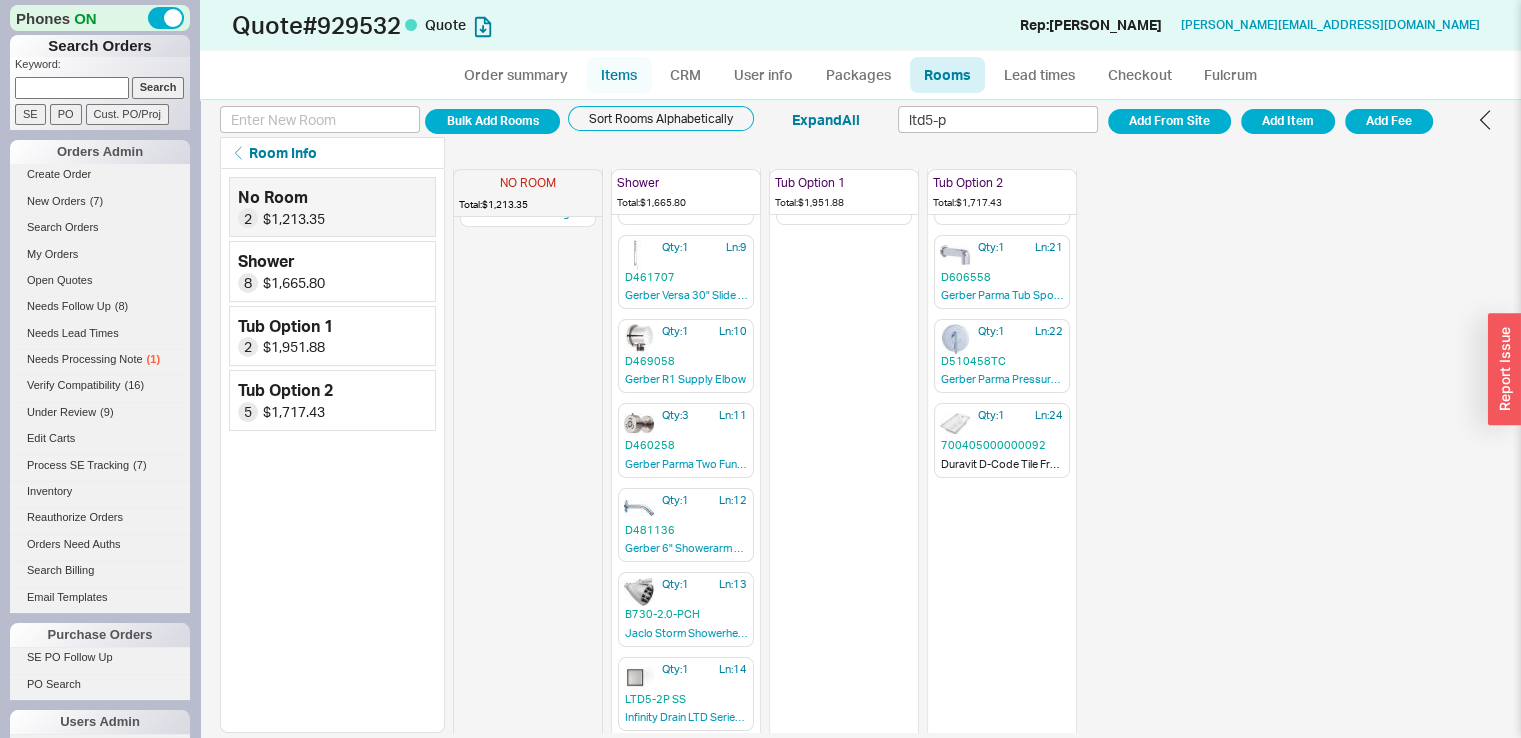 click on "Items" at bounding box center (619, 75) 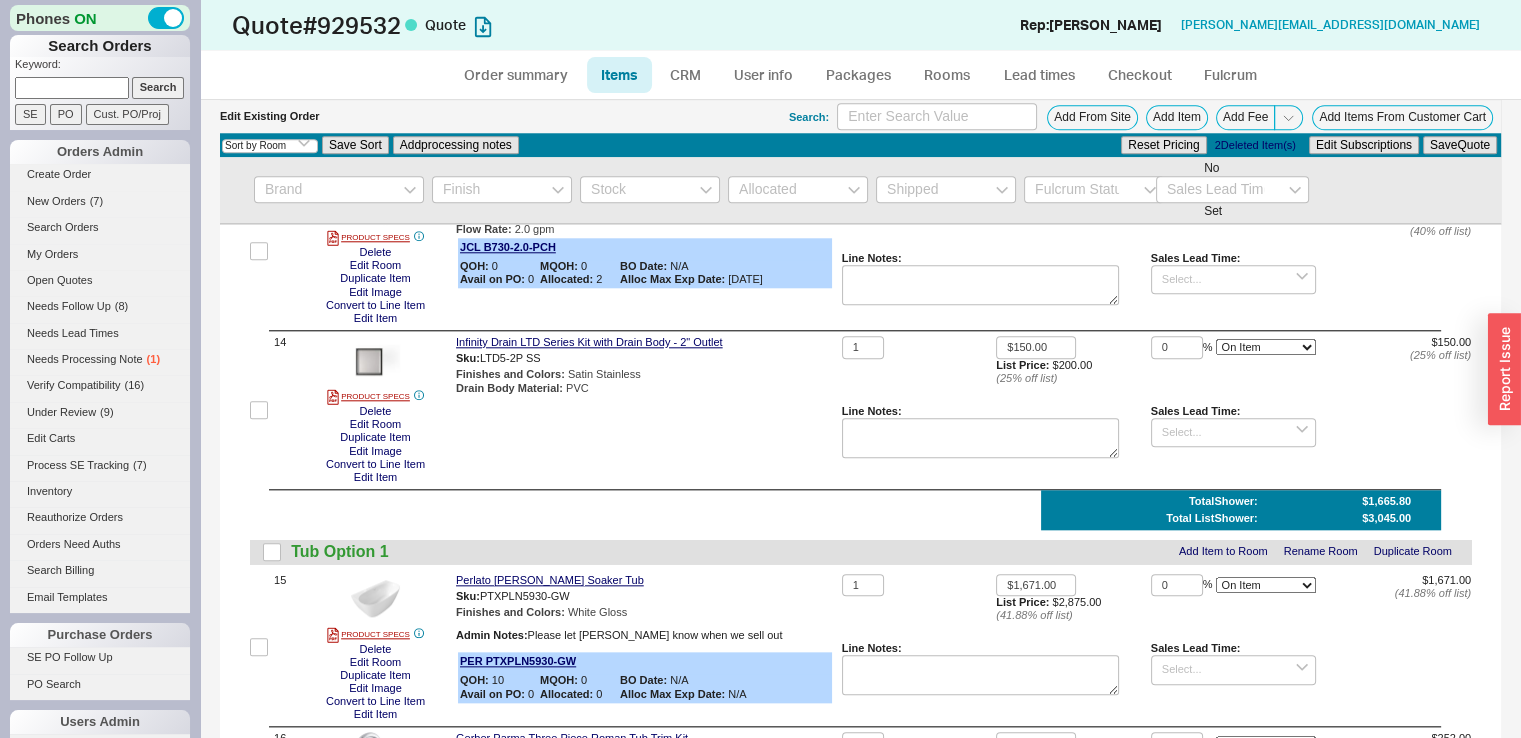 scroll, scrollTop: 2076, scrollLeft: 0, axis: vertical 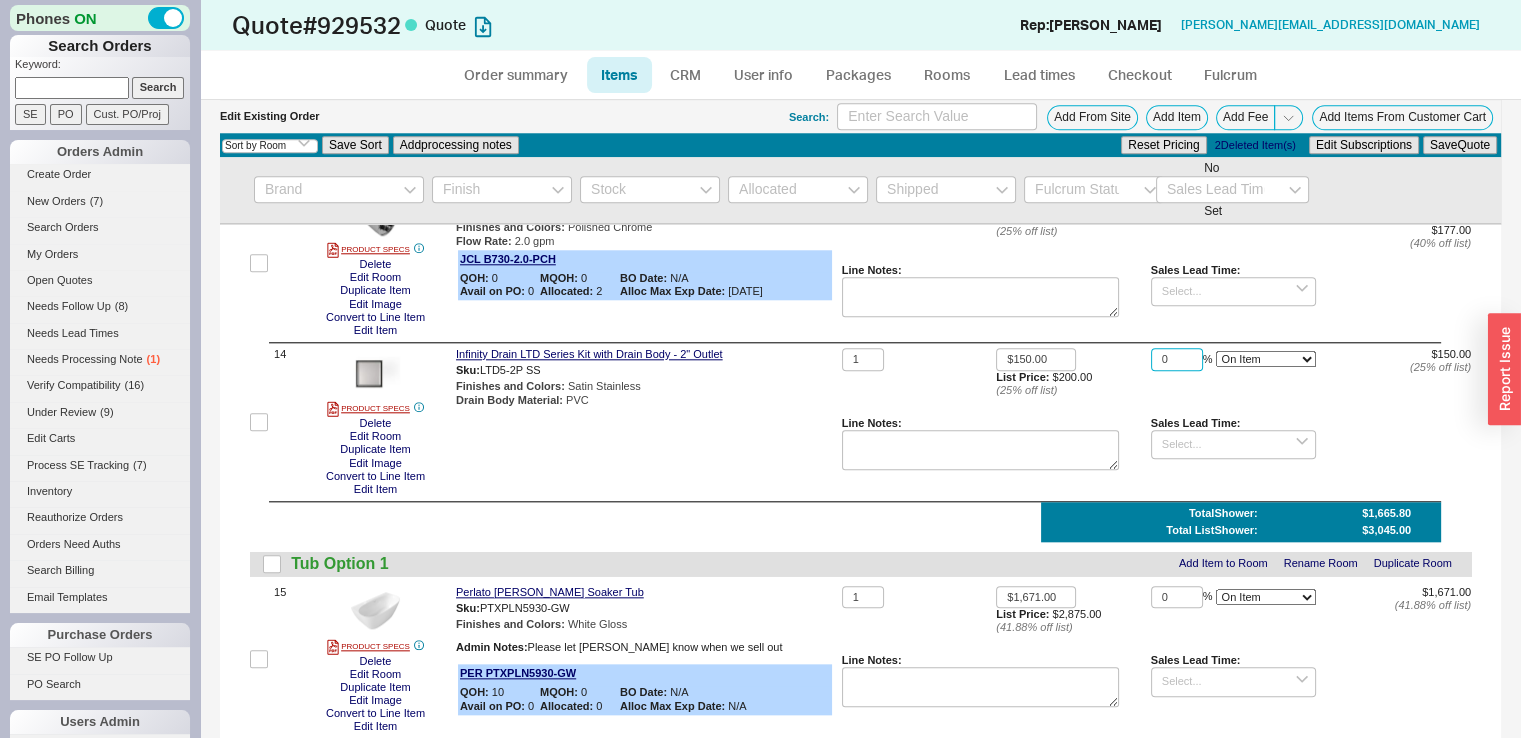 drag, startPoint x: 1165, startPoint y: 370, endPoint x: 1136, endPoint y: 373, distance: 29.15476 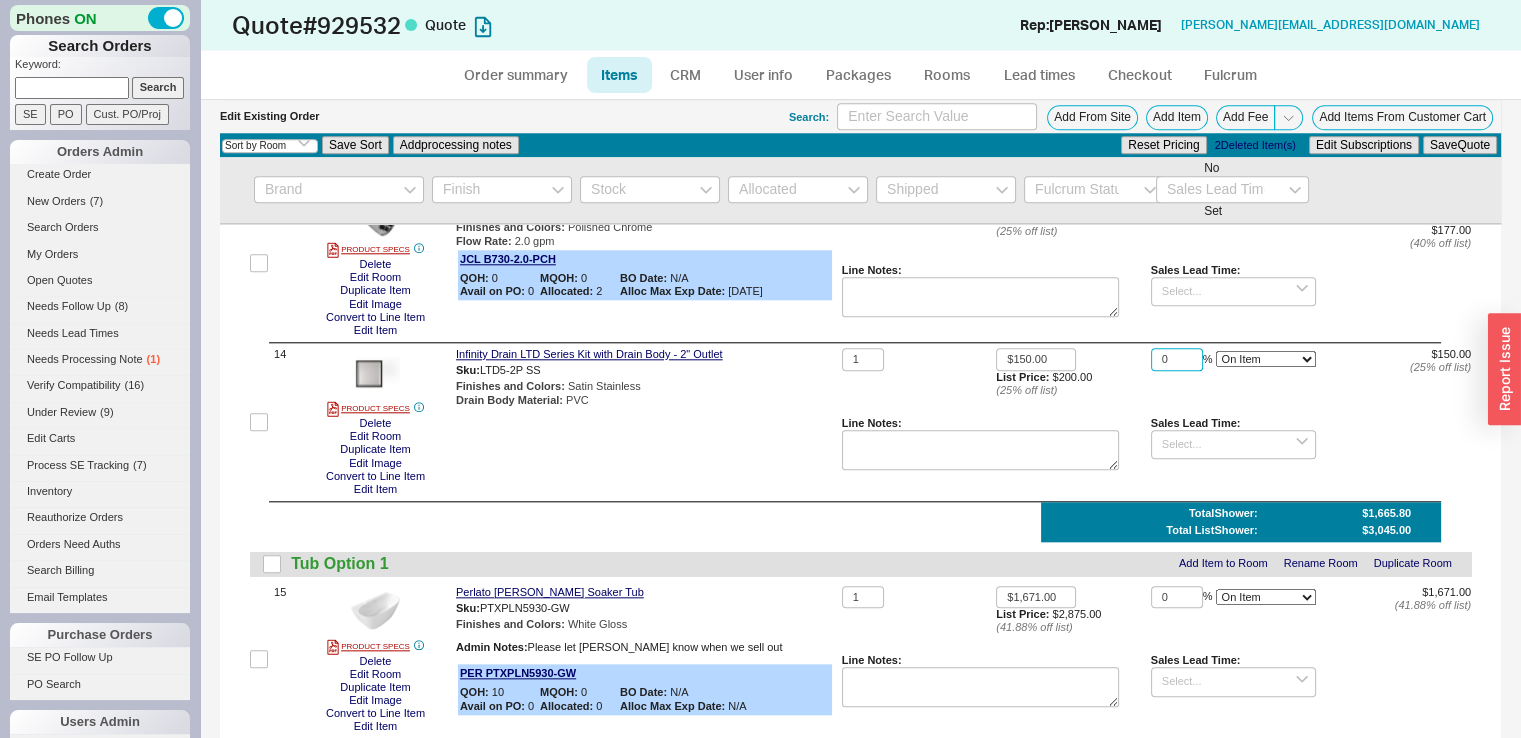 click on "1 $150.00 List Price:   $200.00 ( 25 % off list) 0 % On Item On Bottom Gift Card $150.00 ( 25 % off list) Line Notes:  Sales Lead Time:" at bounding box center (1156, 422) 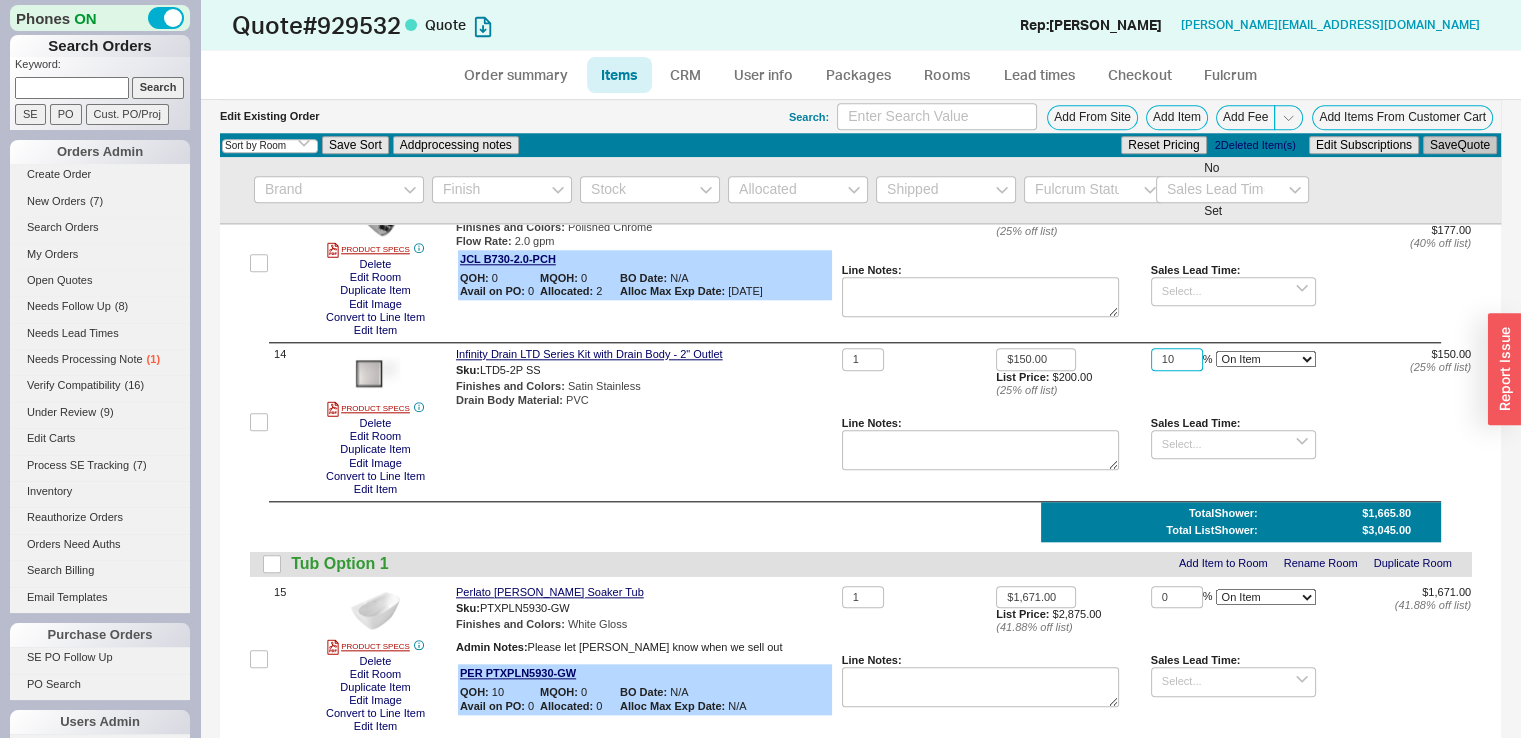 type on "10" 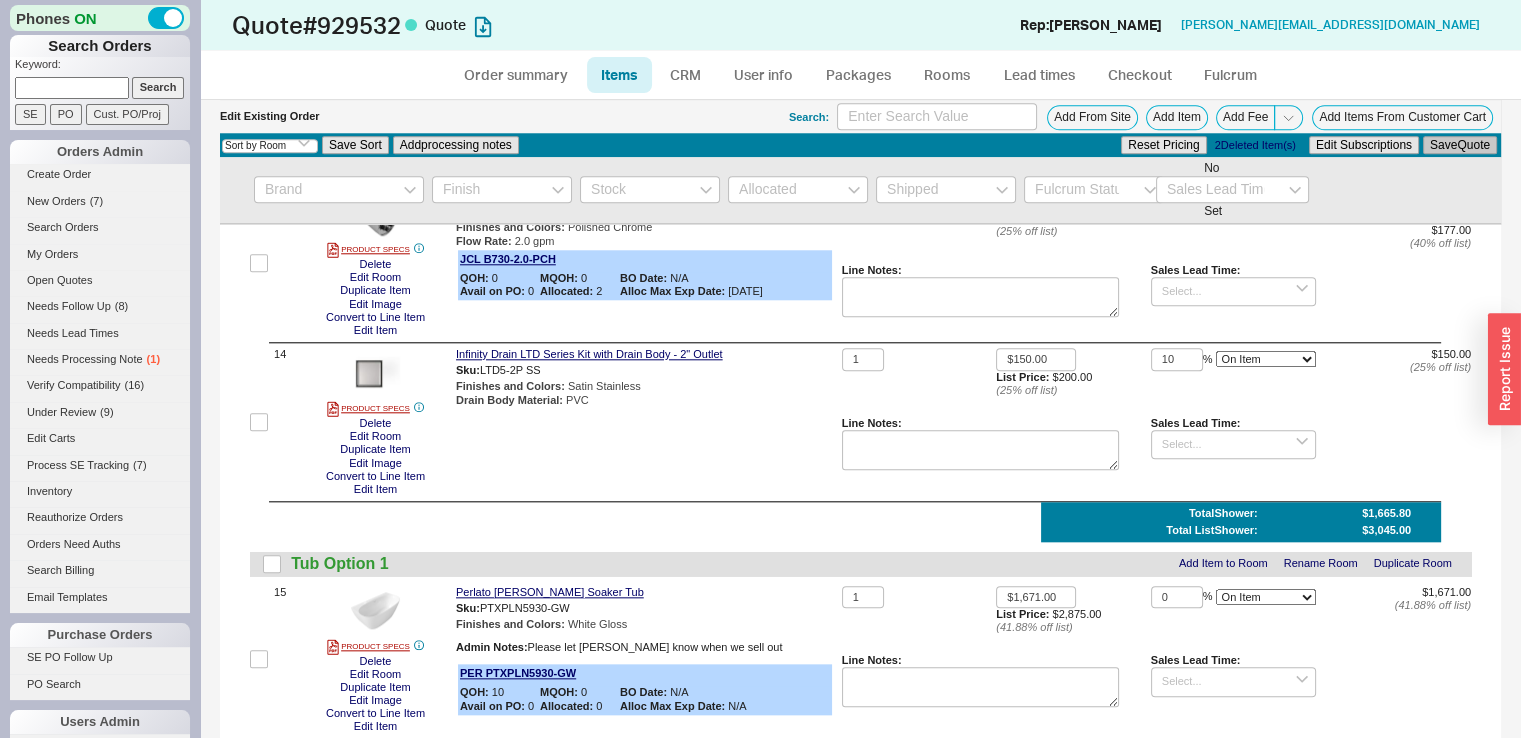 click on "Save  Quote" at bounding box center [1460, 145] 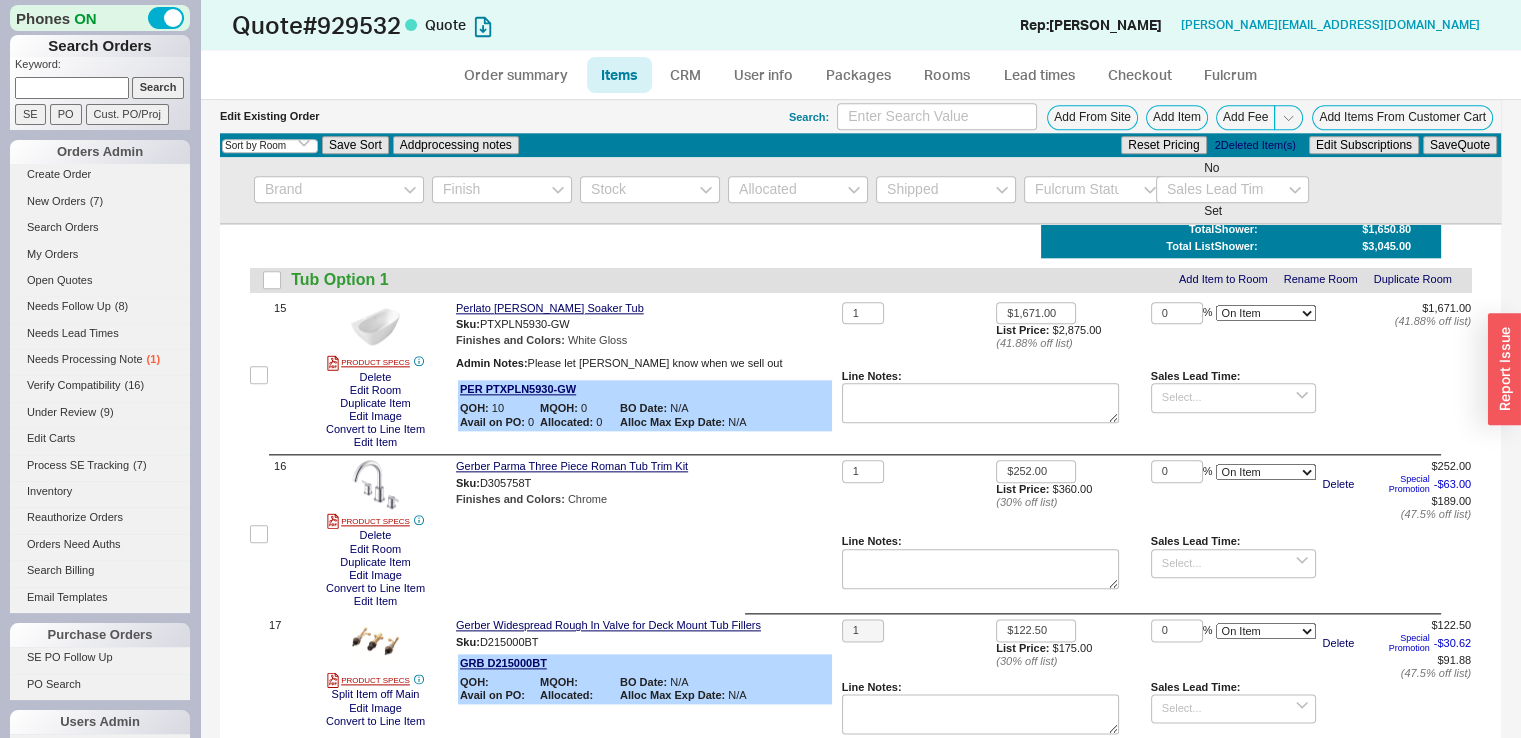 scroll, scrollTop: 2366, scrollLeft: 0, axis: vertical 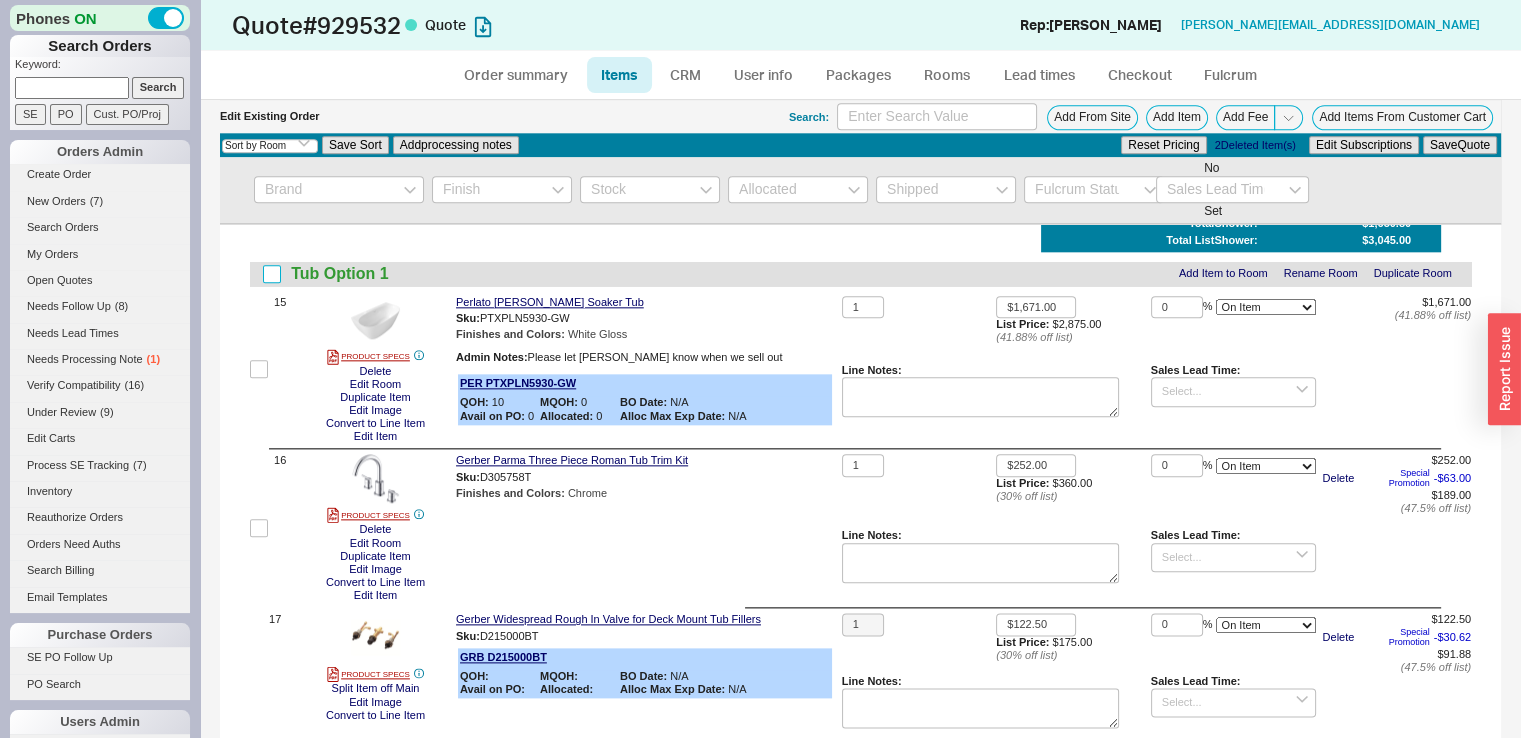 click at bounding box center [272, 274] 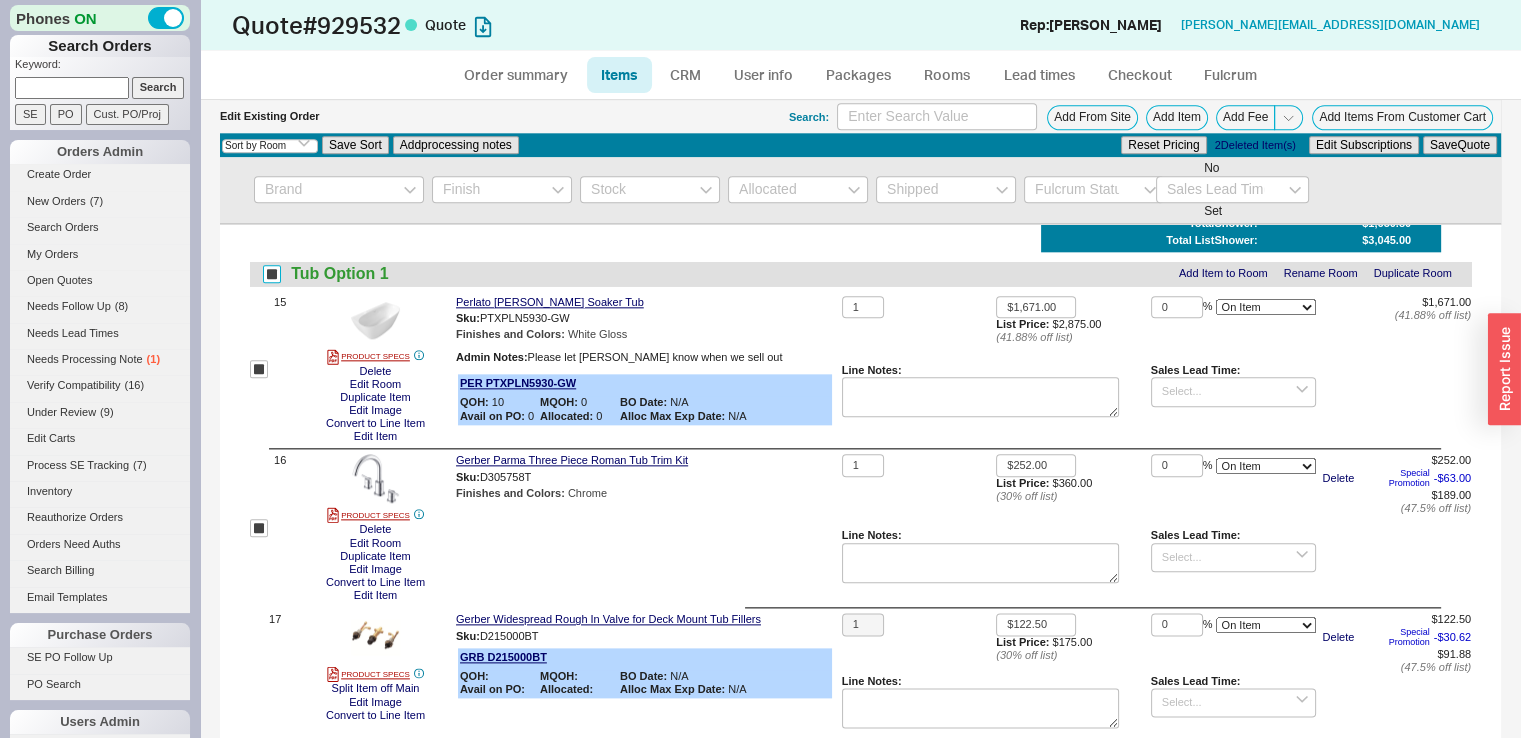 checkbox on "true" 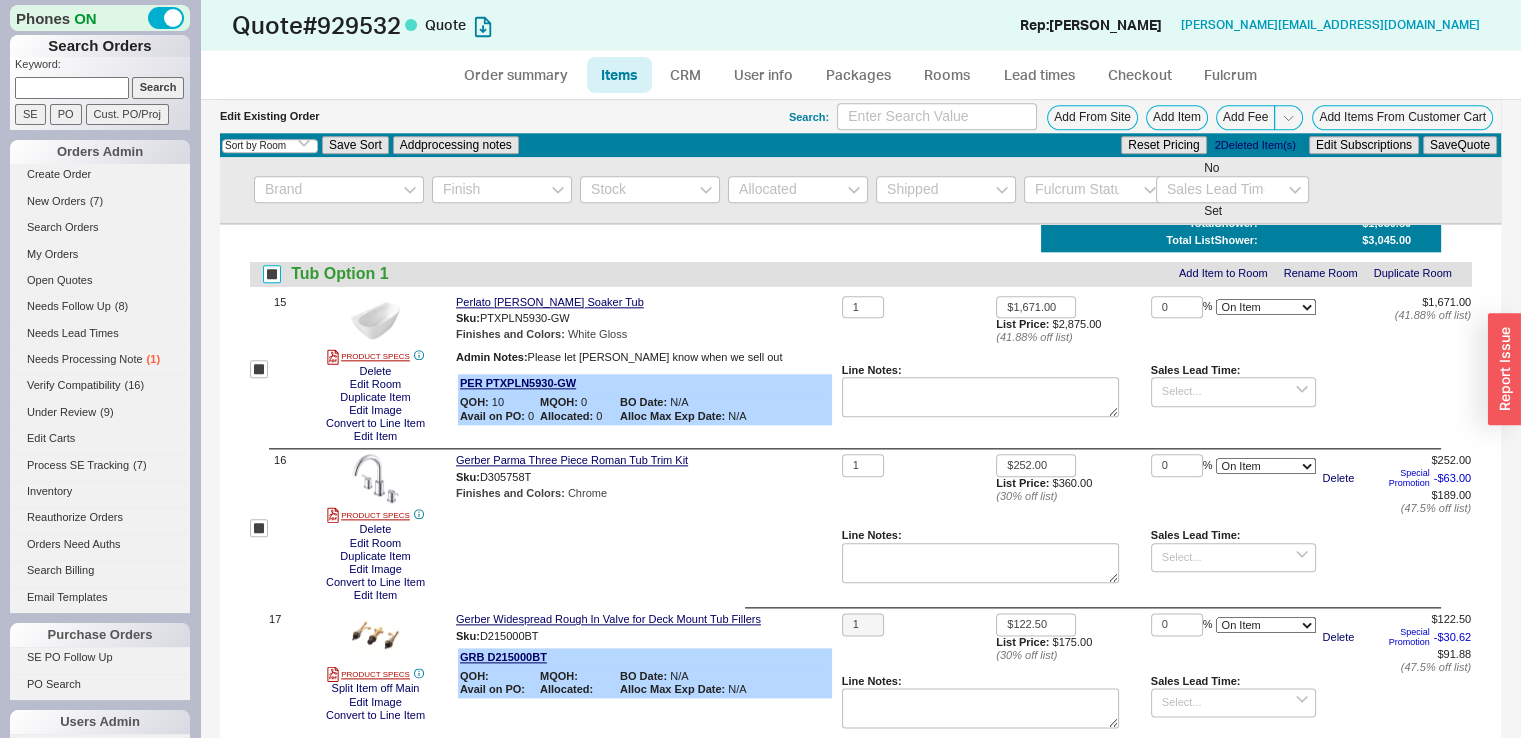 checkbox on "true" 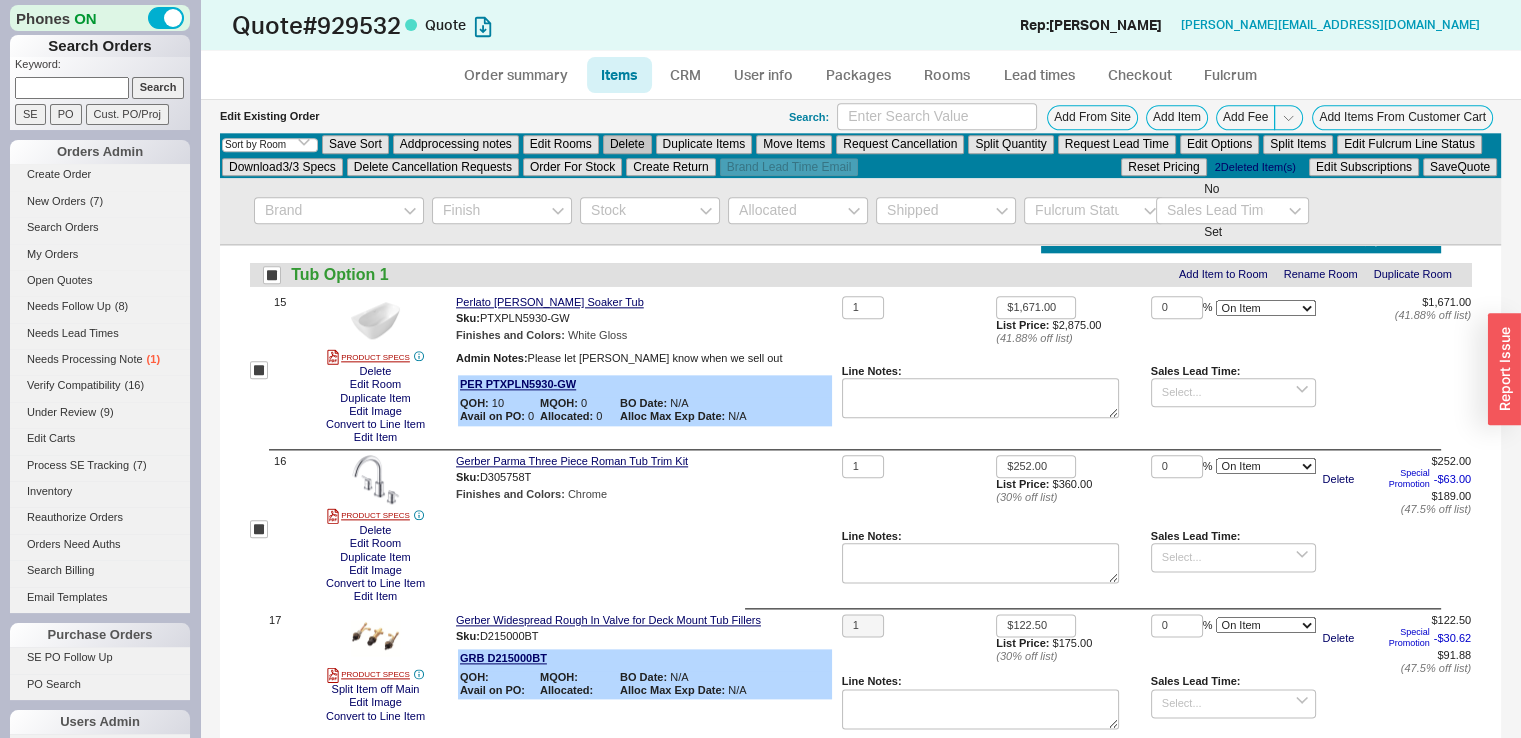 click on "Delete" at bounding box center (627, 144) 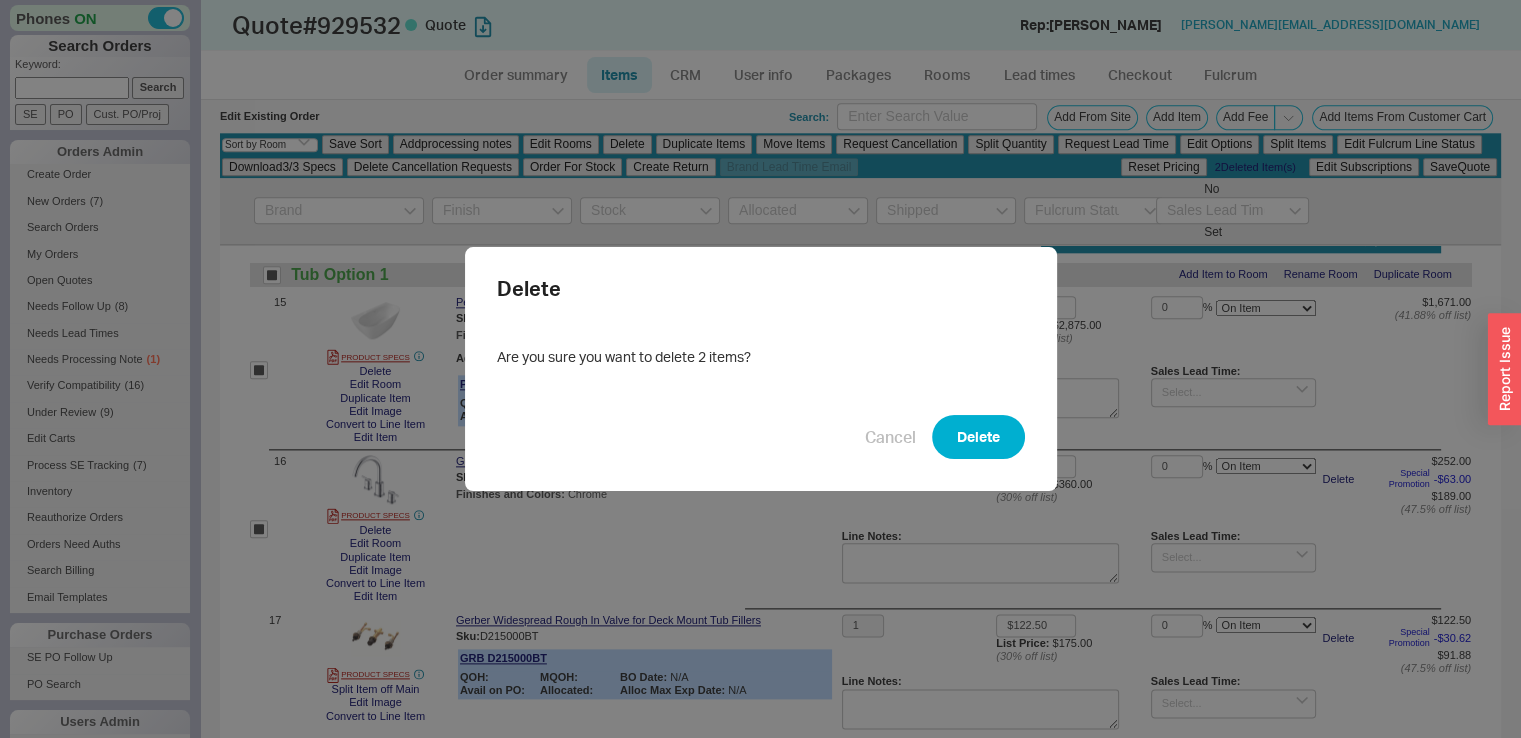 click on "Delete" at bounding box center (978, 437) 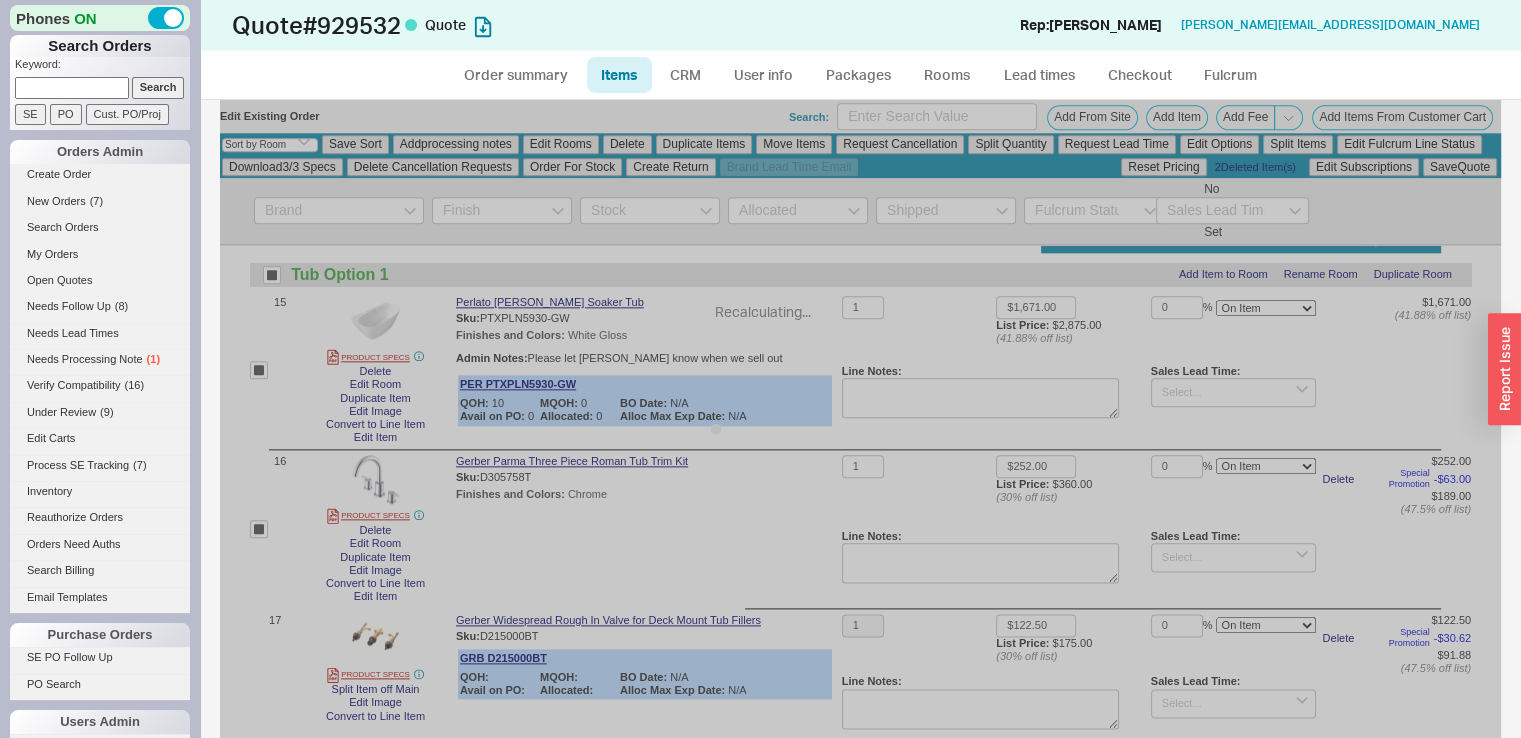 checkbox on "false" 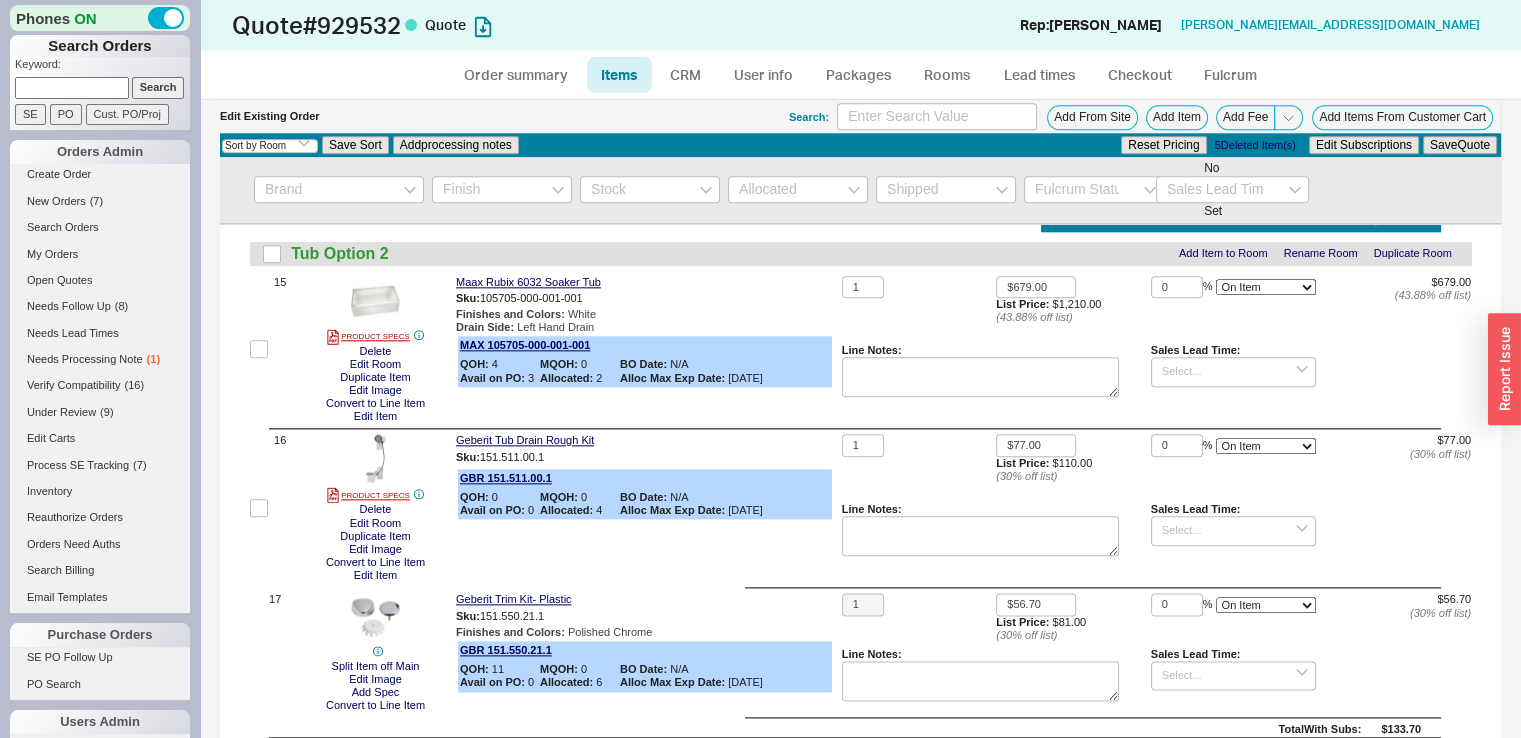 scroll, scrollTop: 2366, scrollLeft: 0, axis: vertical 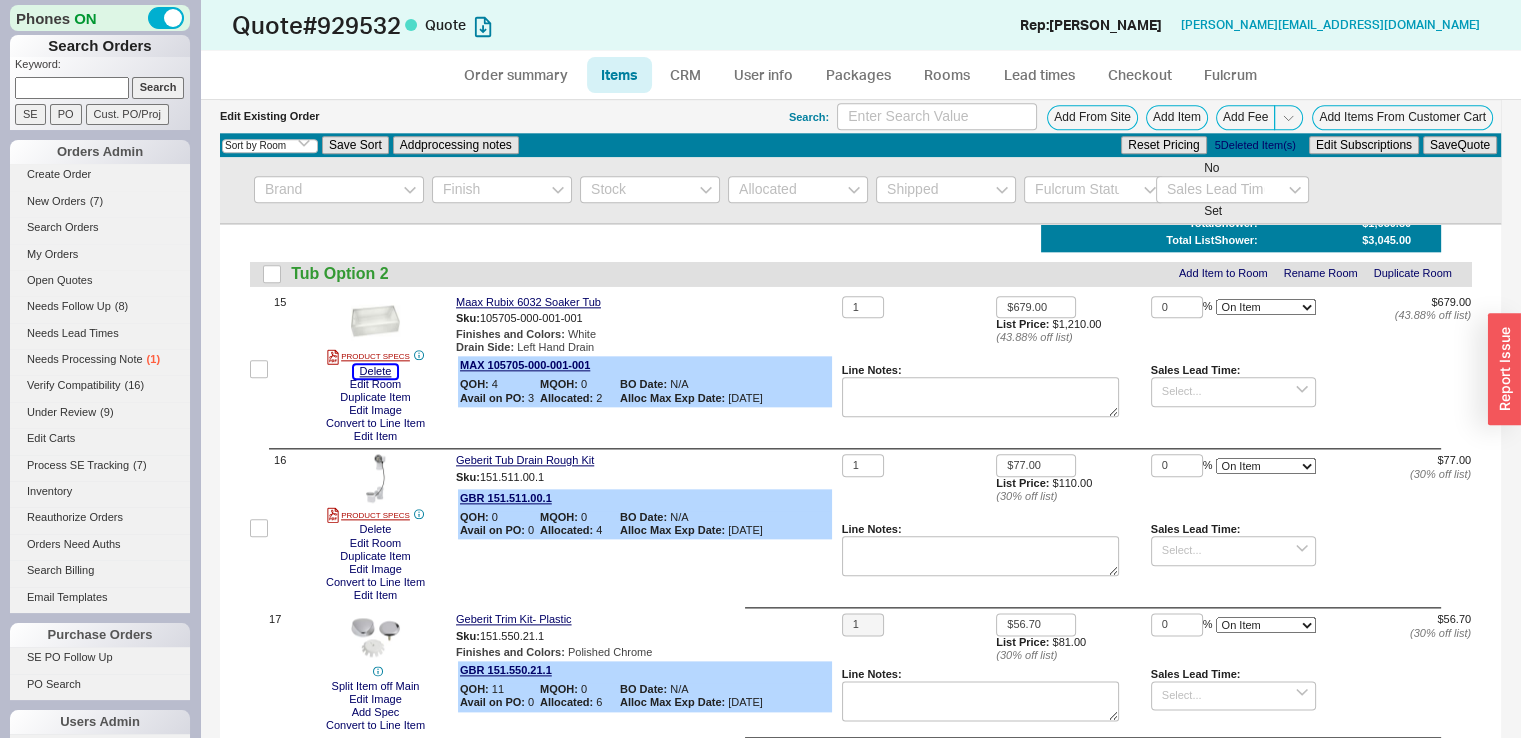 click on "Delete" at bounding box center [376, 371] 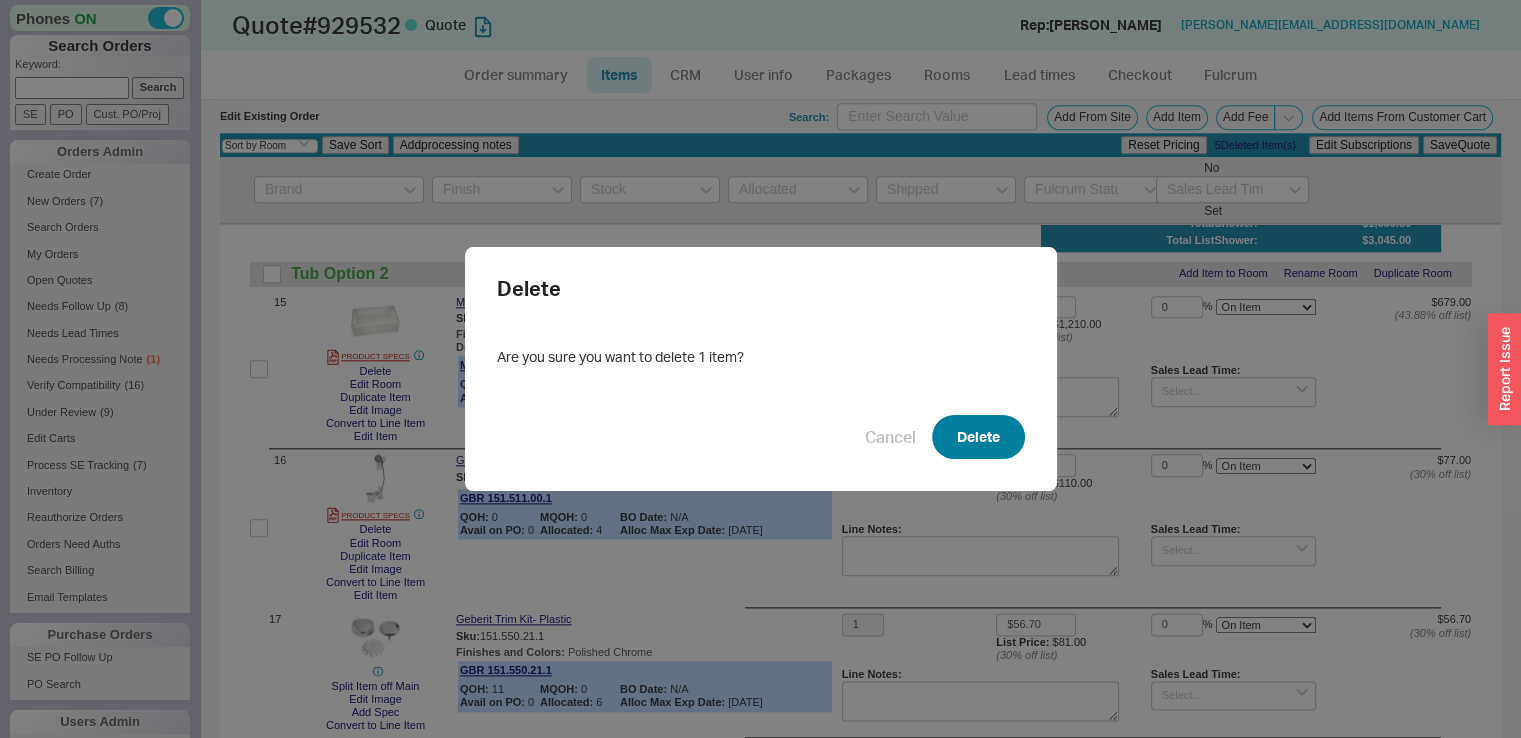 click on "Delete" at bounding box center (978, 437) 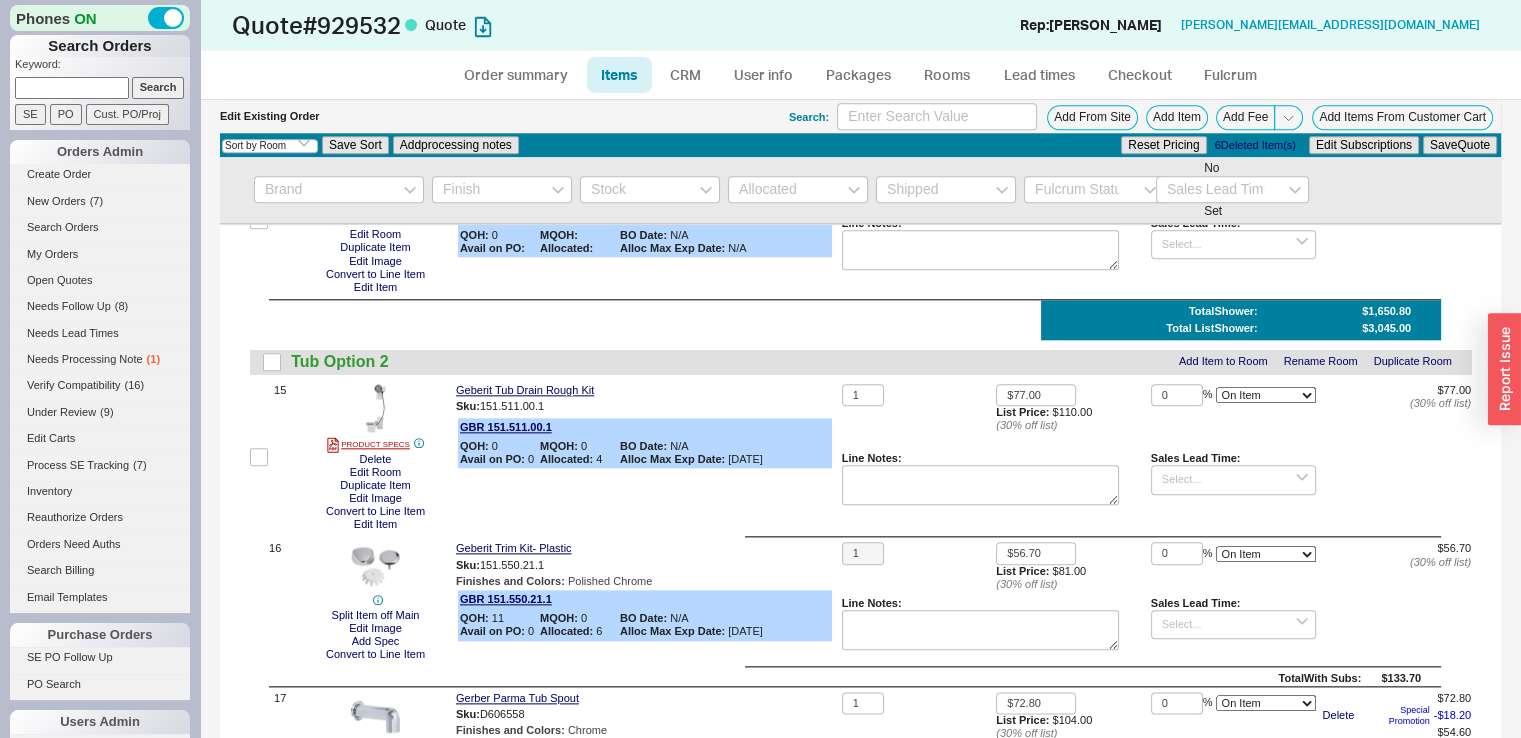 scroll, scrollTop: 2214, scrollLeft: 0, axis: vertical 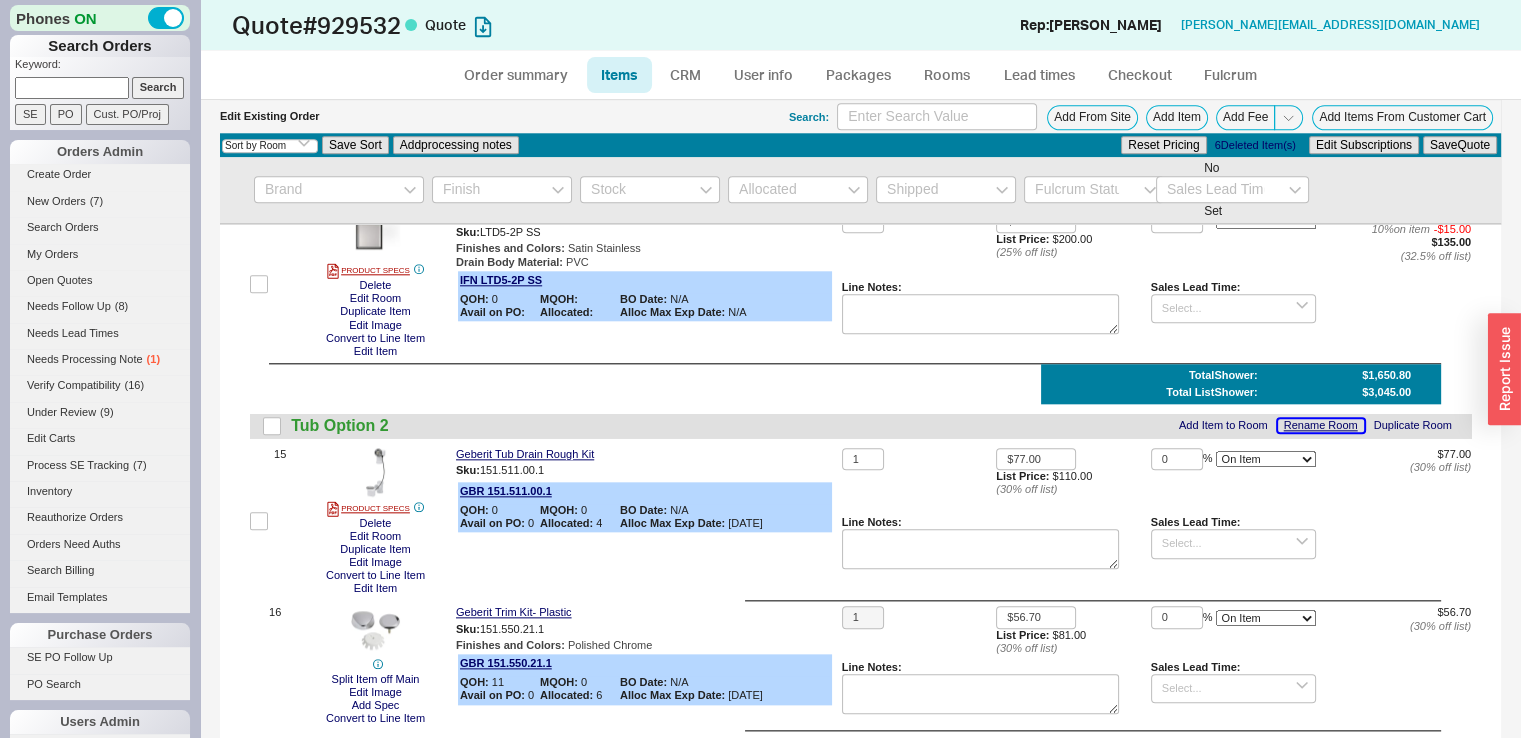 click on "Rename Room" at bounding box center [1321, 425] 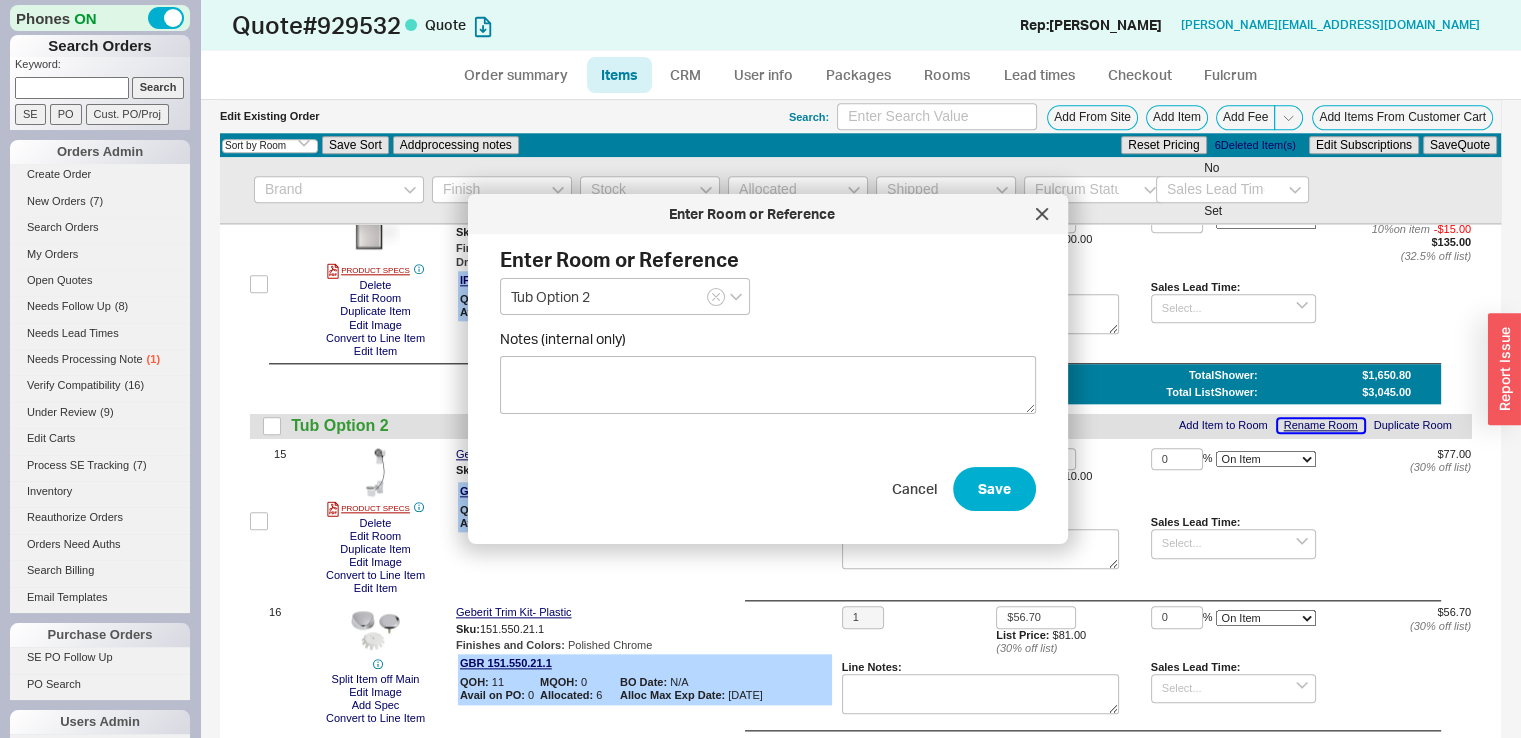 click on "Rename Room" at bounding box center [1321, 425] 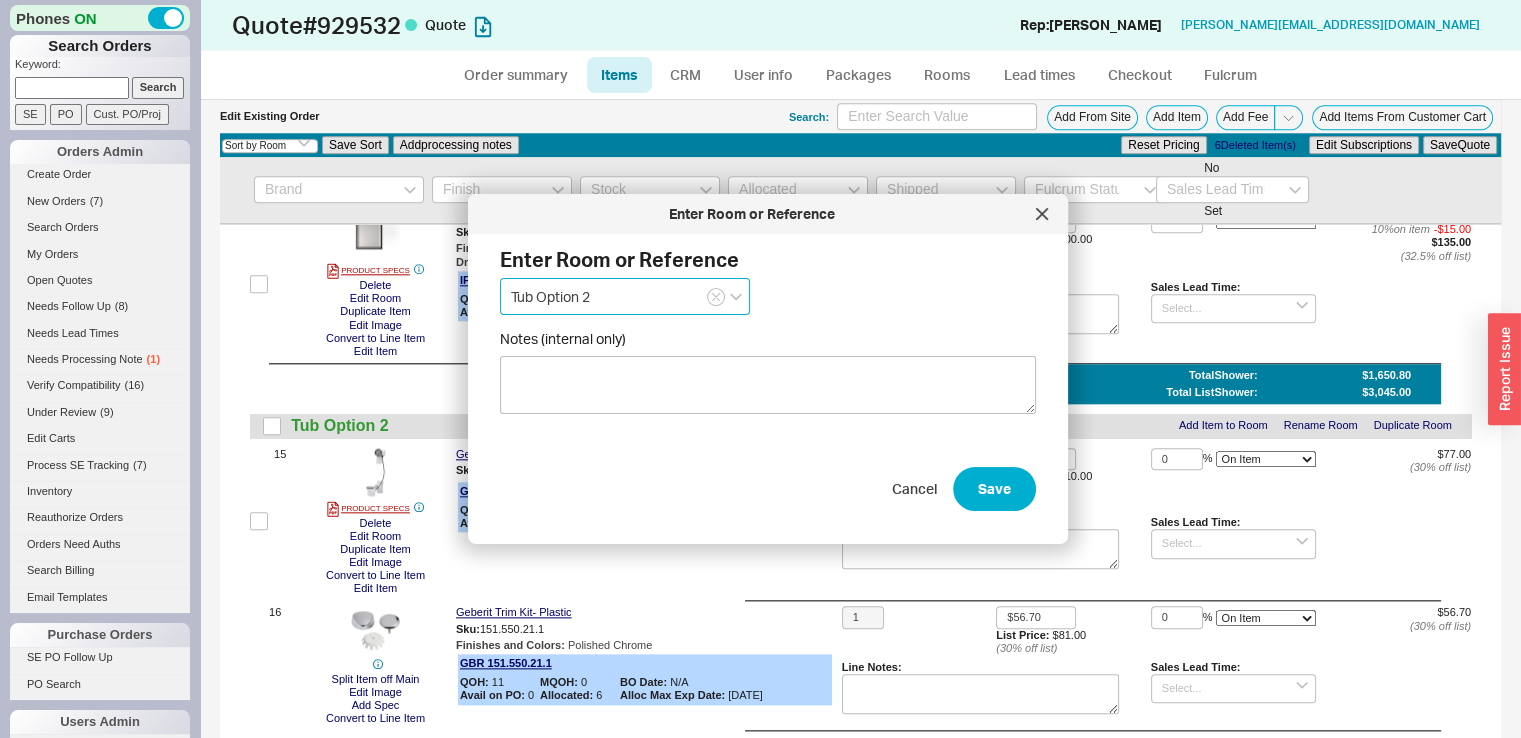 drag, startPoint x: 600, startPoint y: 304, endPoint x: 538, endPoint y: 302, distance: 62.03225 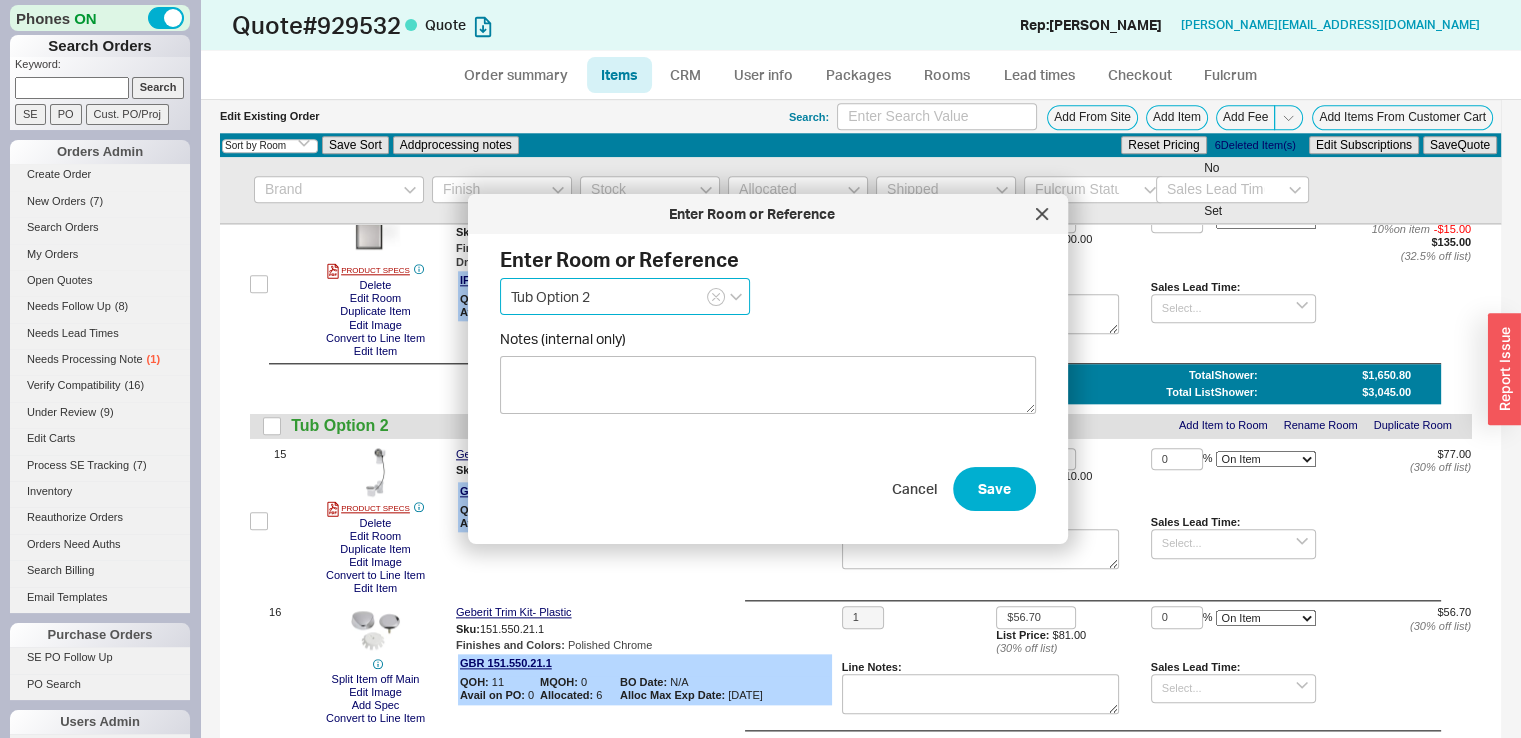 click on "Tub Option 2" at bounding box center (625, 296) 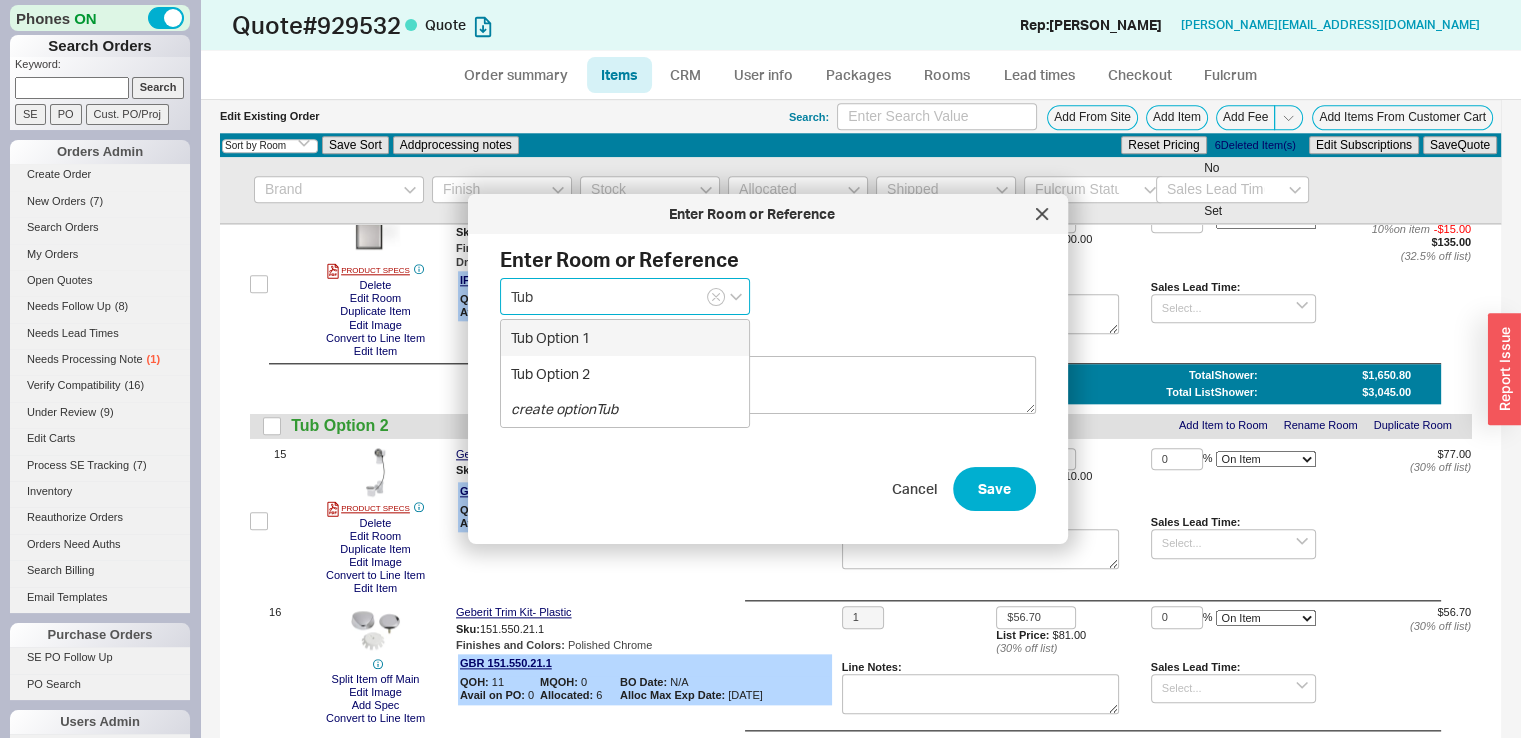 click on "Tub" at bounding box center [625, 296] 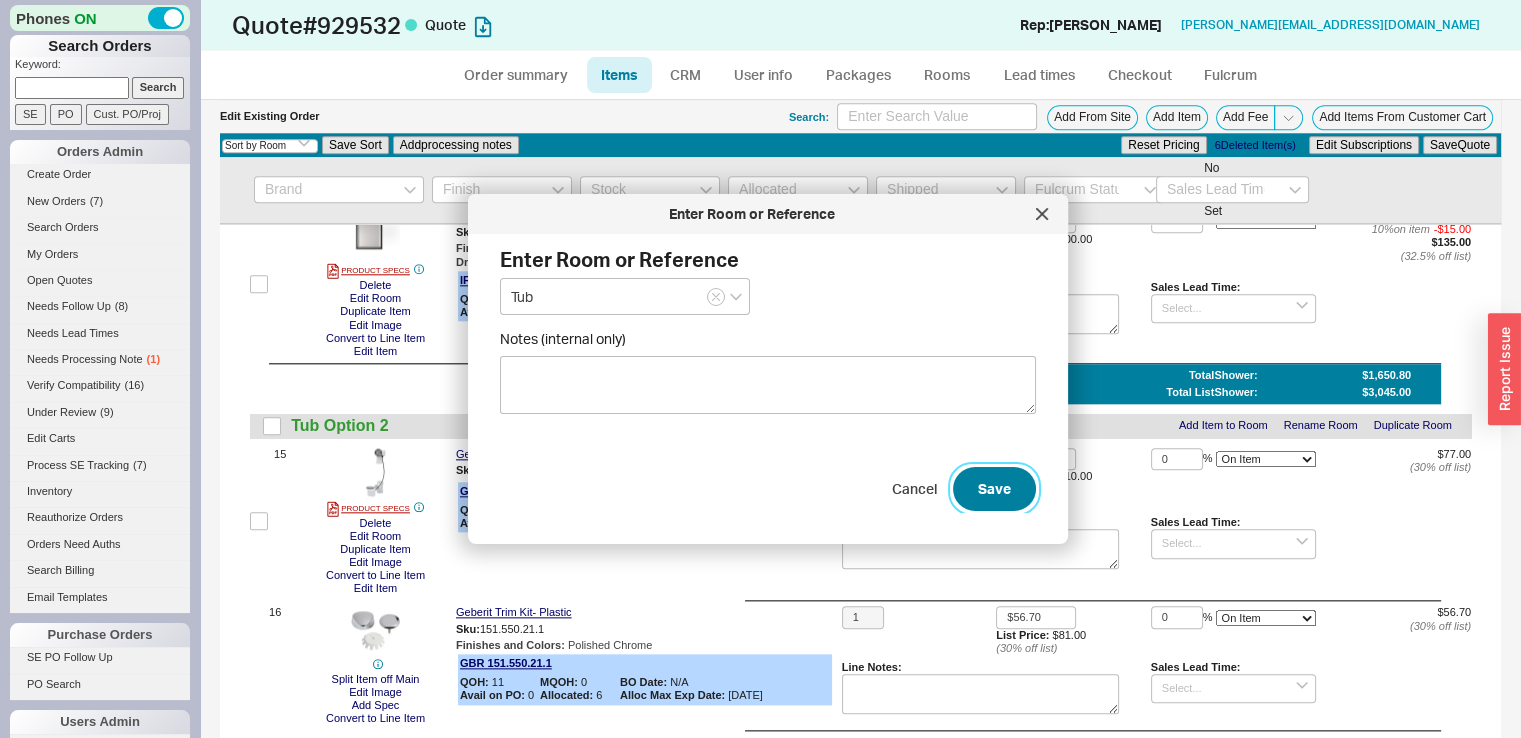 click on "Save" at bounding box center (994, 489) 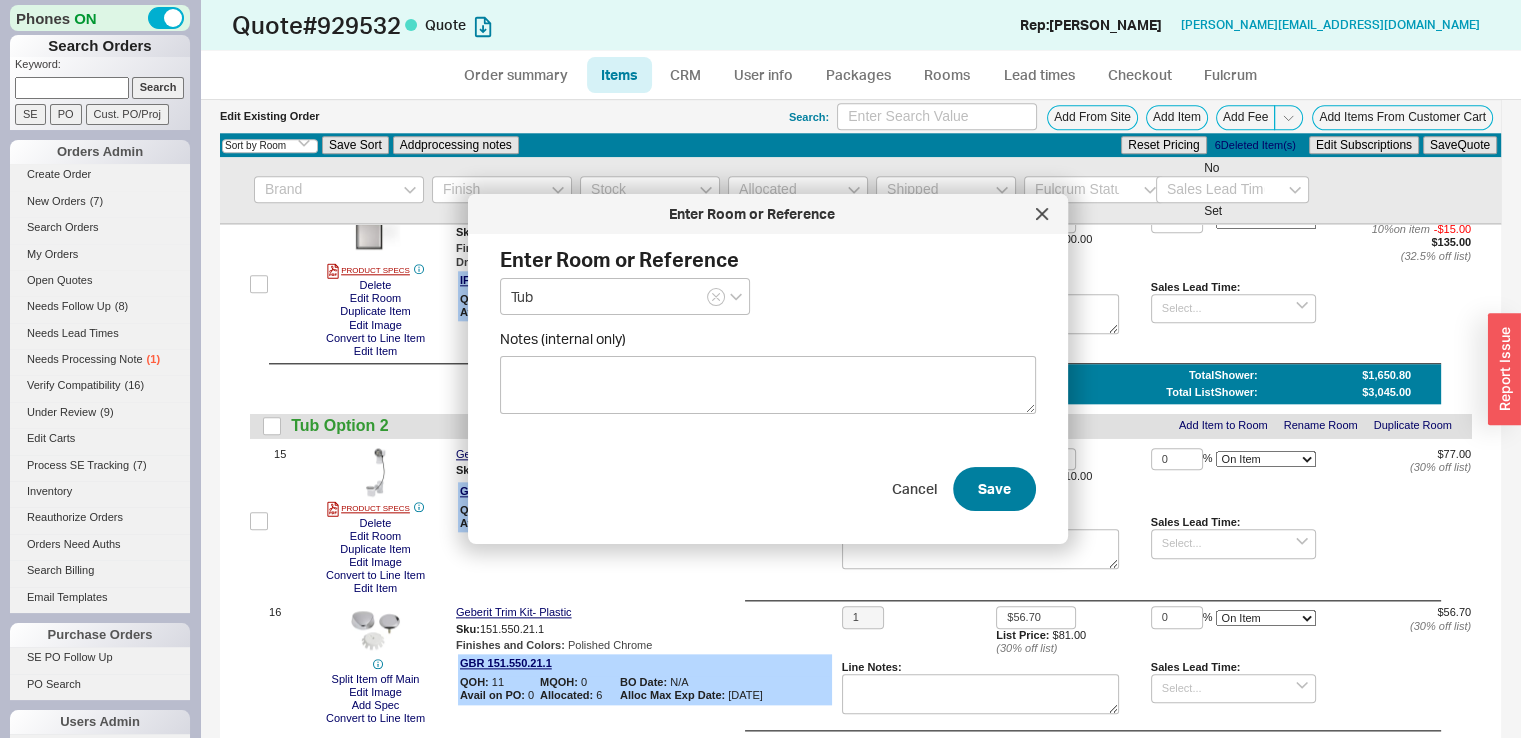 type on "Tub" 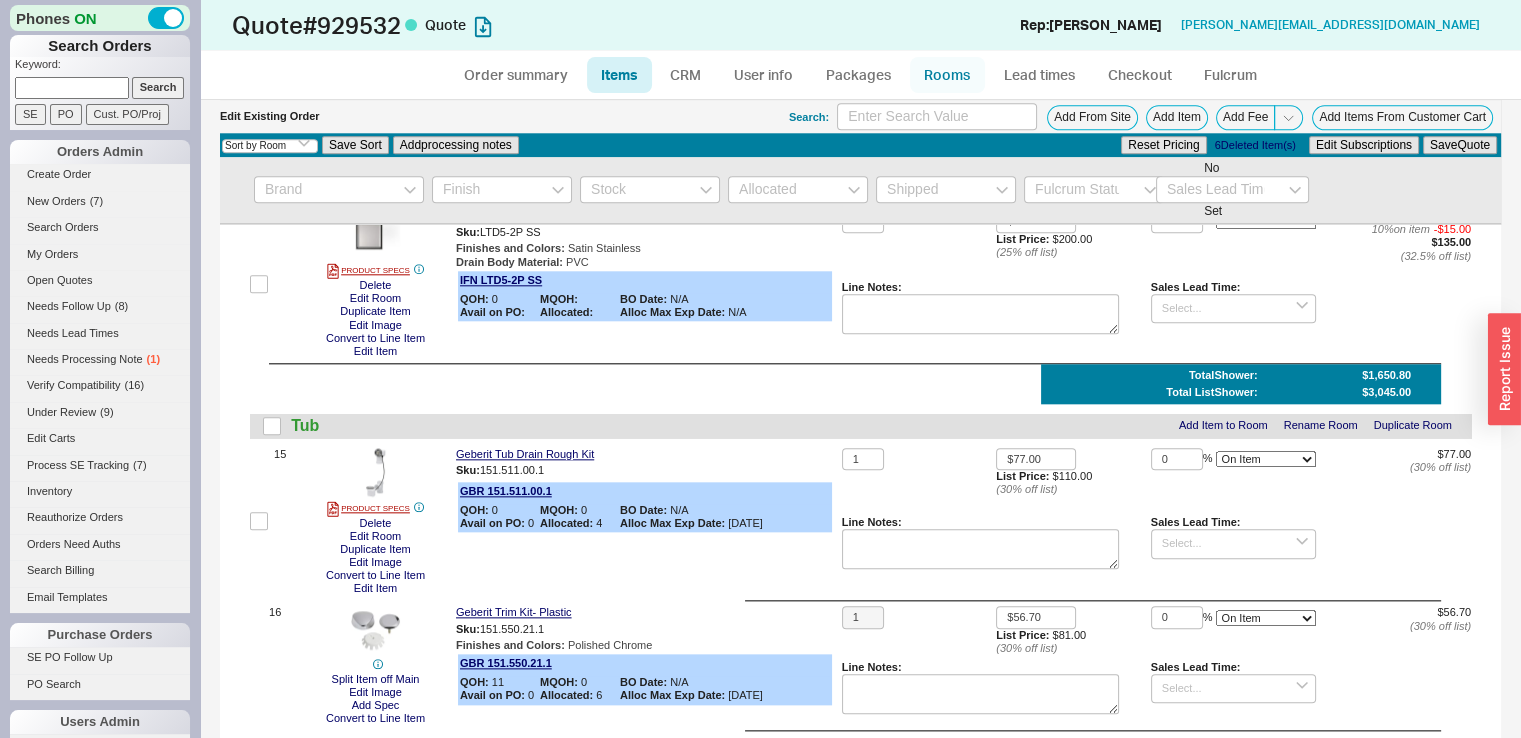 click on "Rooms" at bounding box center [947, 75] 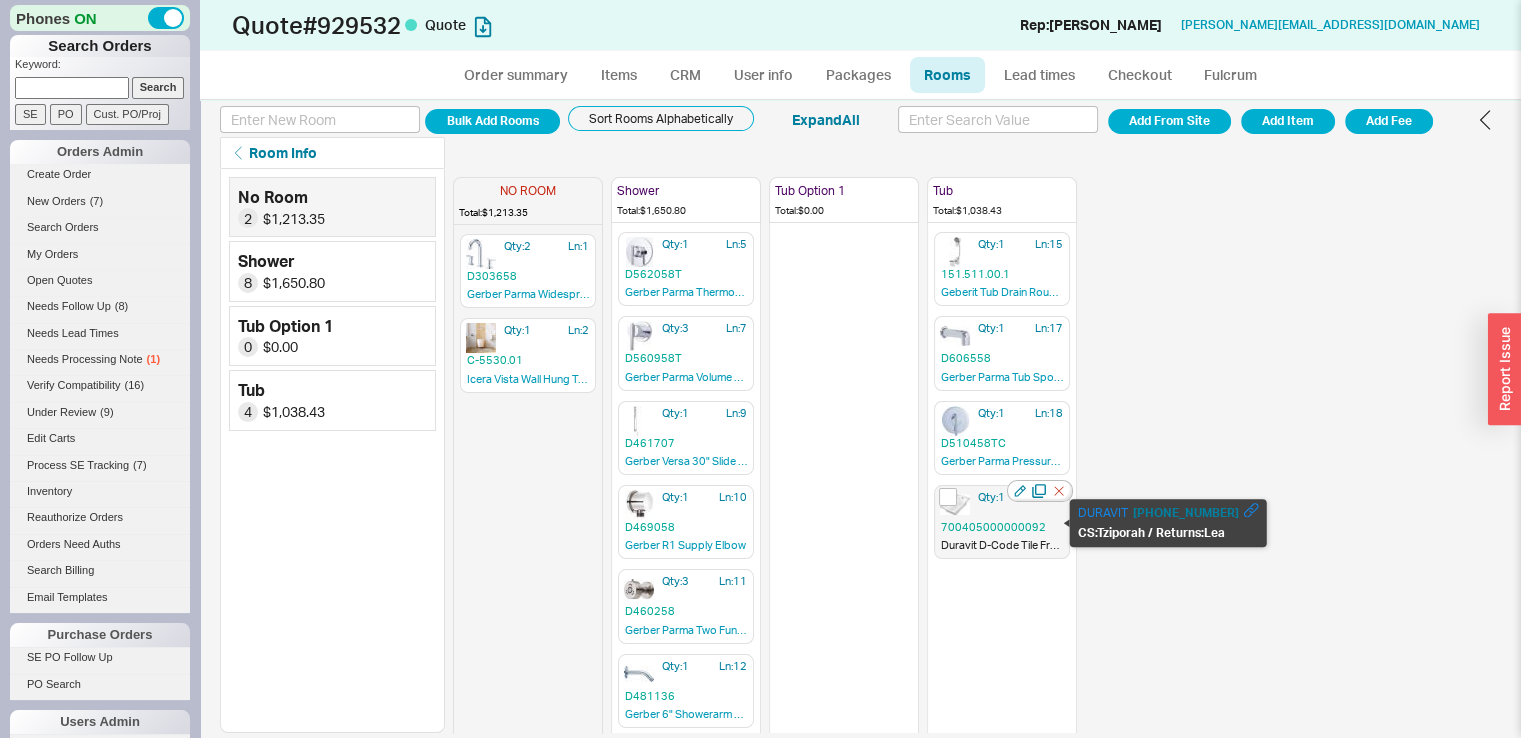 click on "700405000000092" at bounding box center [1002, 527] 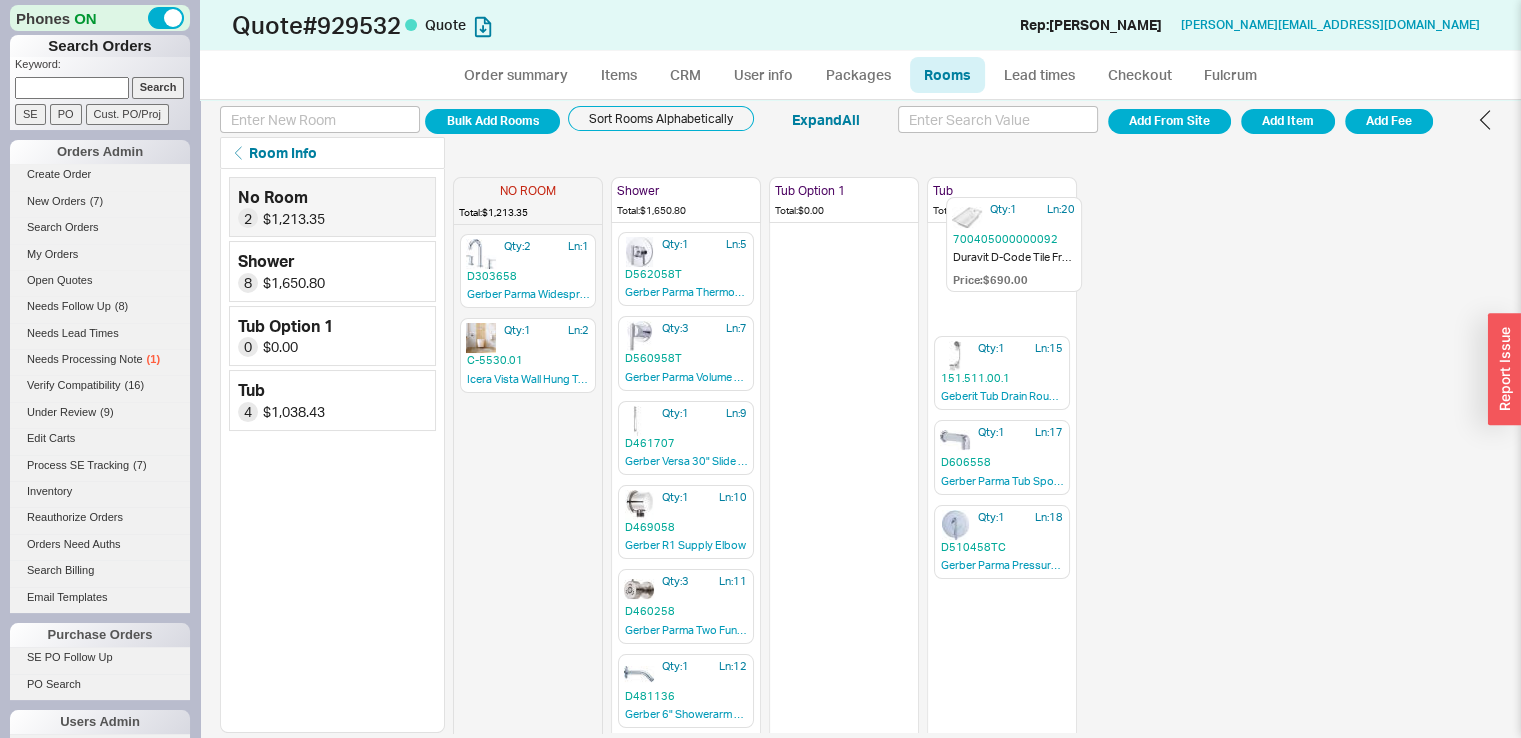drag, startPoint x: 980, startPoint y: 525, endPoint x: 992, endPoint y: 233, distance: 292.24646 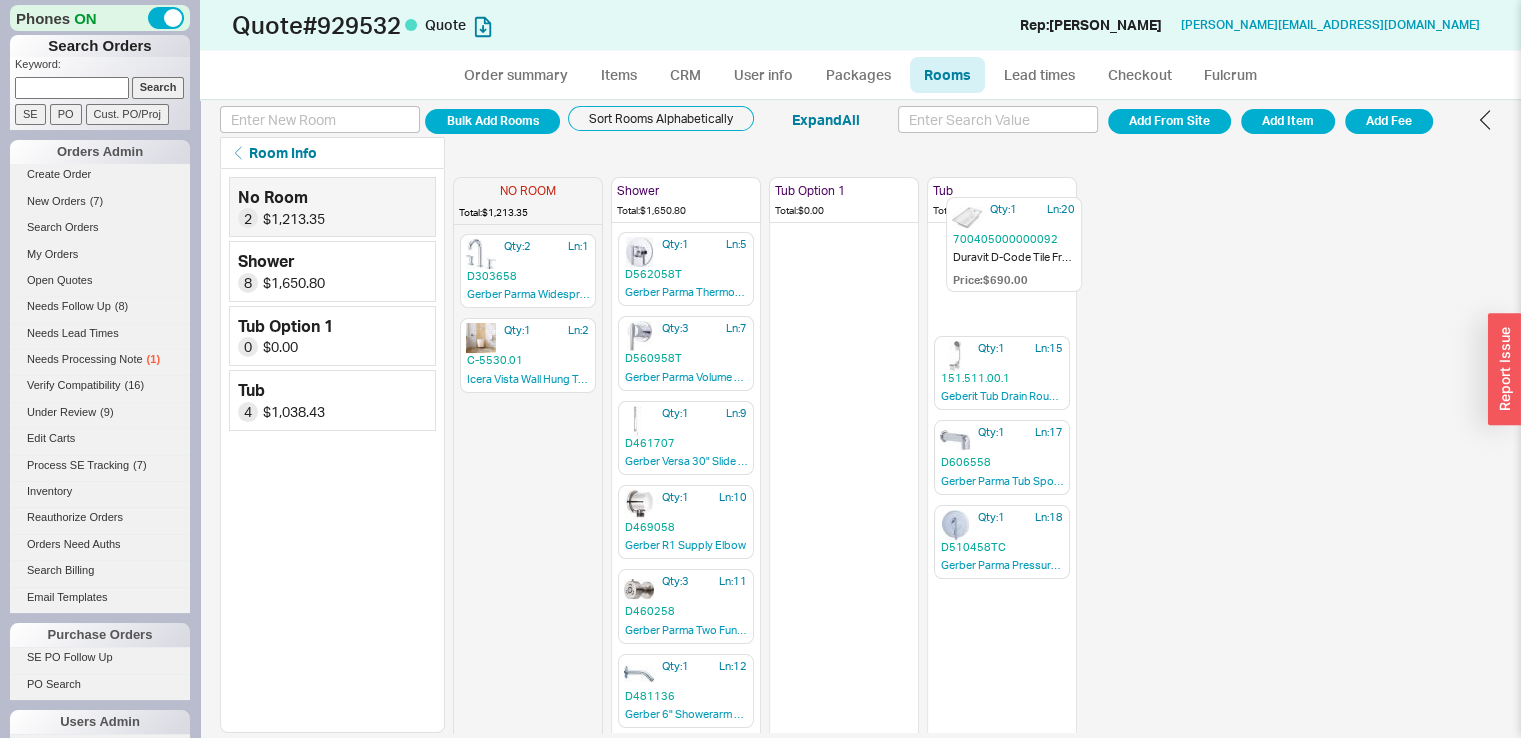 click on "NO ROOM Total:  $1,213.35 Qty:  2 Ln:  1 D303658 Gerber   Parma Widespread Lavatory Faucet Qty:  1 Ln:  2 C-5530.01 Icera   Vista Wall Hung Toilet Shower Total:  $1,650.80 Qty:  1 Ln:  5 D562058T Gerber   Parma Thermostatic Shower Valve TRIM Qty:  3 Ln:  7 D560958T Gerber   Parma Volume Control or Diverter Valve Trim Kit Qty:  1 Ln:  9 D461707 Gerber   Versa 30" Slide Bar Assembly with Showerstick Handshower Qty:  1 Ln:  10 D469058 Gerber   R1 Supply Elbow Qty:  3 Ln:  11 D460258 Gerber   Parma Two Function Wall Mount Body Spray Qty:  1 Ln:  12 D481136 Gerber   6" Showerarm with Escutcheon Qty:  1 Ln:  13 B730-2.0-PCH Jaclo   Storm Showerhead Qty:  1 Ln:  14 LTD5-2P SS Infinity Drain   LTD Series Kit with  Drain Body - 2" Outlet Tub Option 1 Total:  $0.00 Tub Total:  $1,038.43 Qty:  1 Ln:  15 151.511.00.1 Geberit   Tub Drain Rough Kit Qty:  1 Ln:  17 D606558 Gerber   Parma Tub Spout Qty:  1 Ln:  18 D510458TC Gerber   Parma Pressure Balance Shower Trim Kit Qty:  1 Ln:  20 700405000000092 Duravit   Price:" at bounding box center [765, 451] 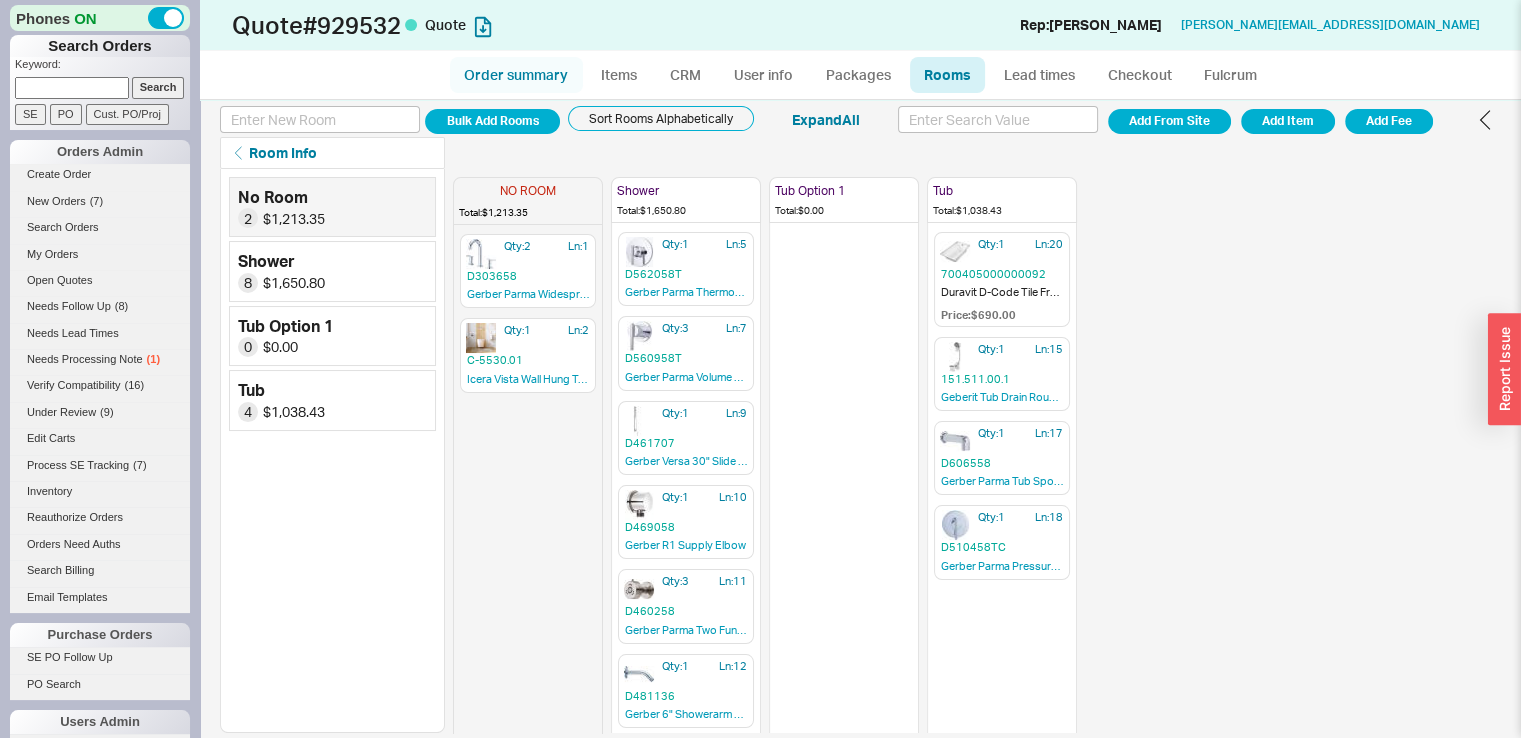 click on "Order summary" at bounding box center [516, 75] 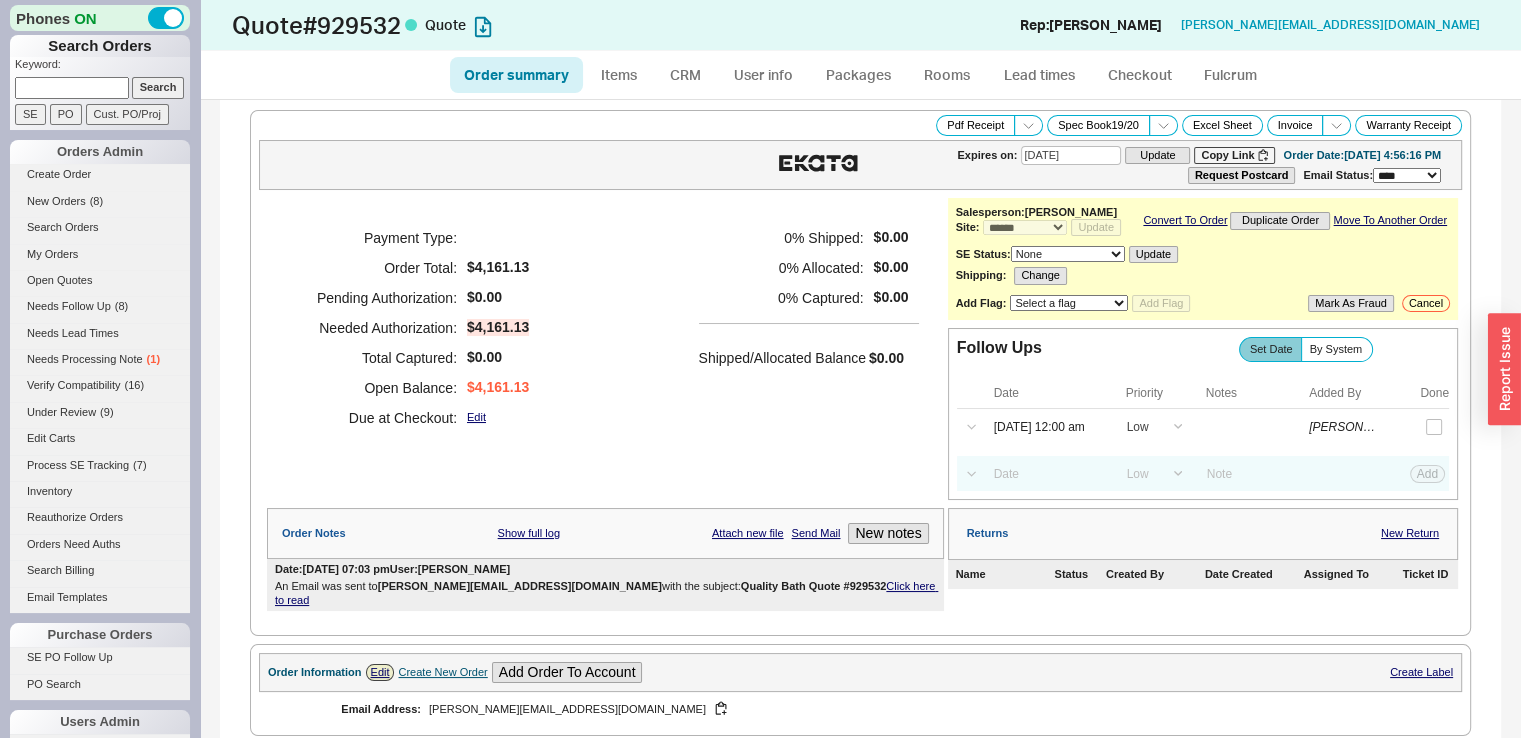 click at bounding box center [72, 87] 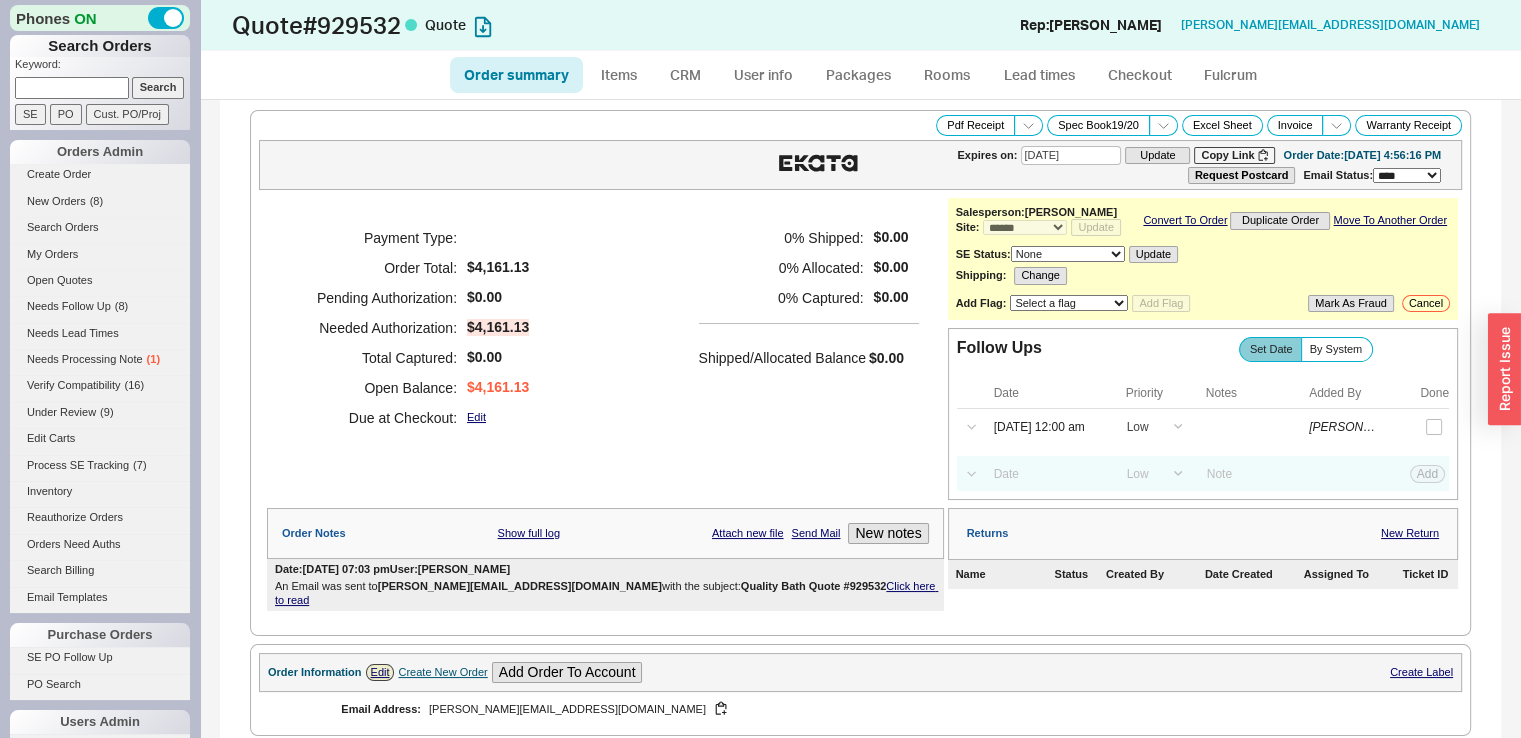 paste on "rhuang42@gmail.com" 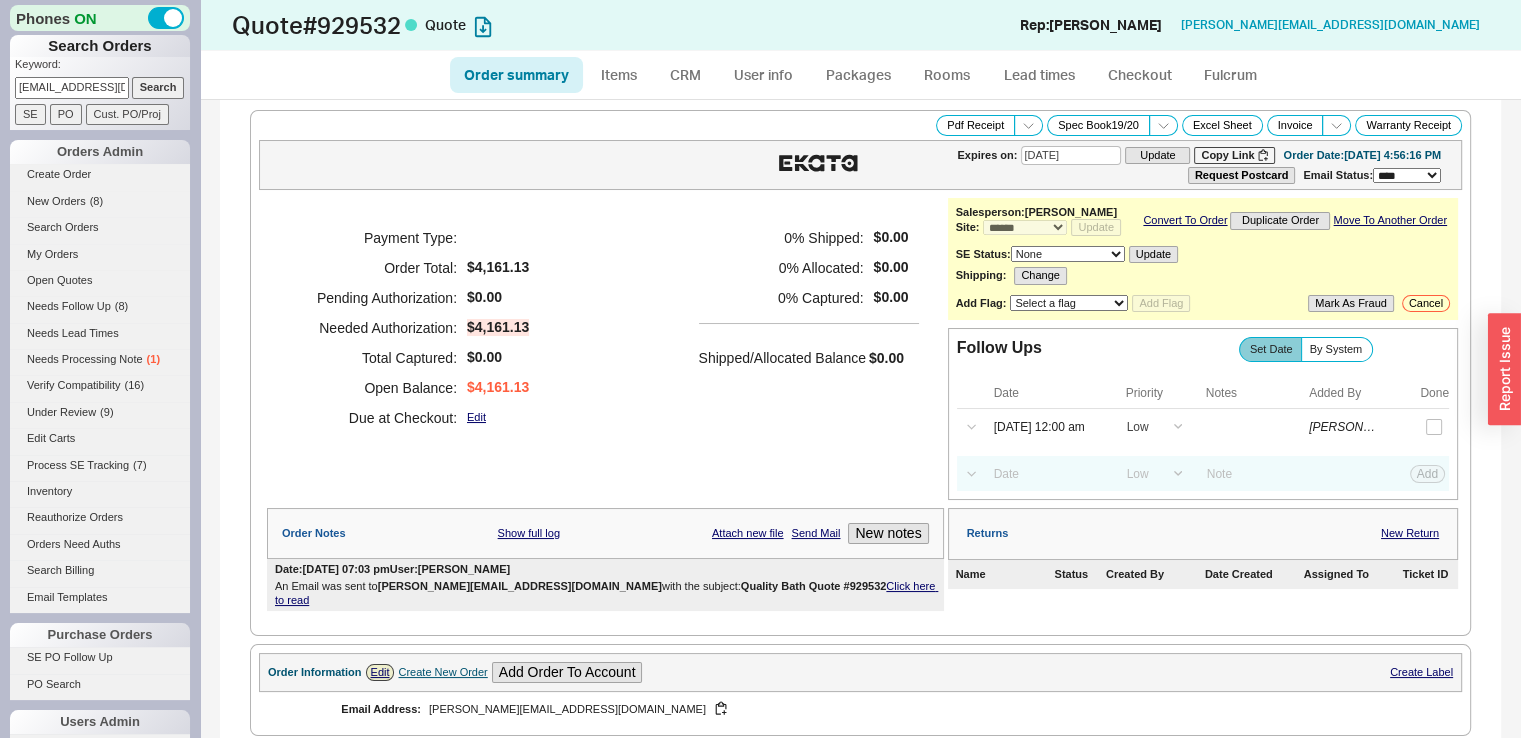 scroll, scrollTop: 0, scrollLeft: 11, axis: horizontal 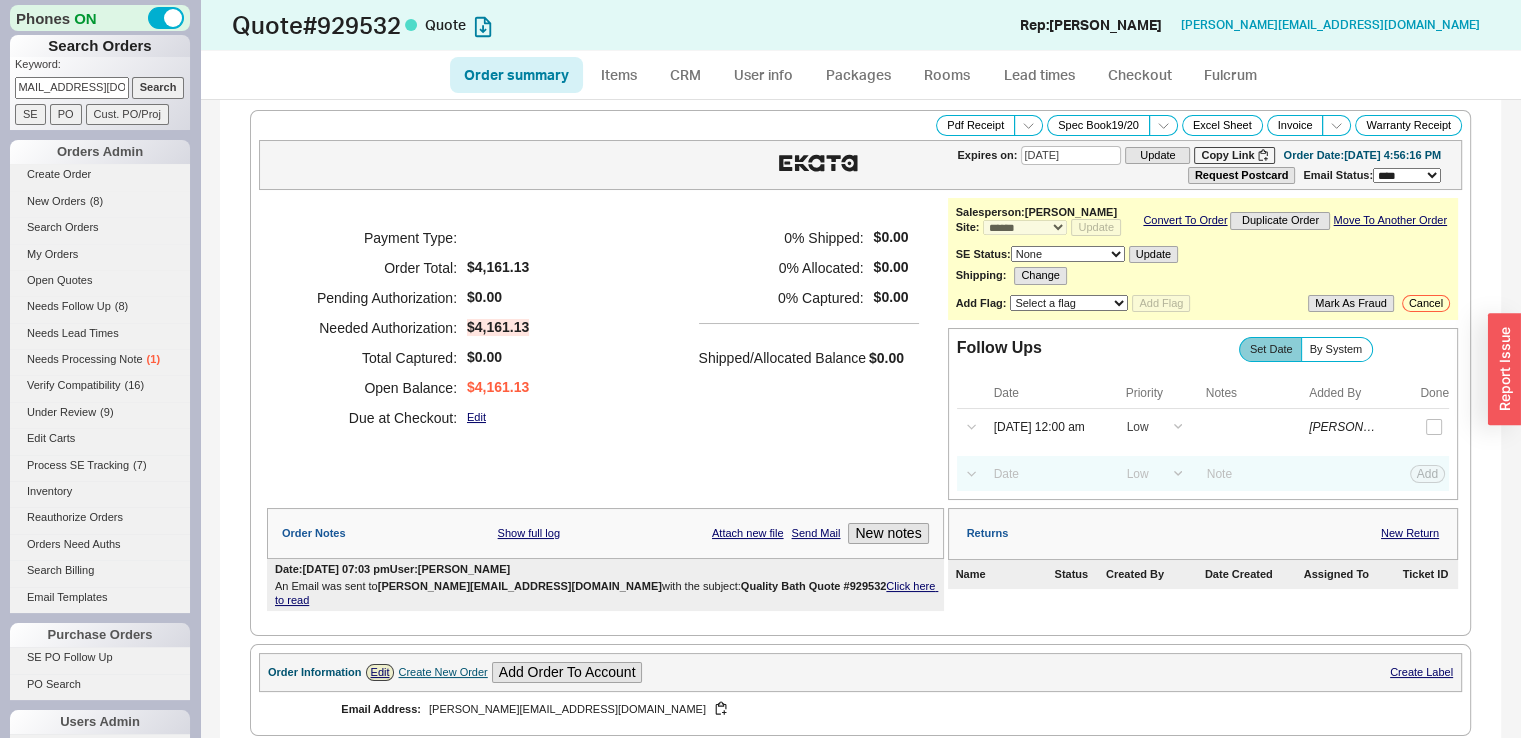 type on "rhuang42@gmail.com" 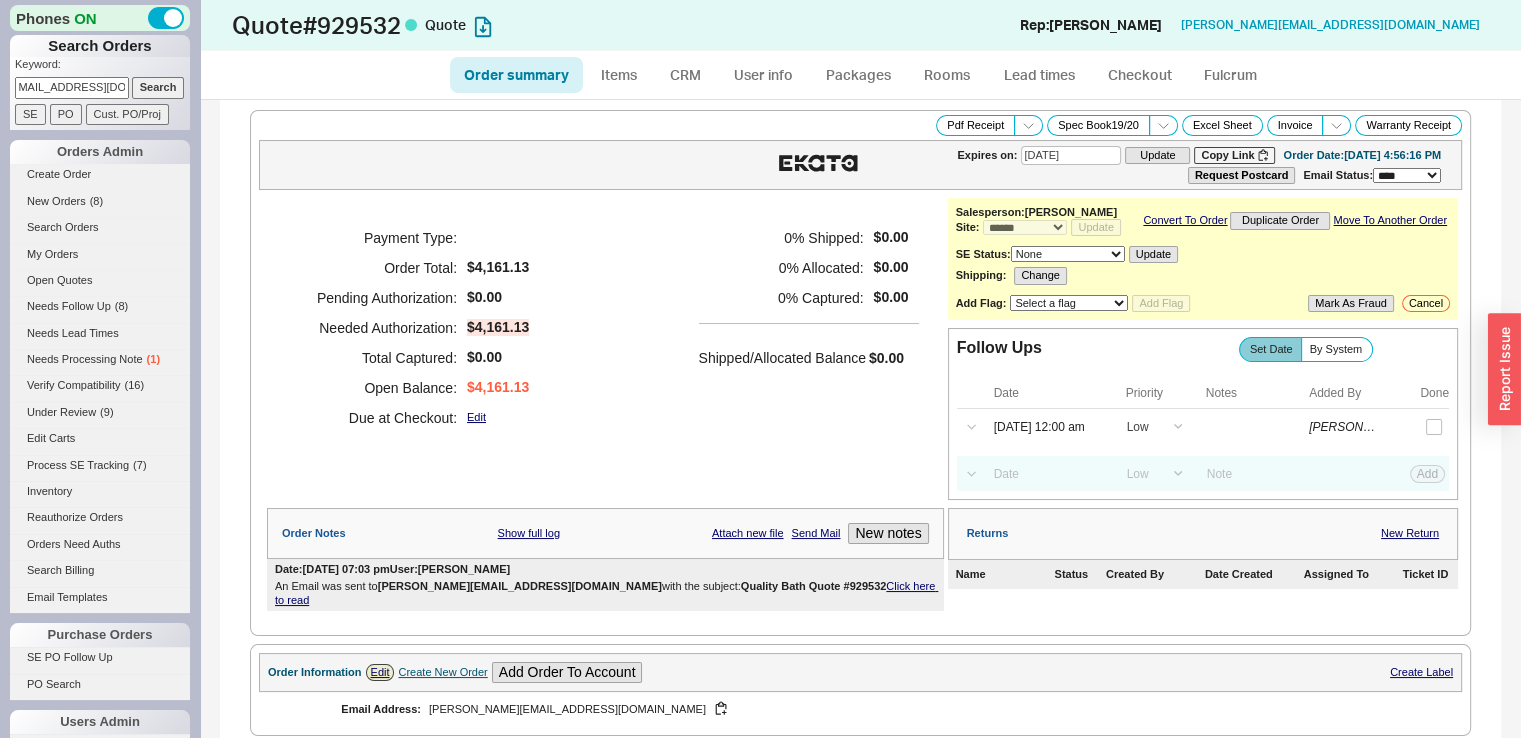 click on "Search" at bounding box center [158, 87] 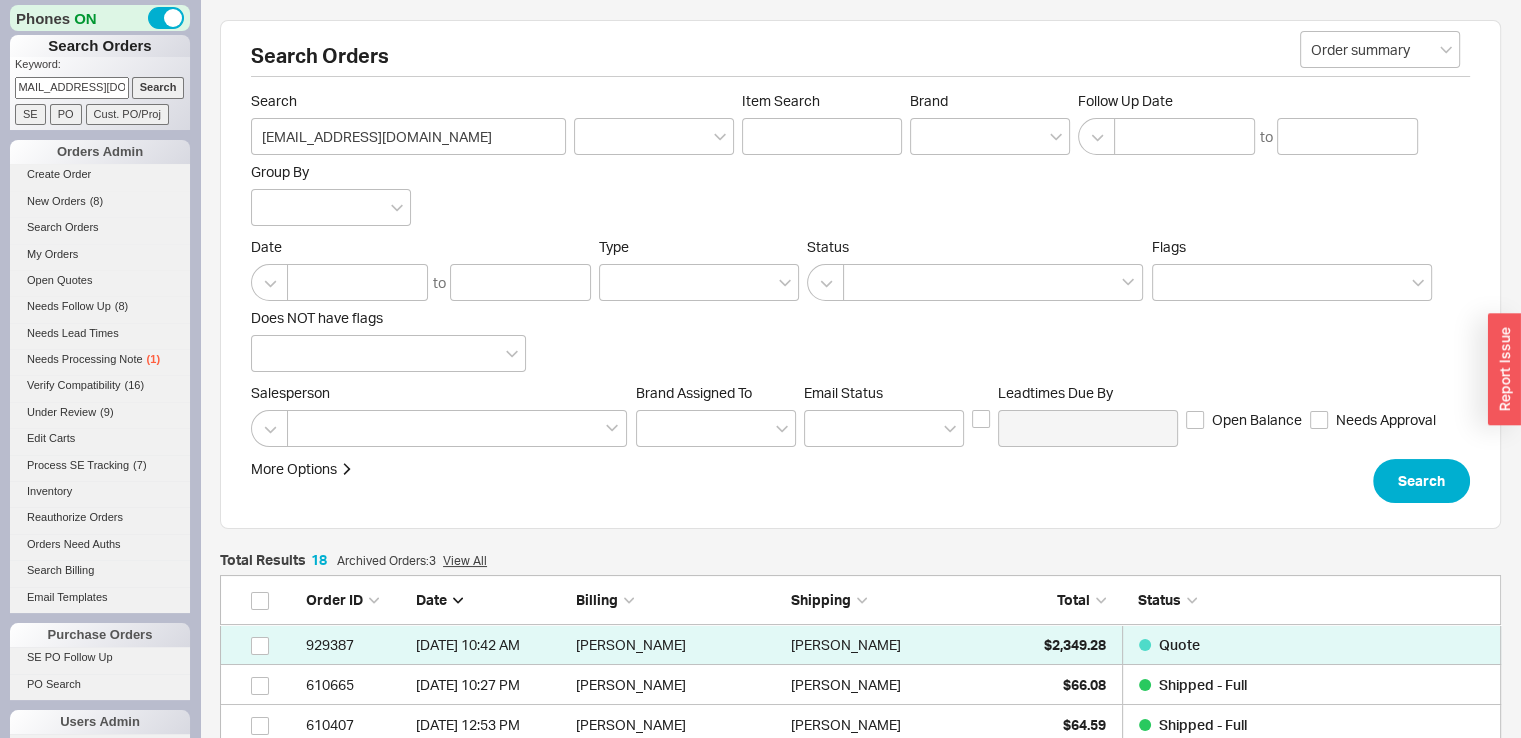 scroll, scrollTop: 16, scrollLeft: 16, axis: both 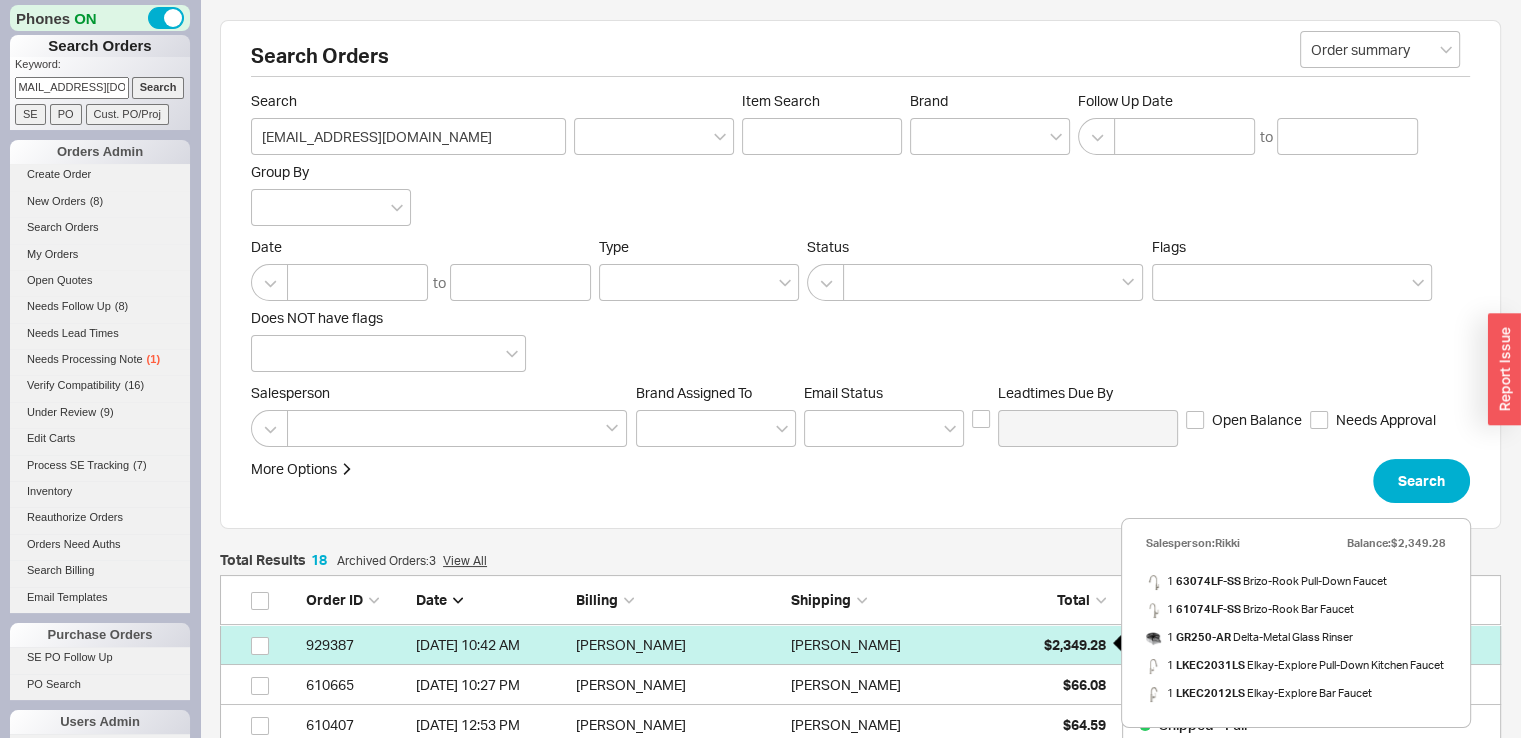 click on "$2,349.28" at bounding box center [1075, 644] 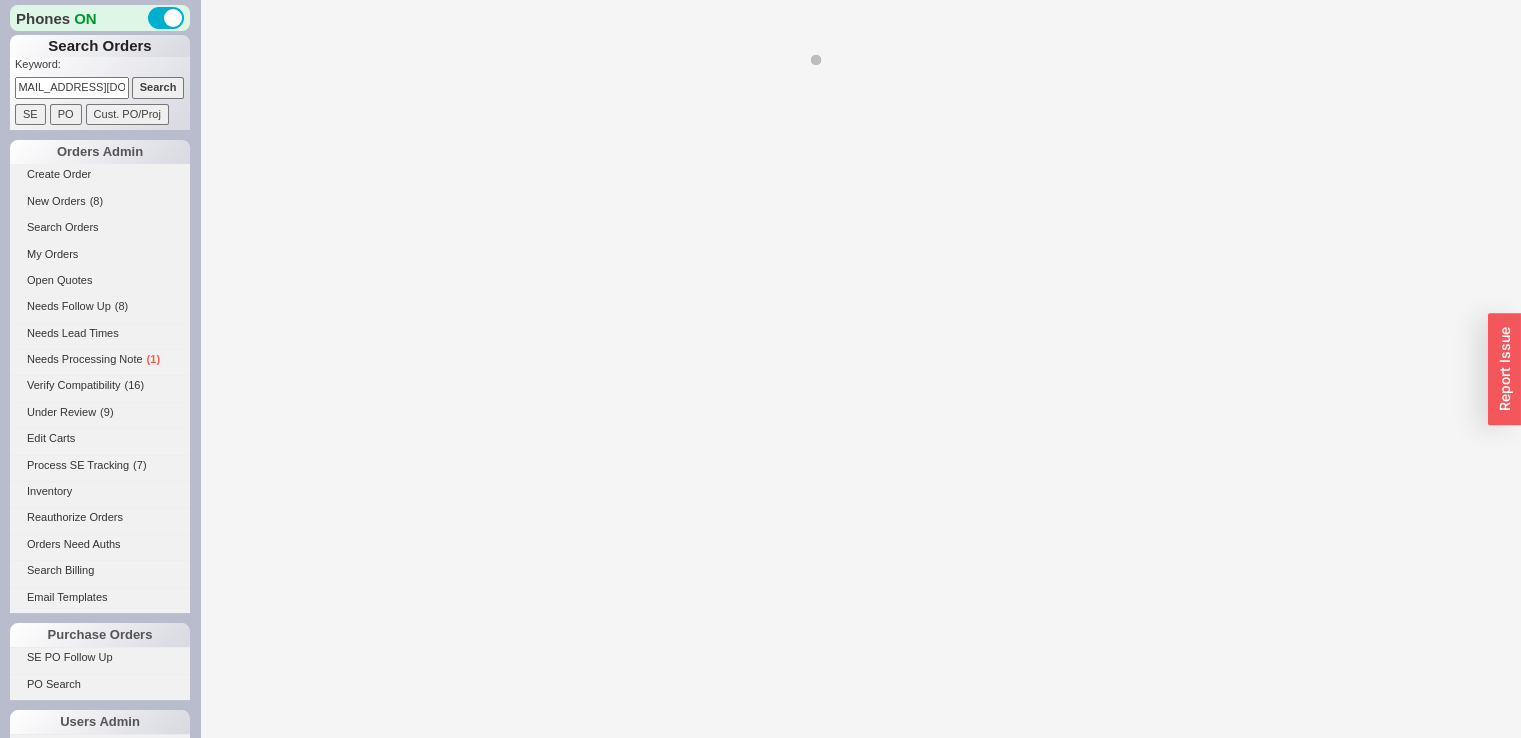 click at bounding box center (860, 369) 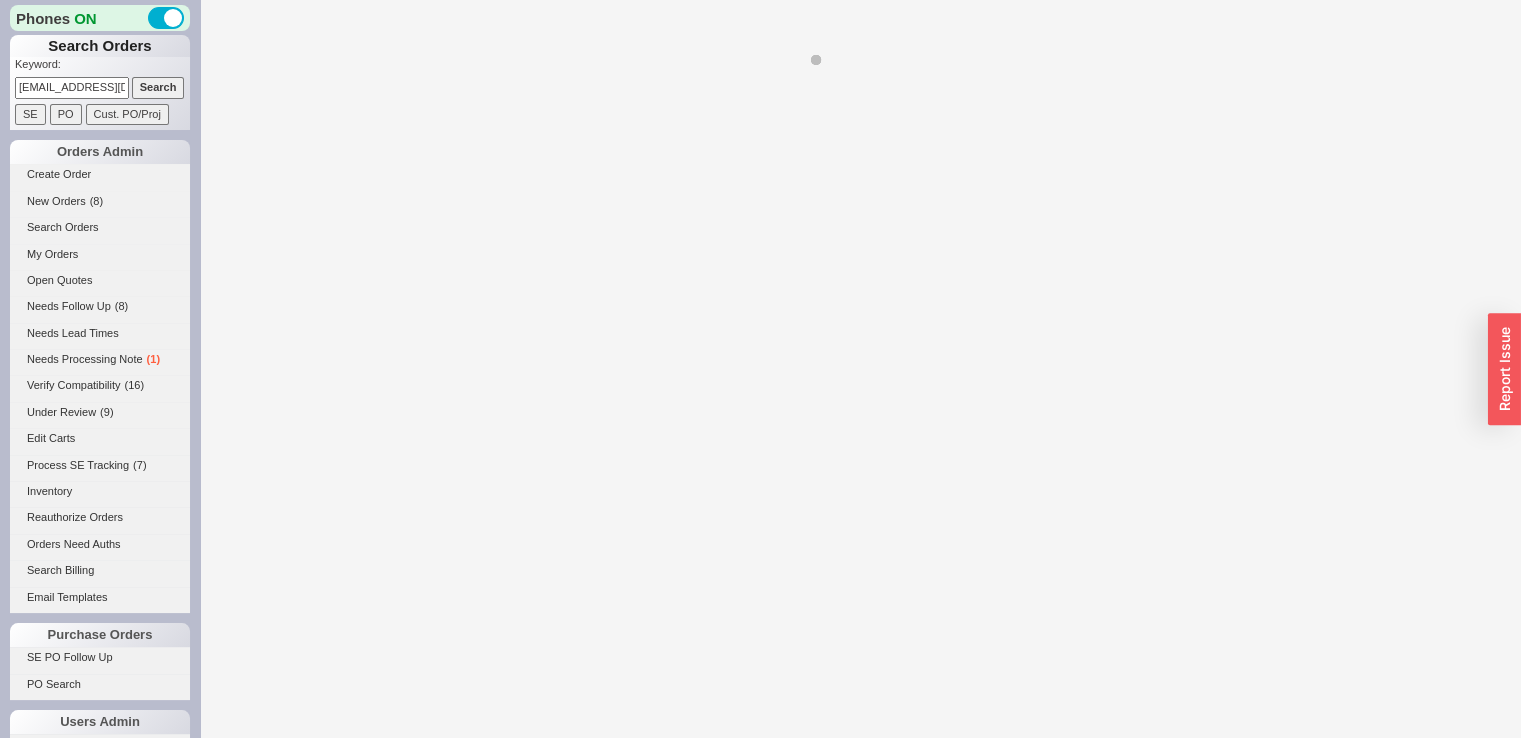 select on "*" 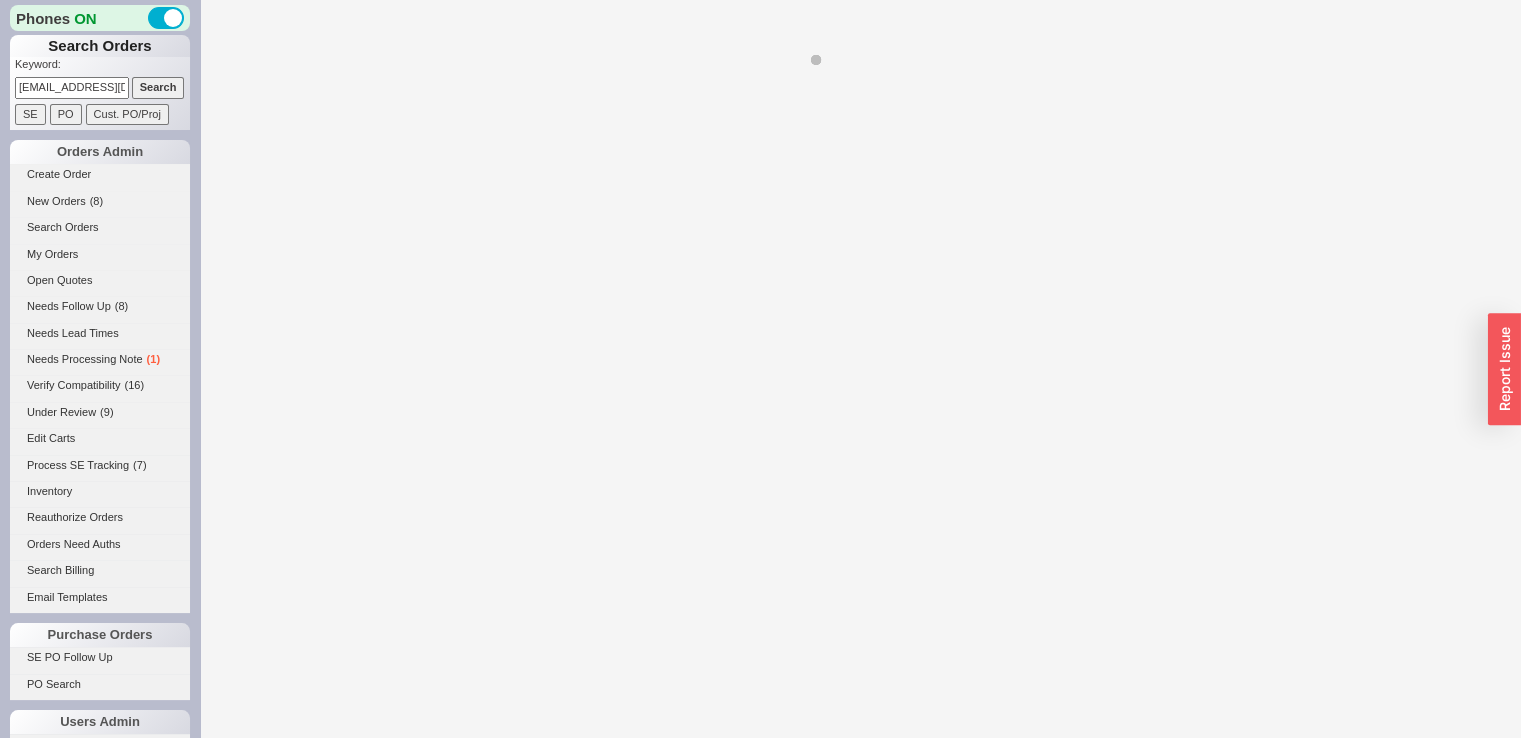 select on "*" 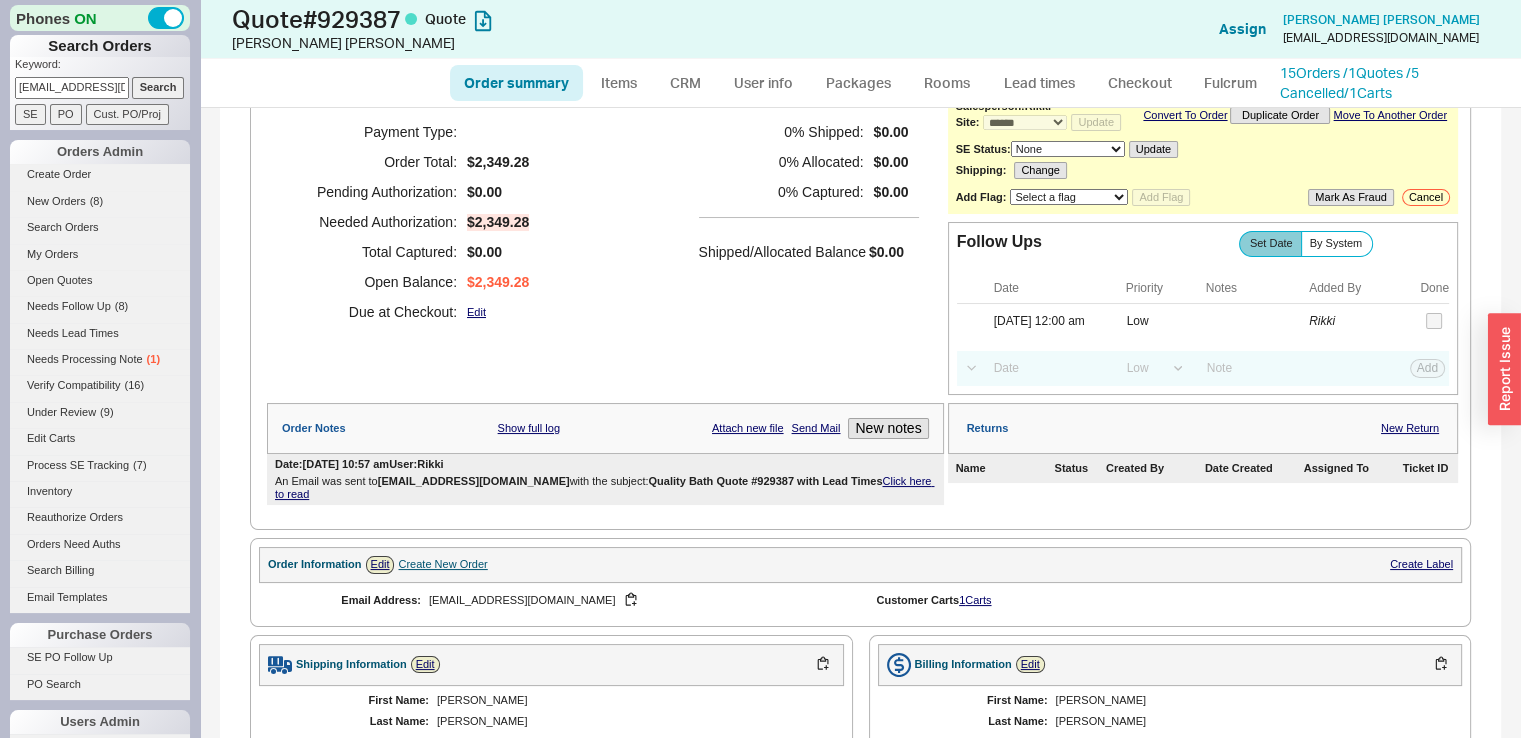 scroll, scrollTop: 172, scrollLeft: 0, axis: vertical 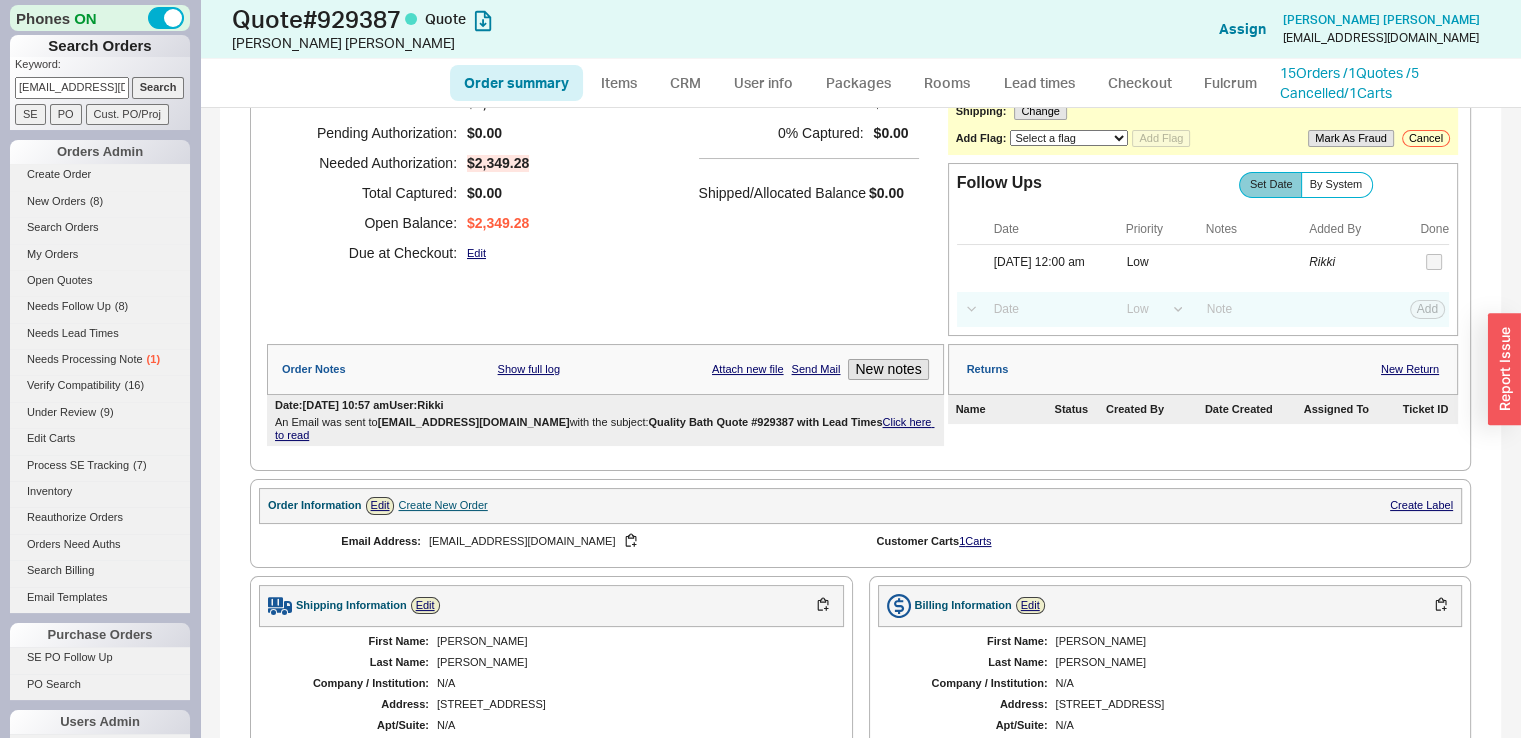 click on "rhuang42@gmail.com" at bounding box center [72, 87] 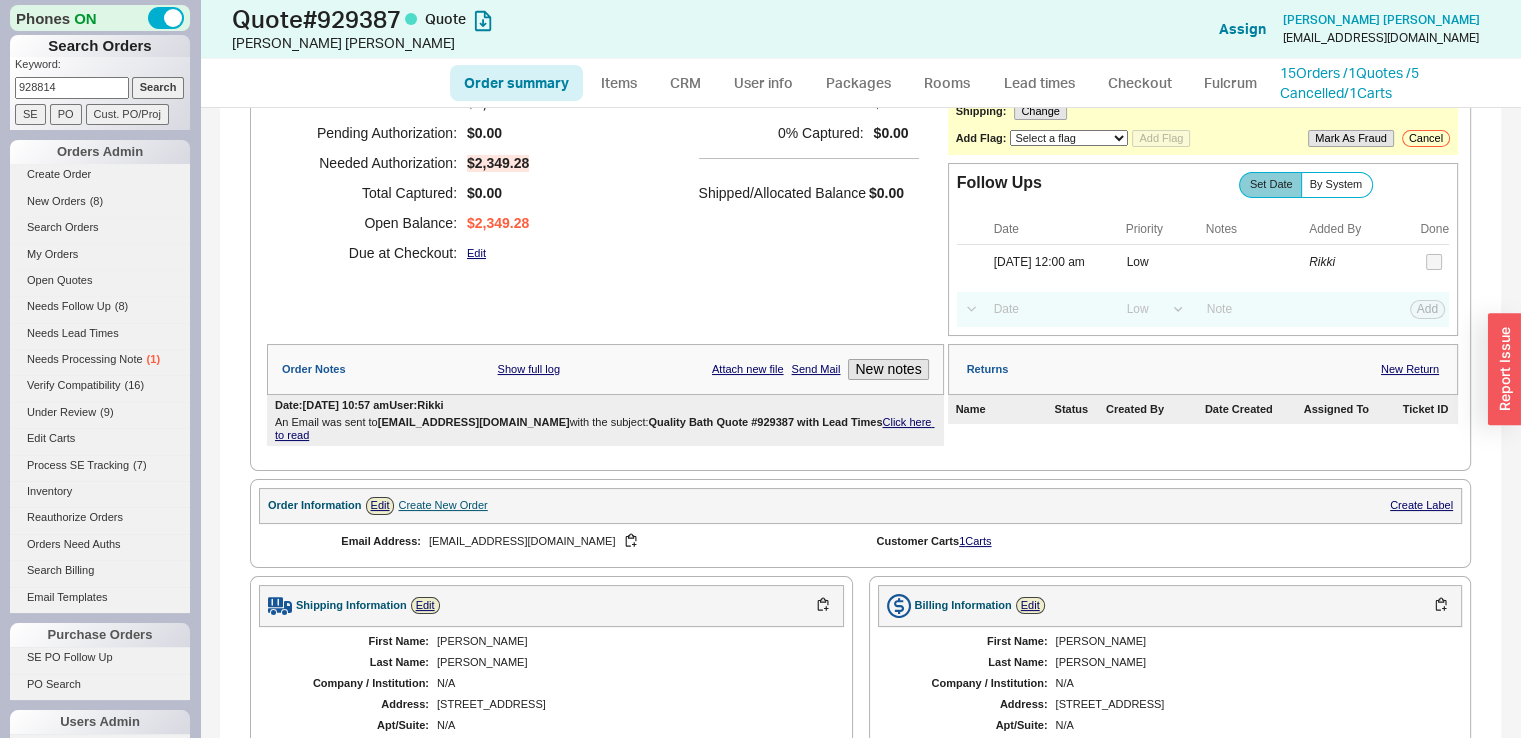 type on "928814" 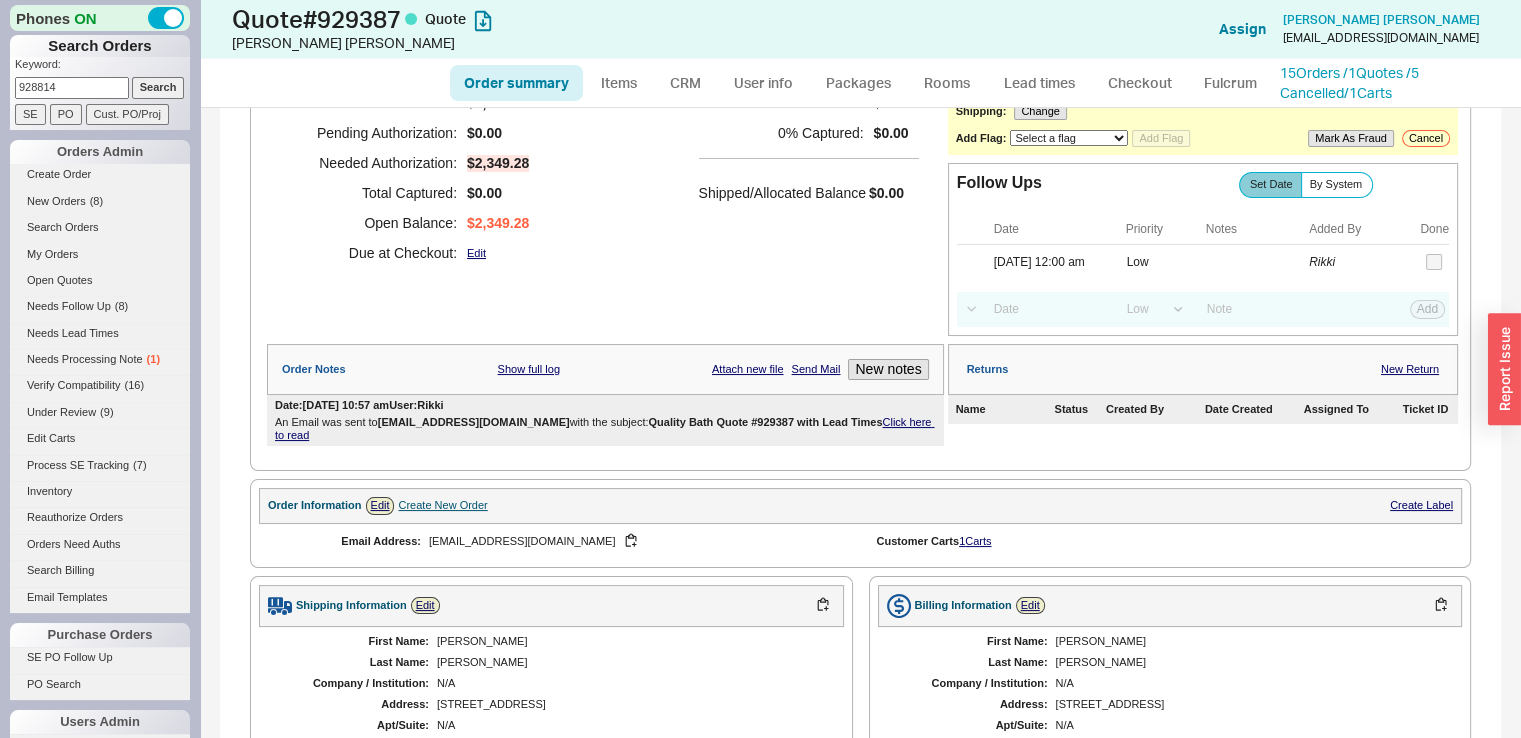 click on "Search" at bounding box center (158, 87) 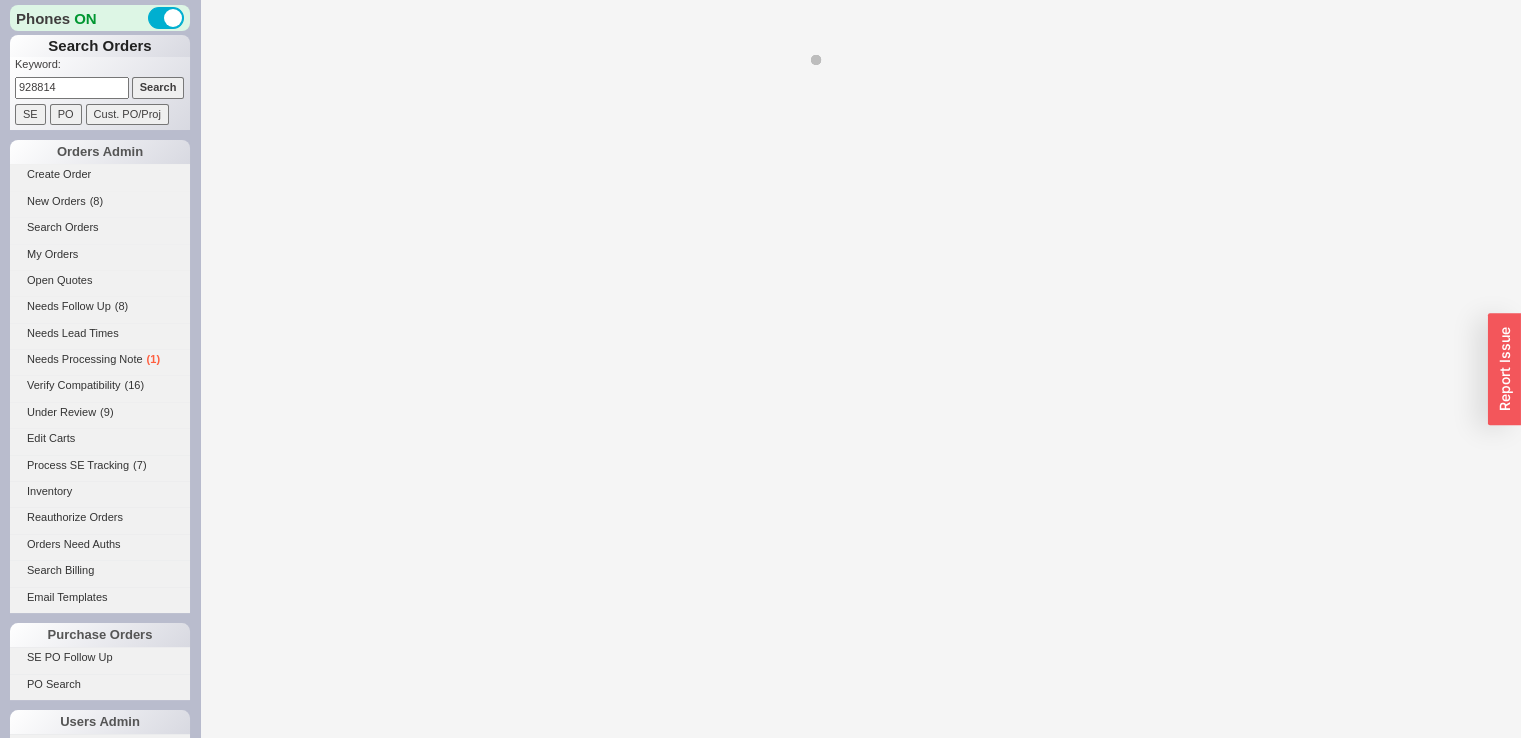select on "*" 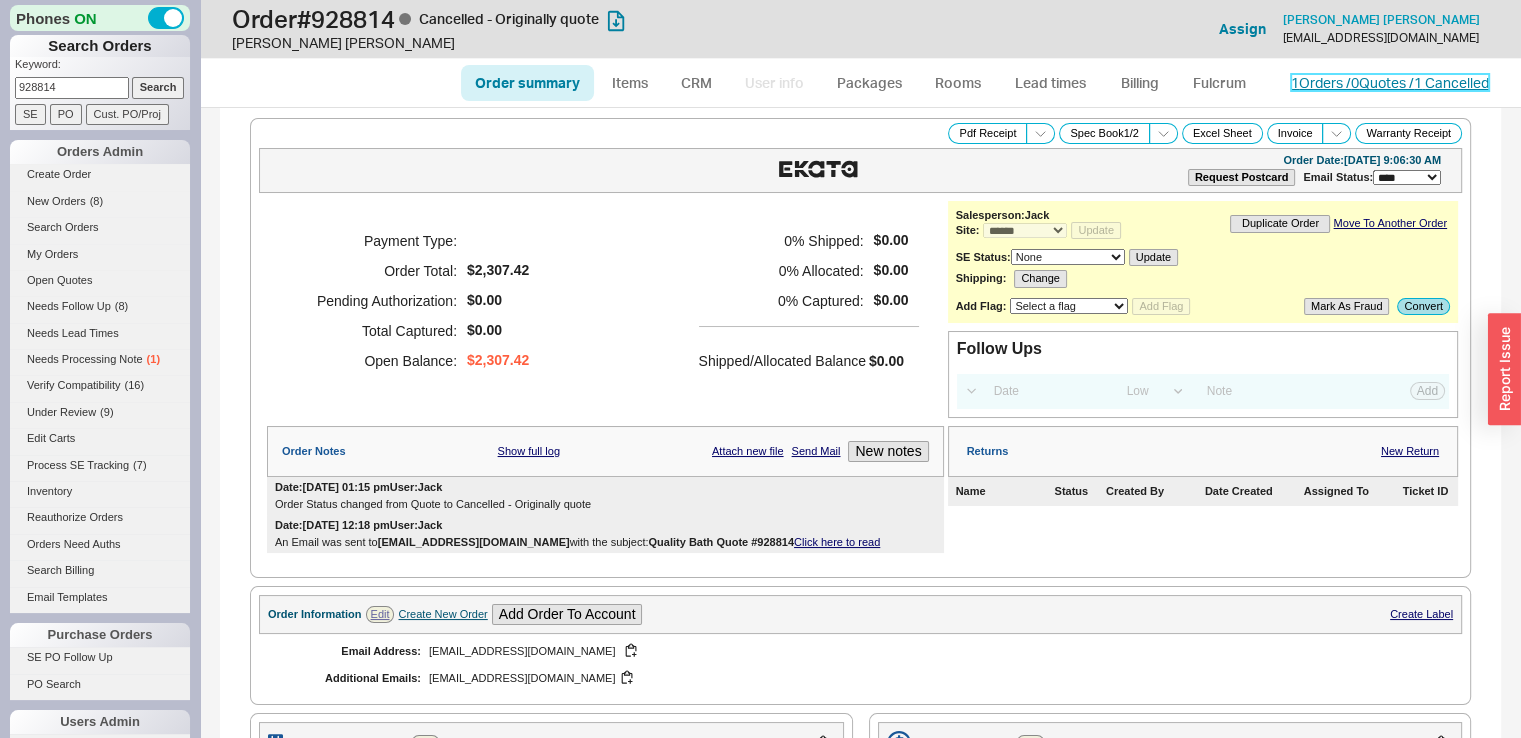 drag, startPoint x: 1384, startPoint y: 86, endPoint x: 1308, endPoint y: 84, distance: 76.02631 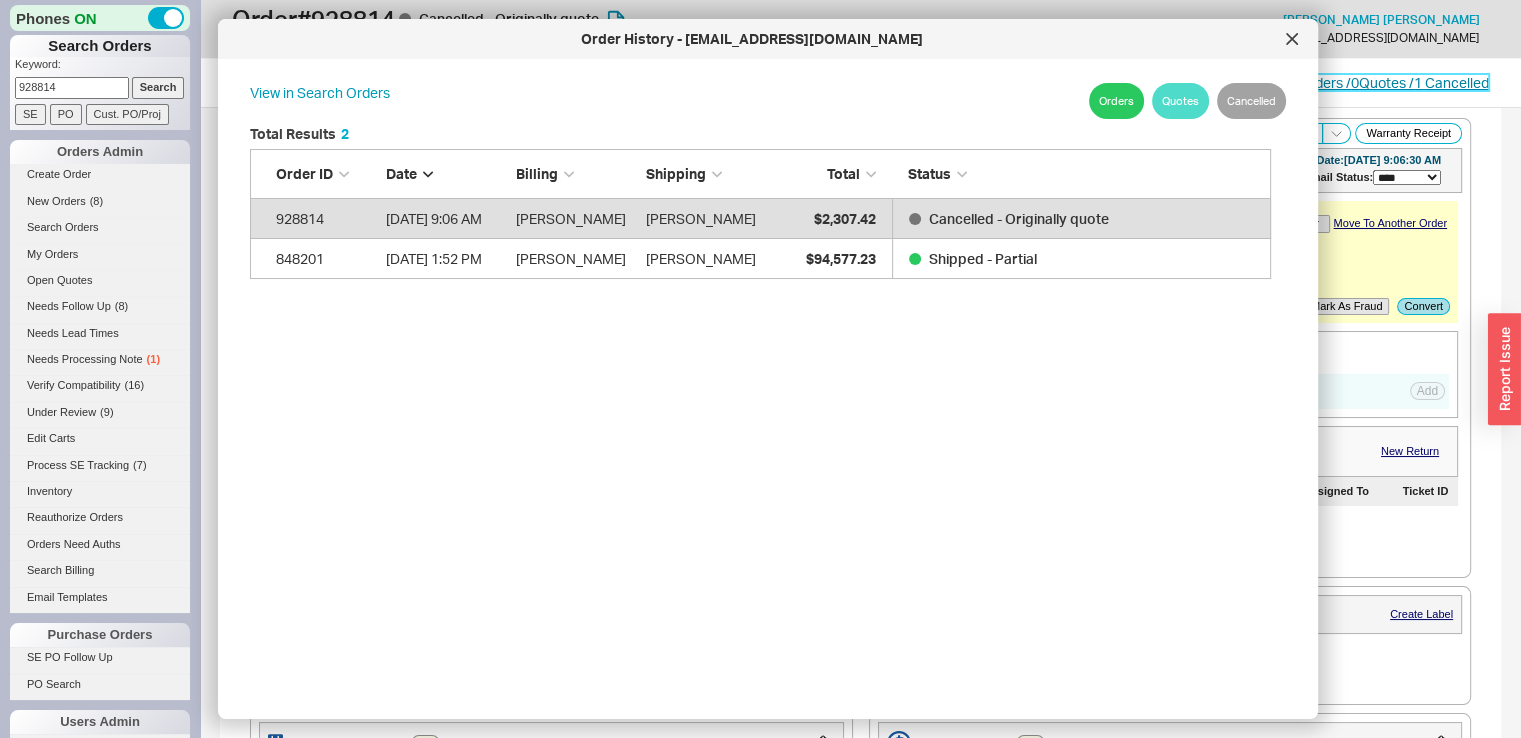 scroll, scrollTop: 16, scrollLeft: 16, axis: both 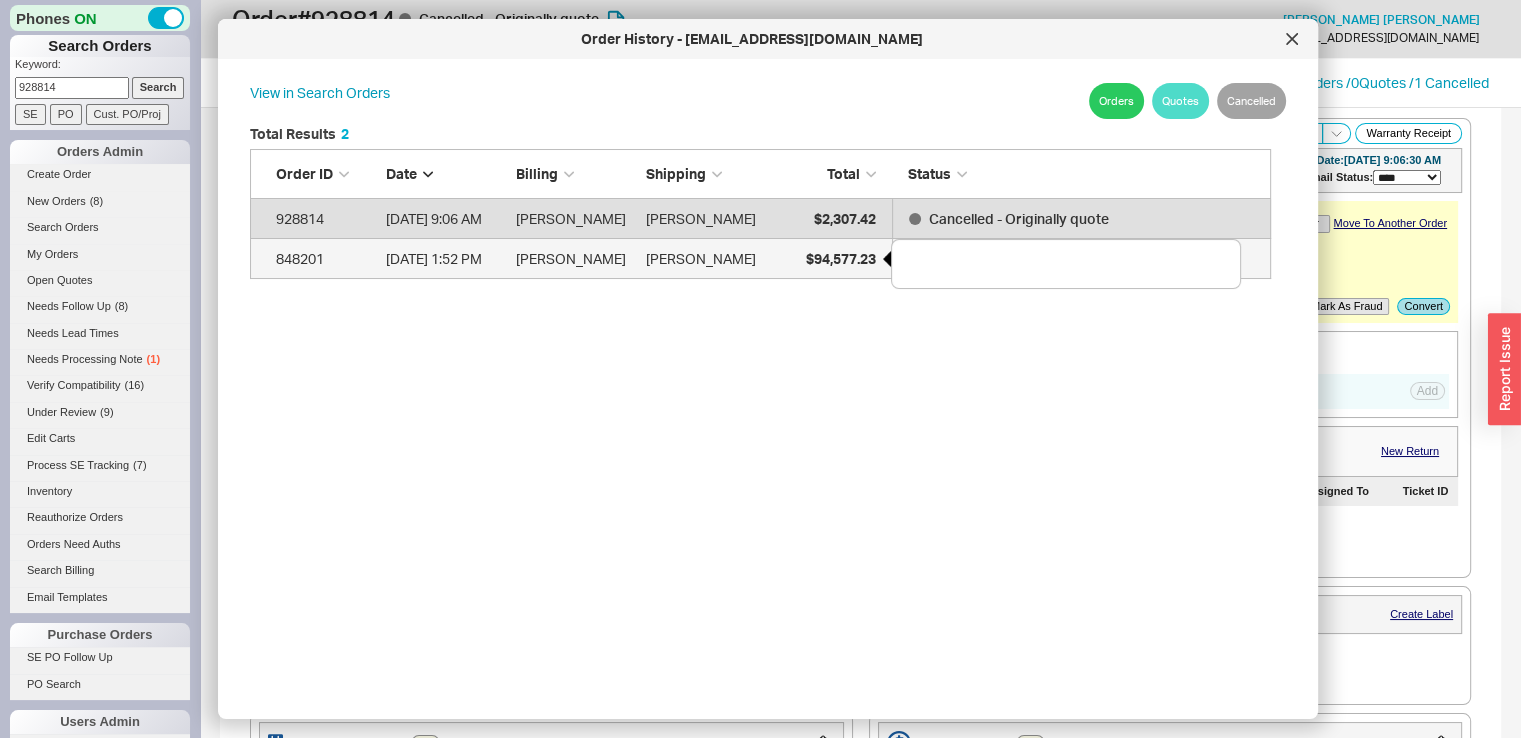 click on "$94,577.23" at bounding box center (841, 258) 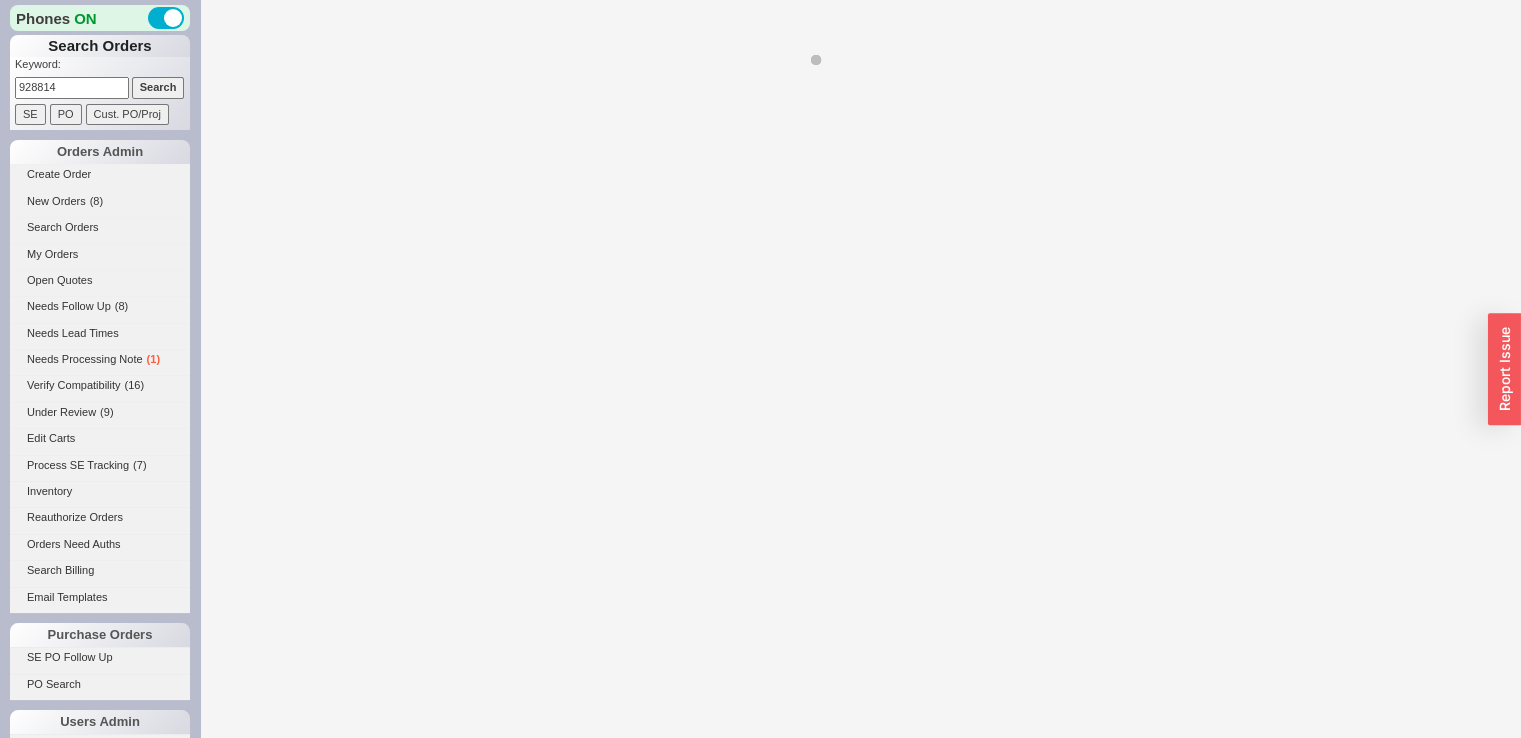 select on "**" 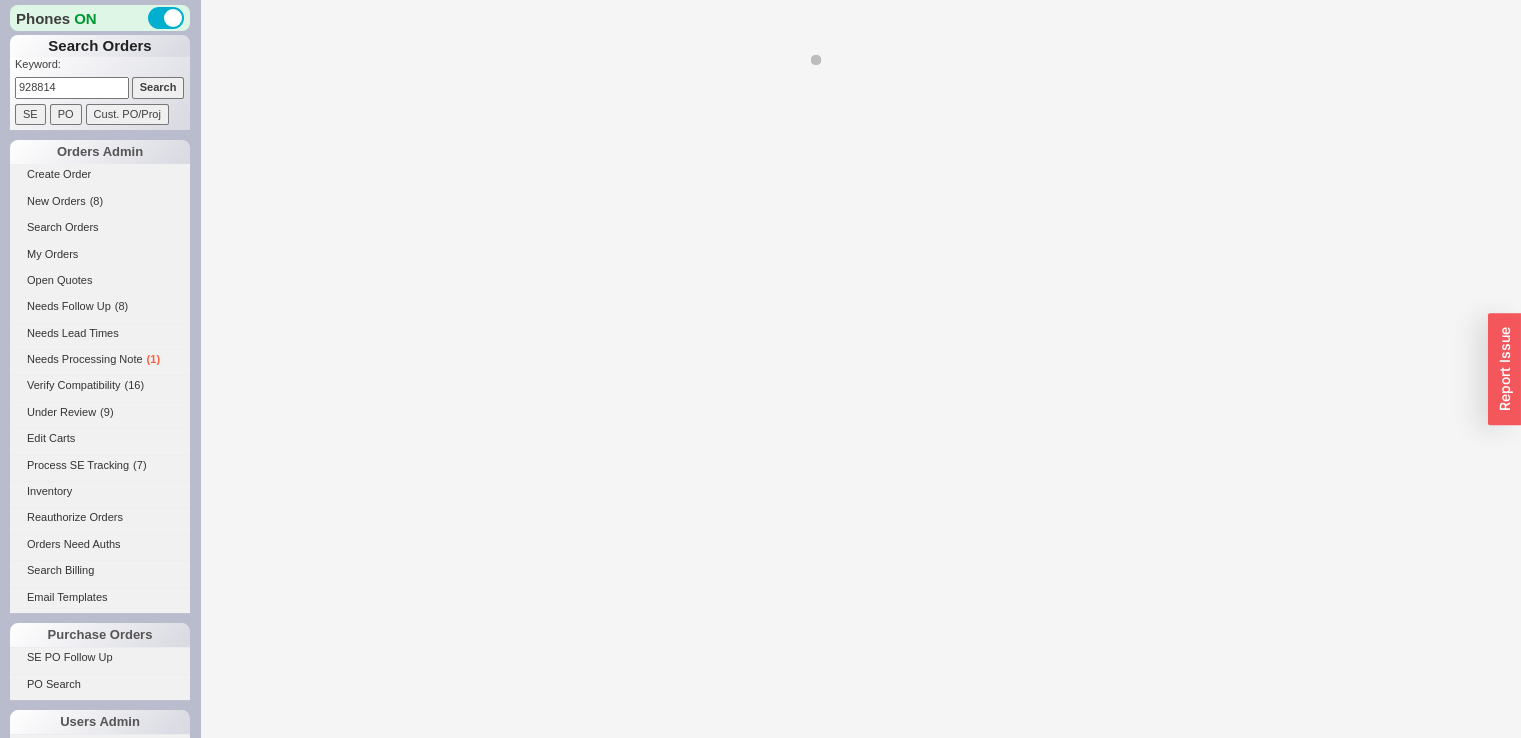 select on "*" 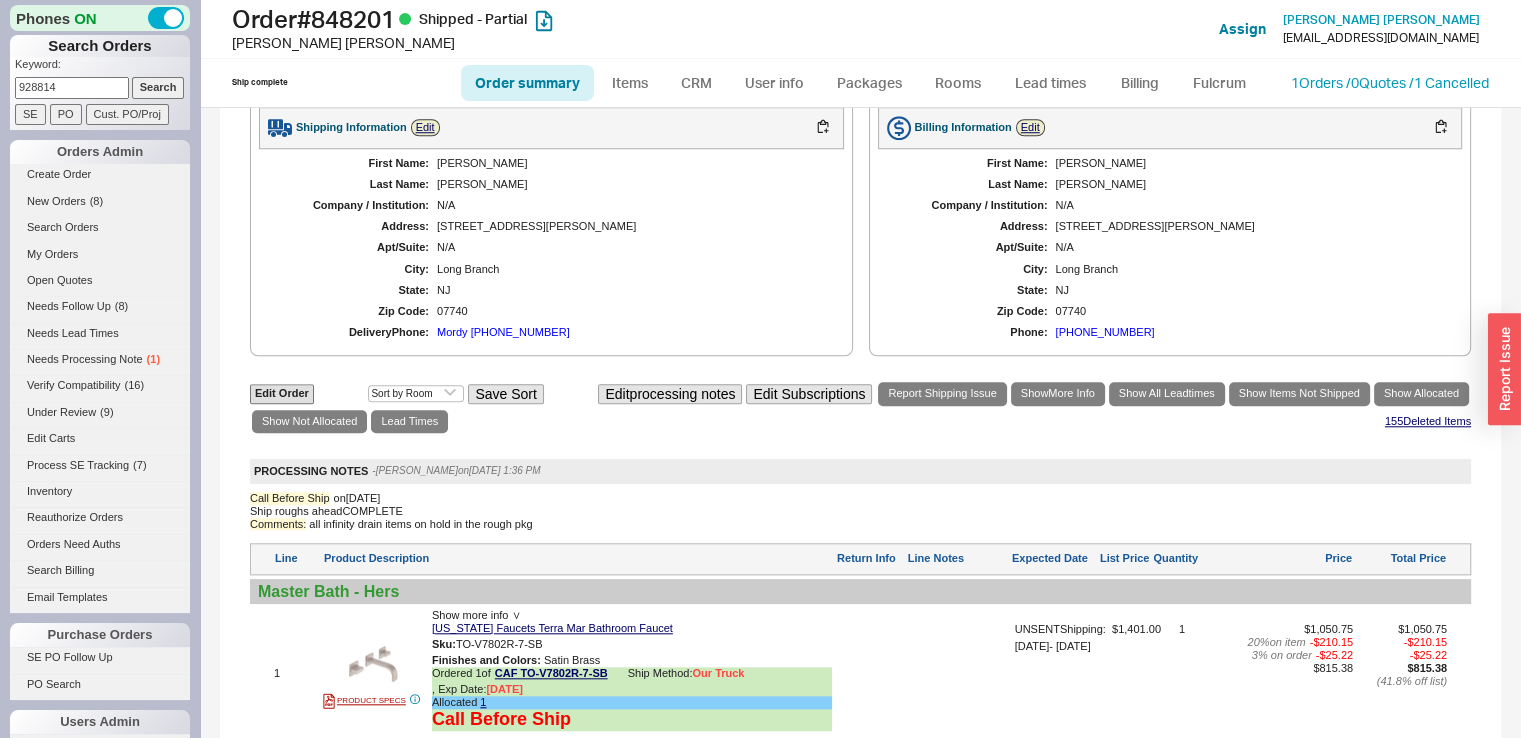 scroll, scrollTop: 2201, scrollLeft: 0, axis: vertical 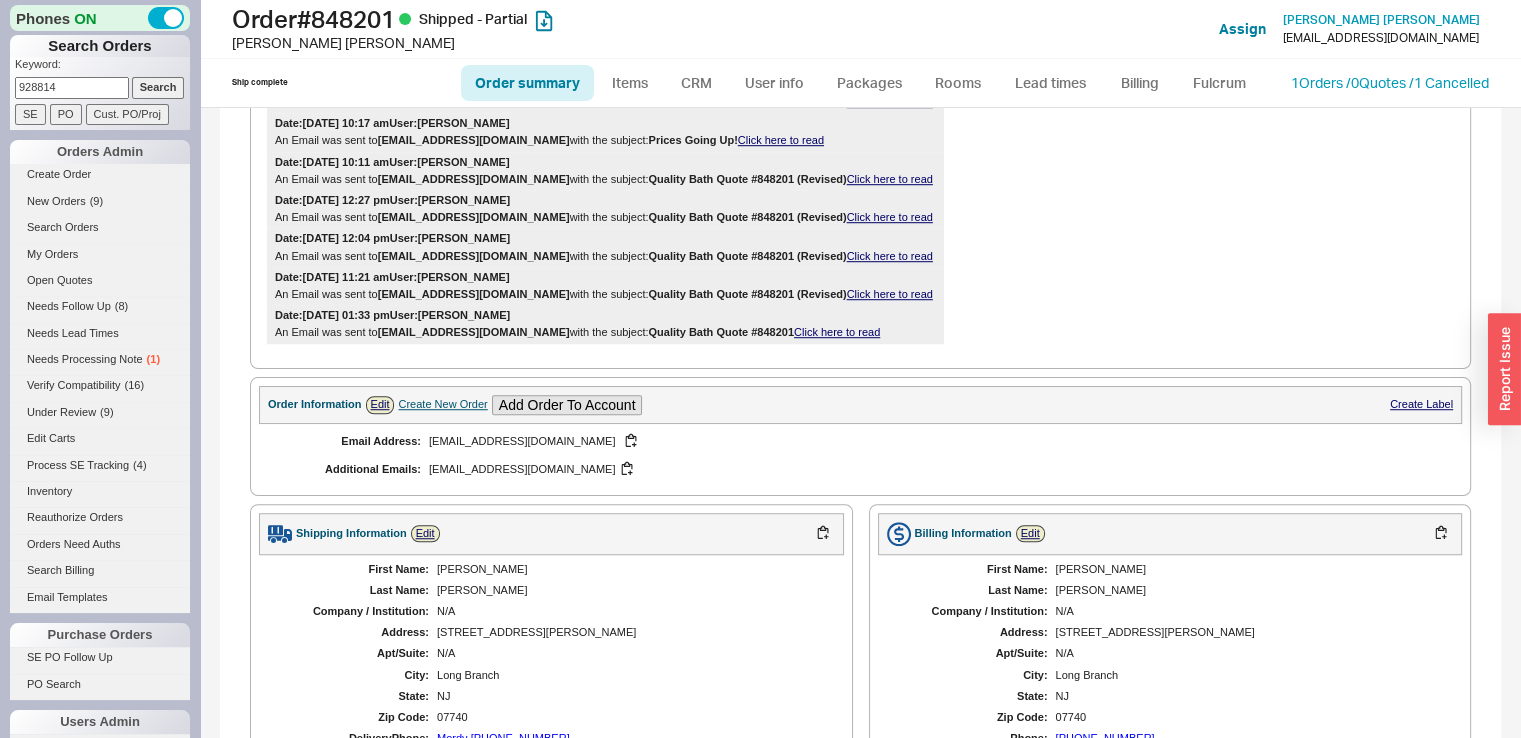 click on "Create New Order" at bounding box center [442, 404] 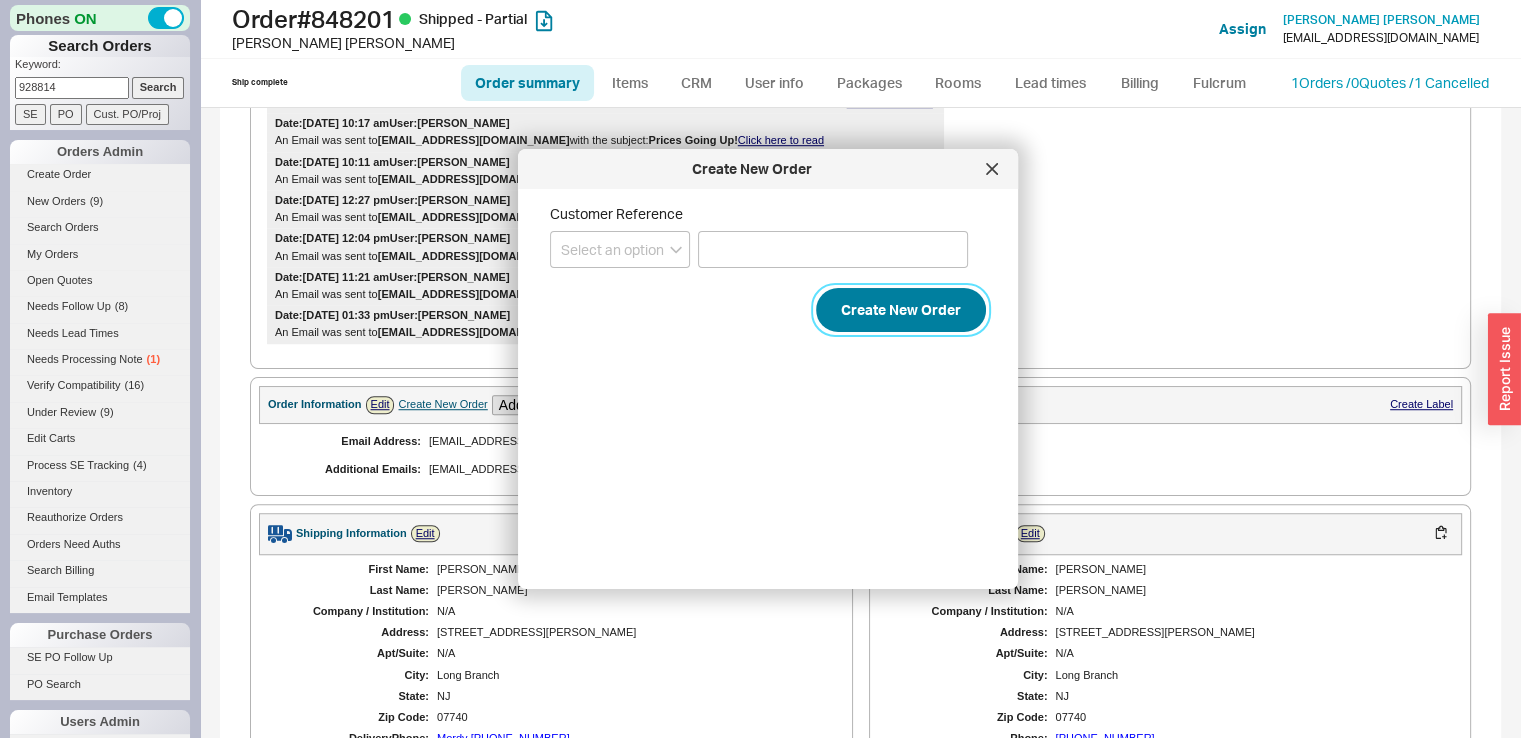 click on "Create New Order" at bounding box center (901, 310) 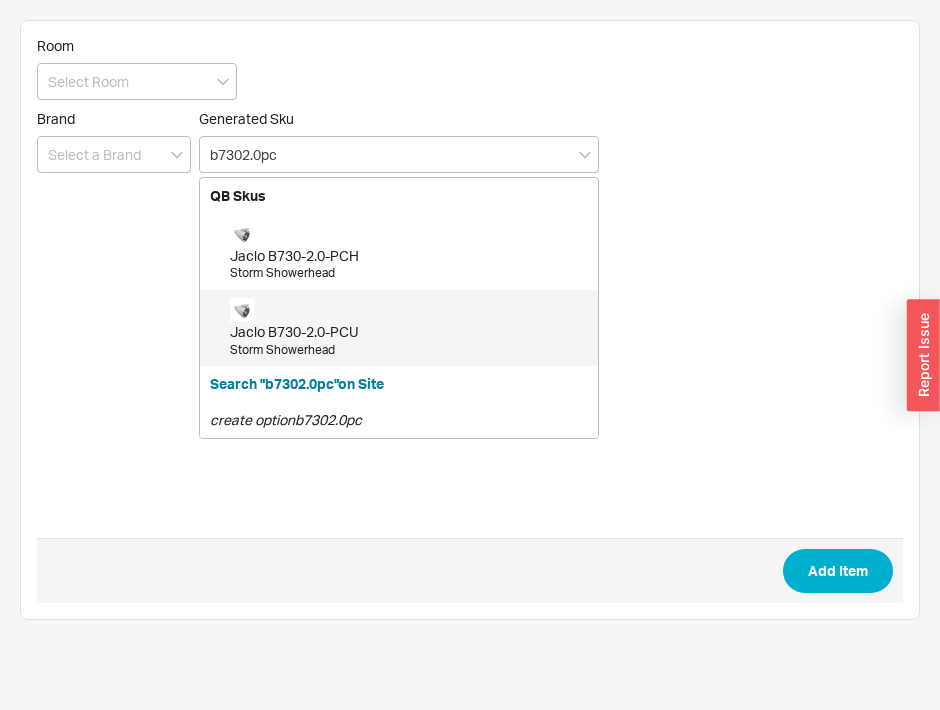 scroll, scrollTop: 0, scrollLeft: 0, axis: both 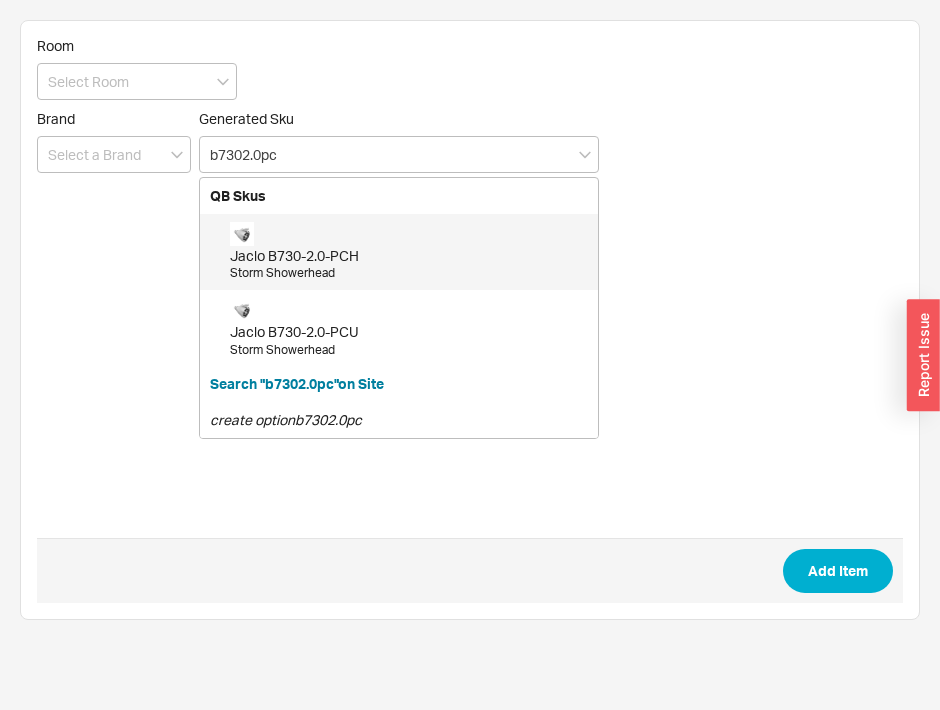 click on "Jaclo   B730-2.0-PCH" at bounding box center (409, 256) 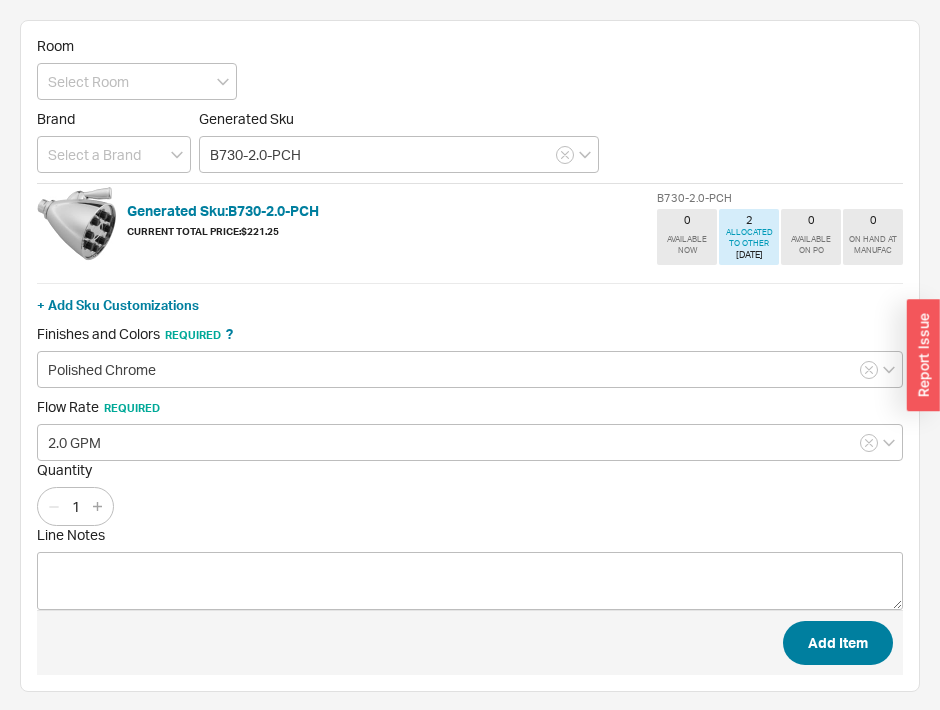 type on "B730-2.0-PCH" 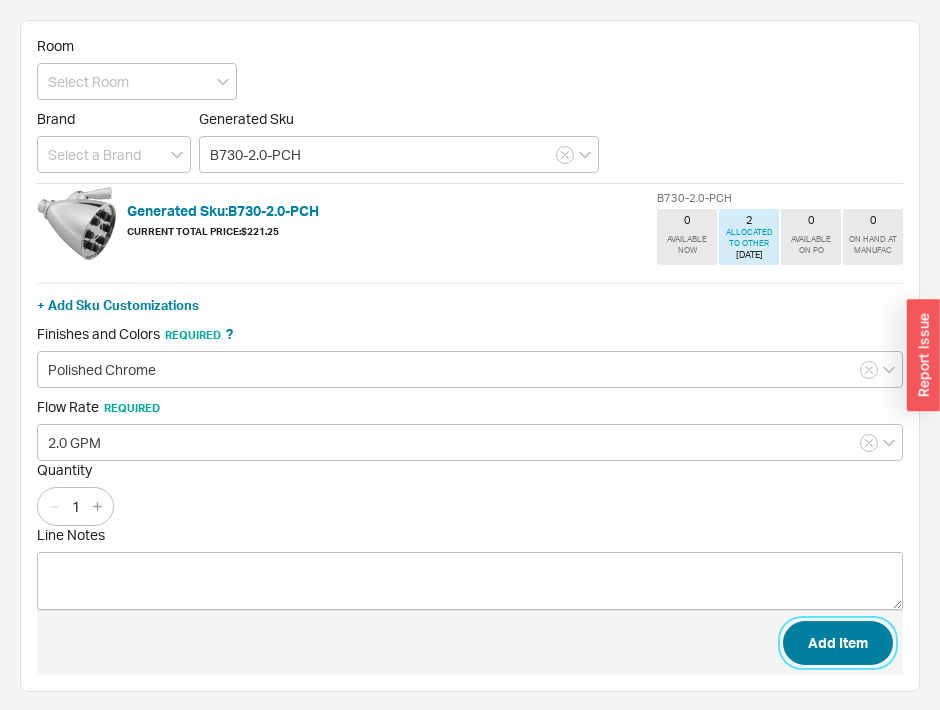 click on "Add Item" at bounding box center (838, 643) 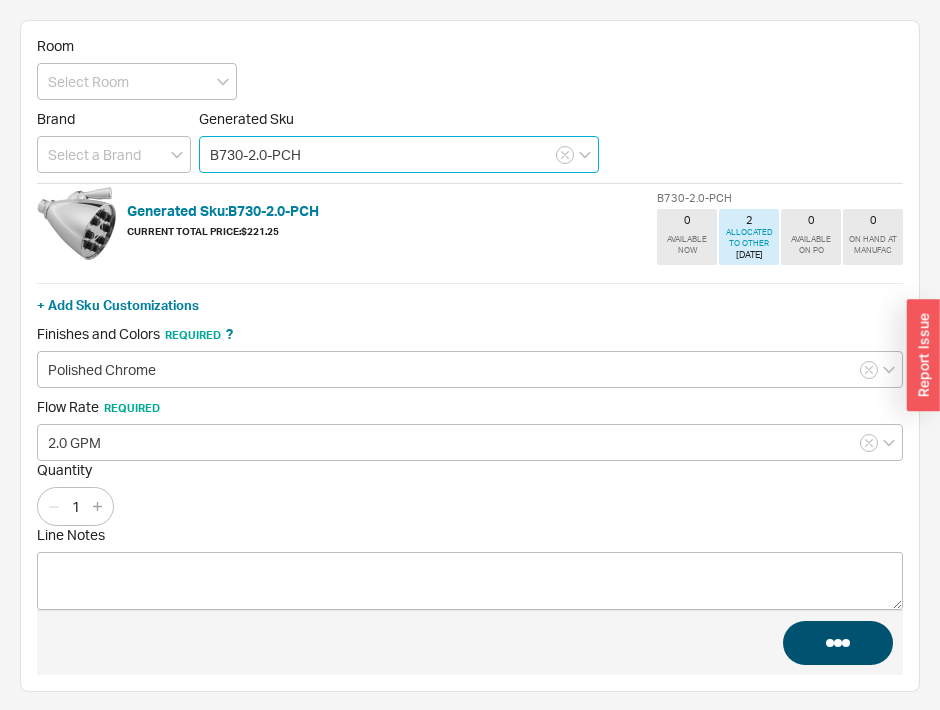 type 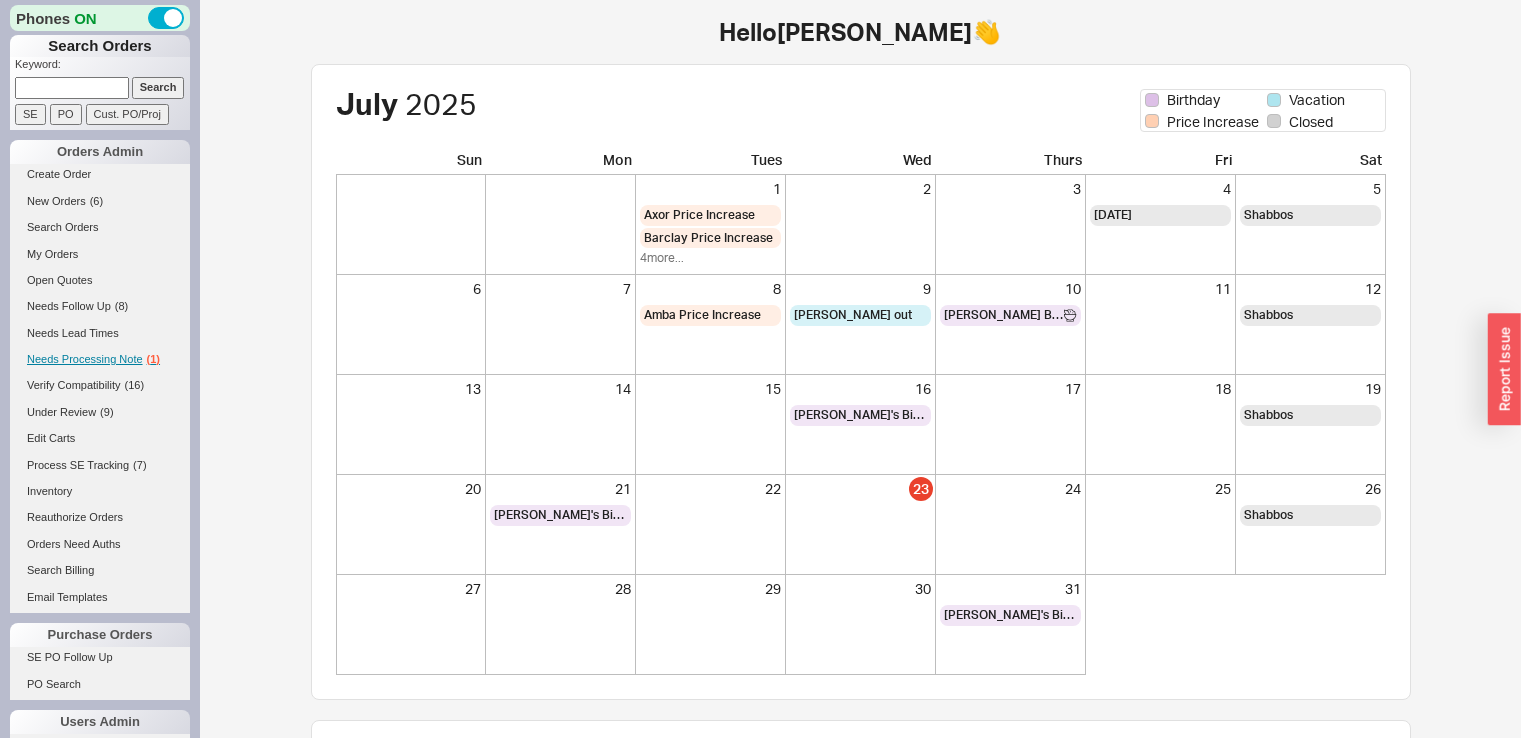 scroll, scrollTop: 0, scrollLeft: 0, axis: both 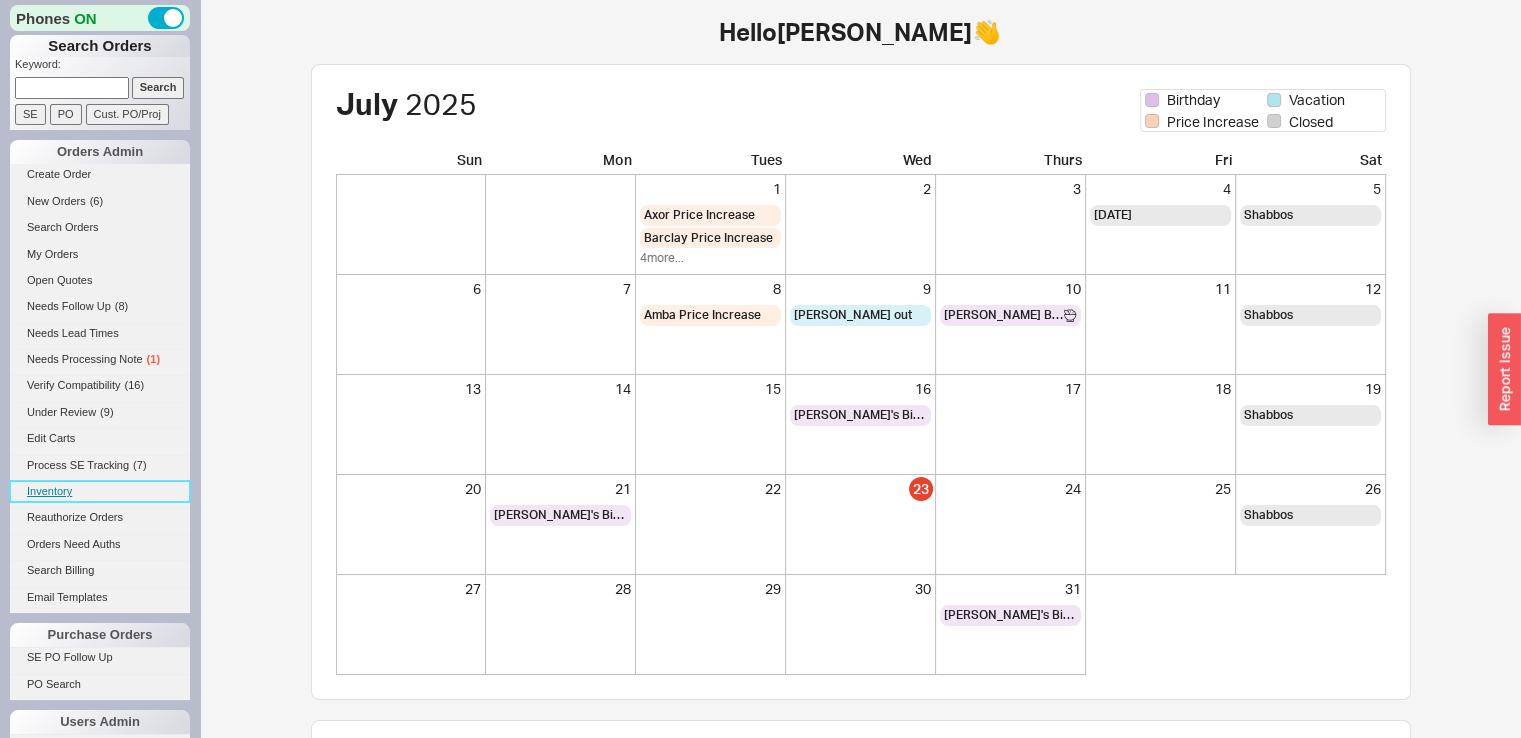 click on "Inventory" at bounding box center (100, 491) 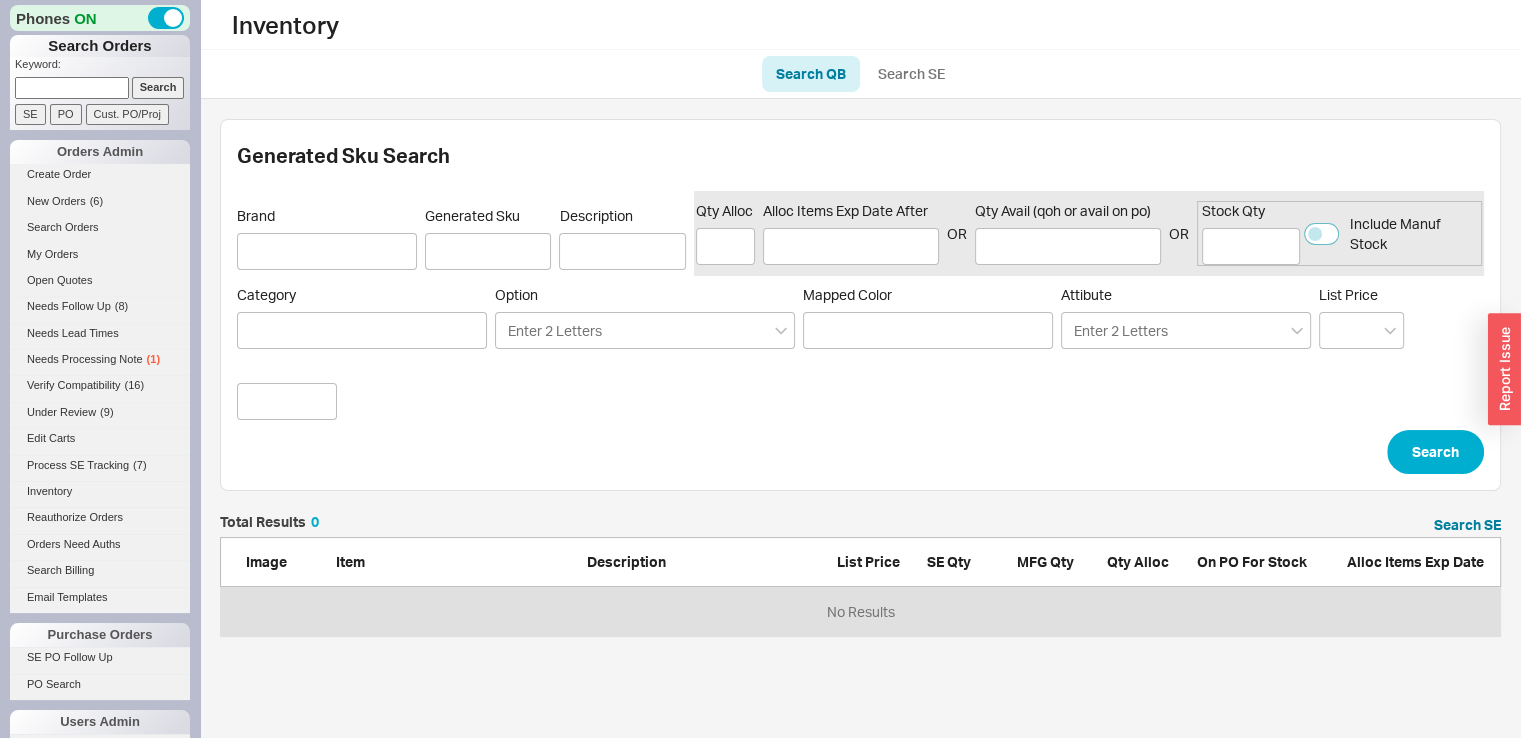 scroll, scrollTop: 16, scrollLeft: 16, axis: both 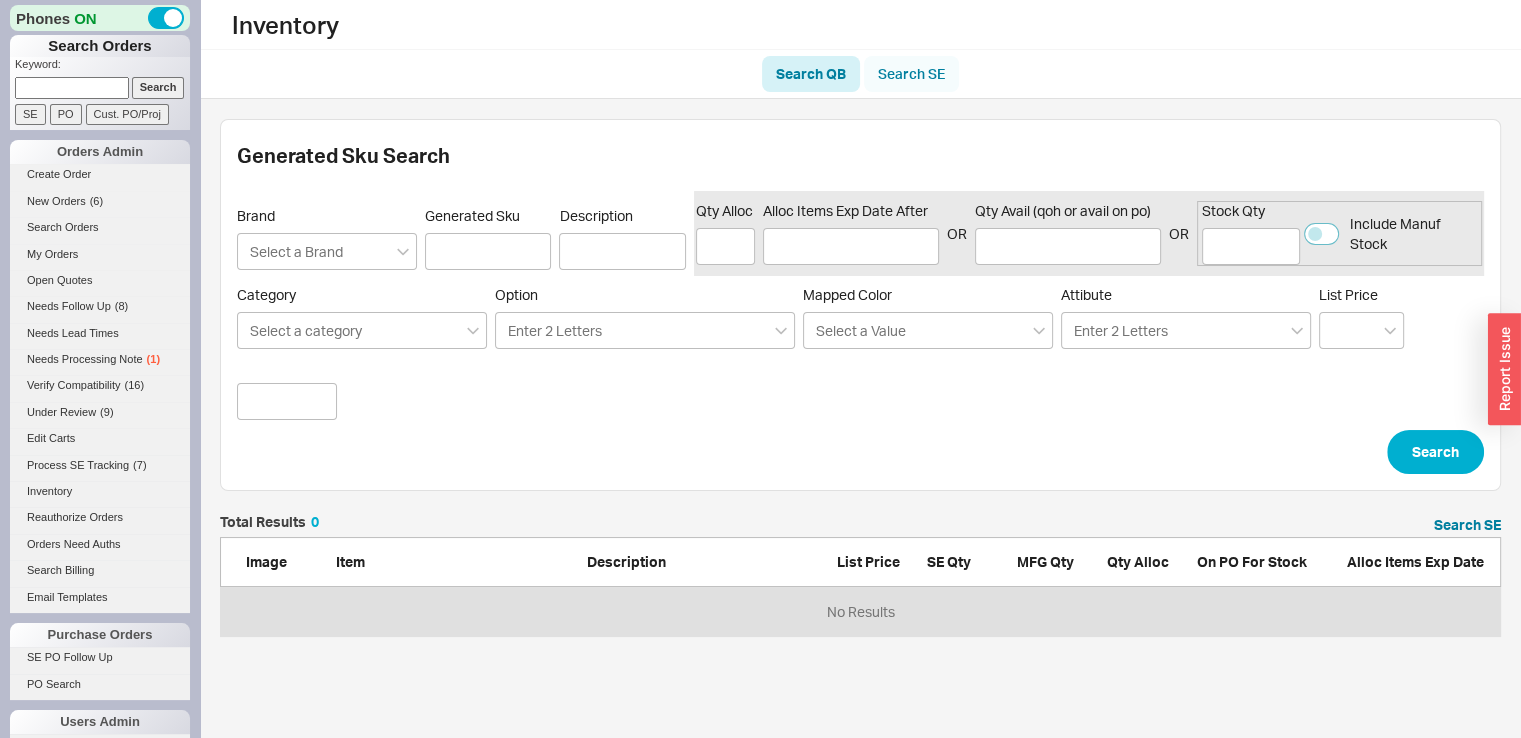 click on "Search SE" at bounding box center (911, 74) 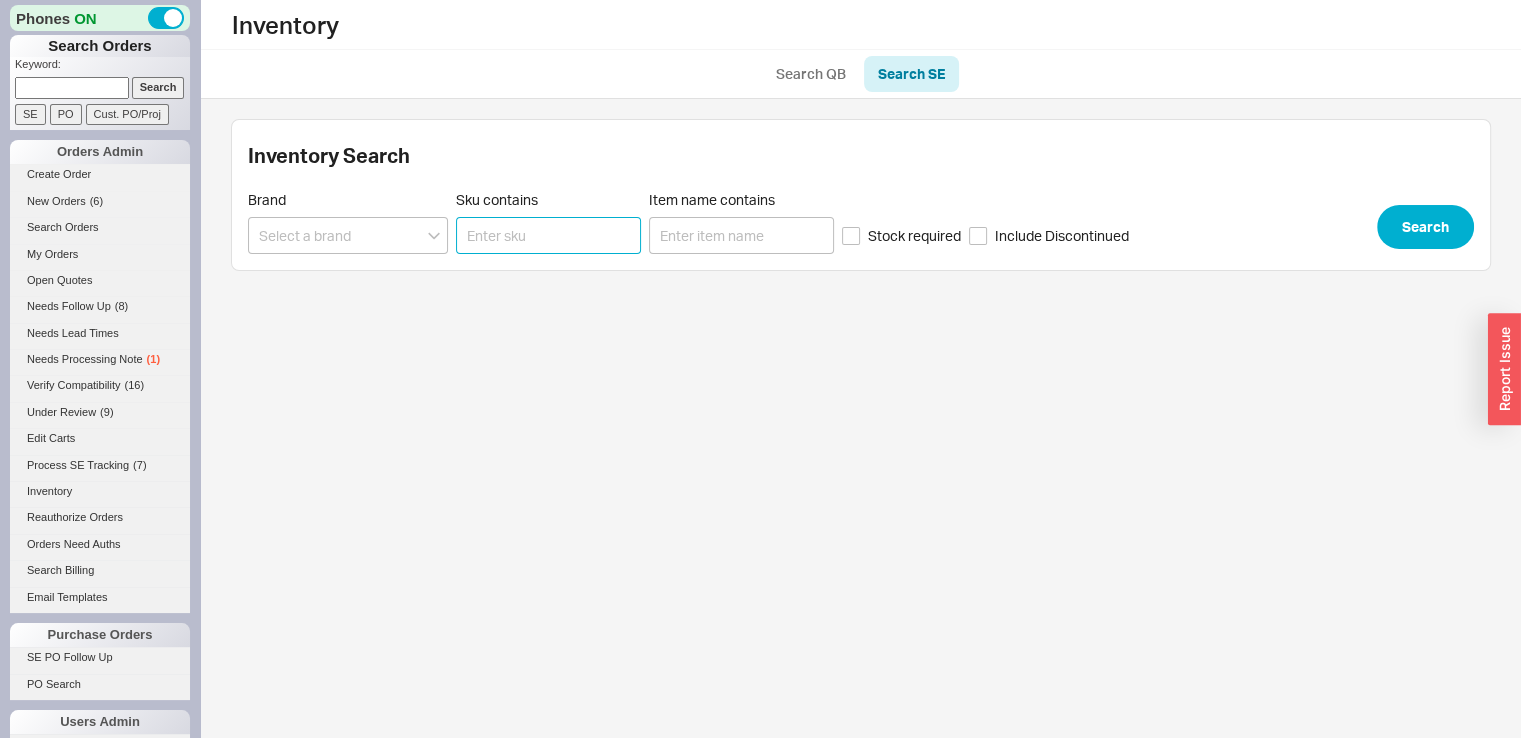 click on "Sku contains" at bounding box center (548, 235) 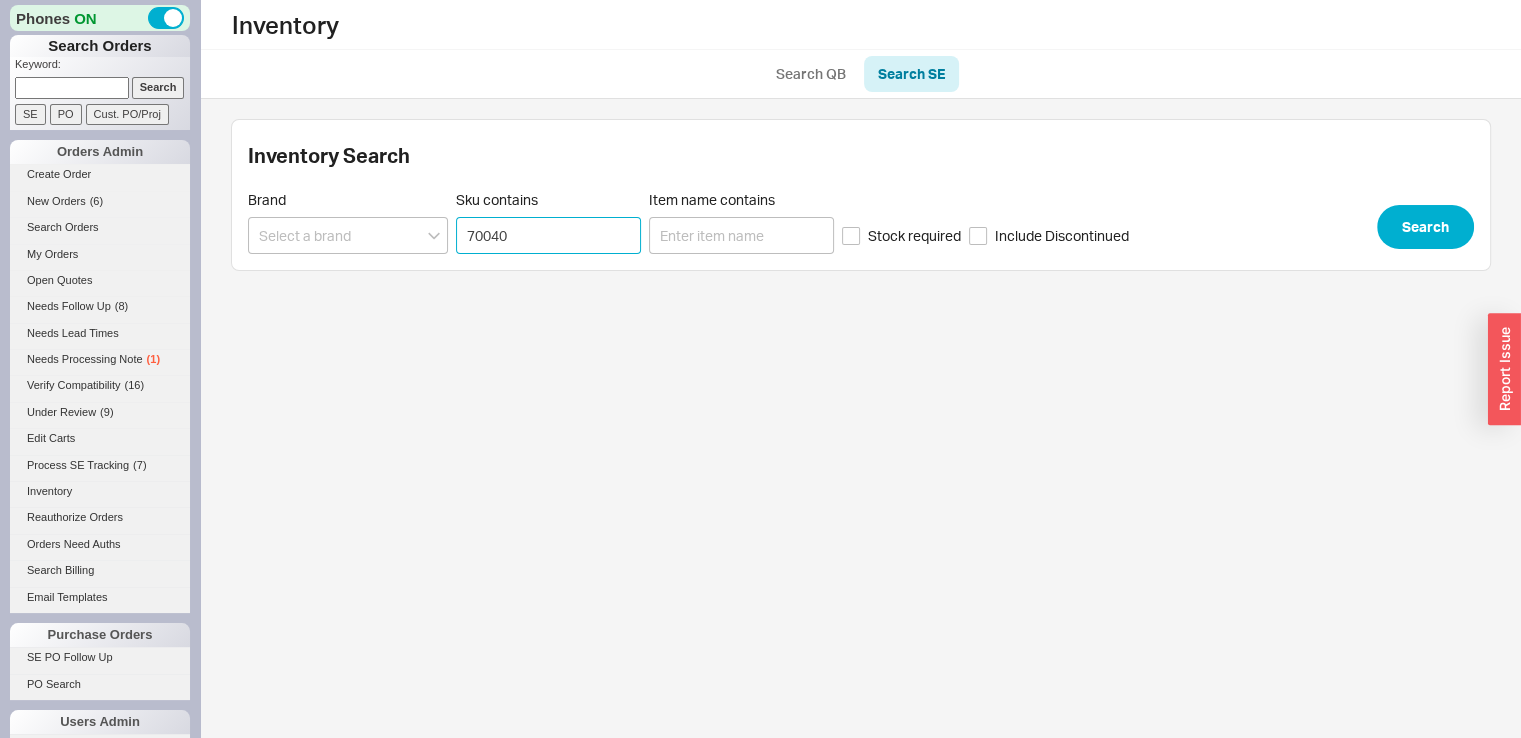 type on "700405" 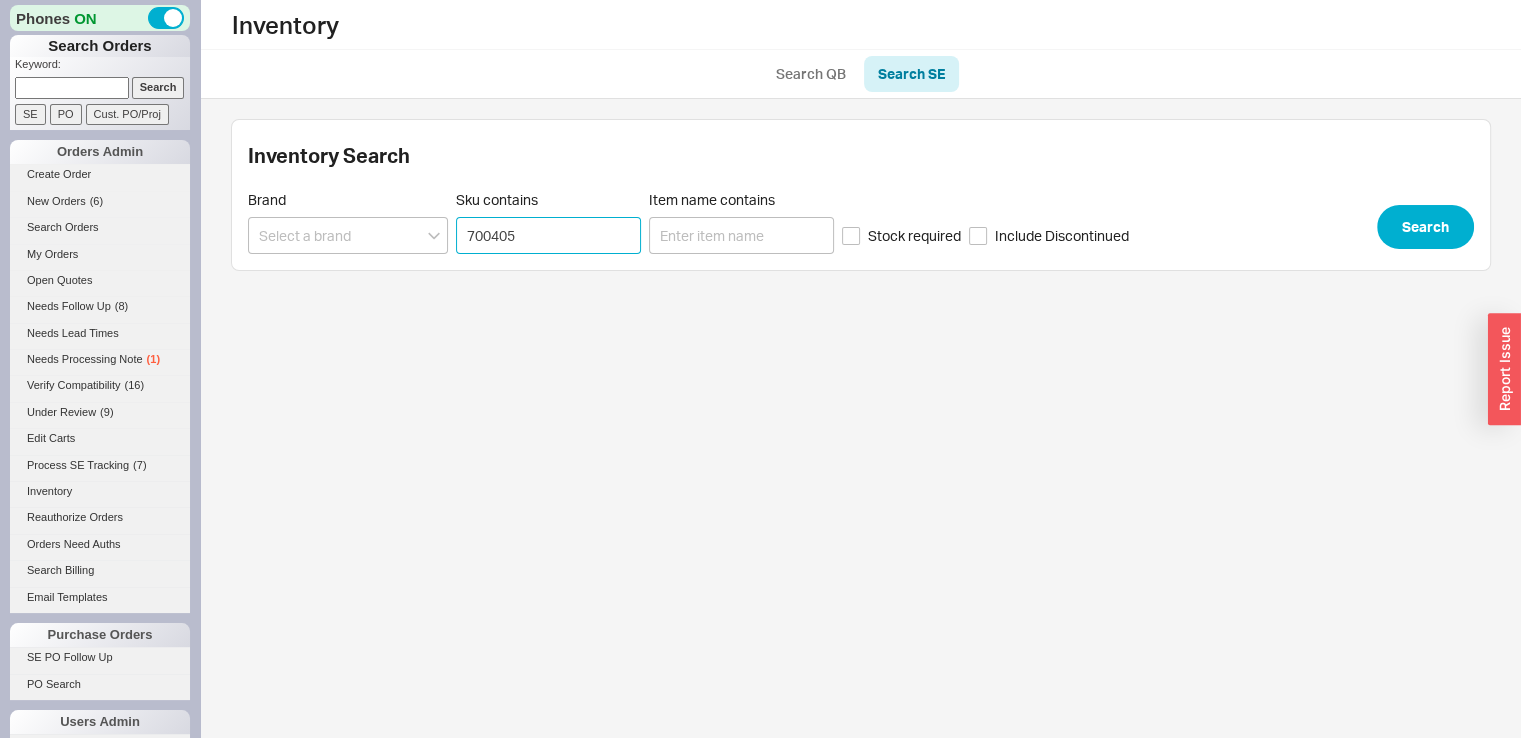 click on "Search" at bounding box center (1425, 227) 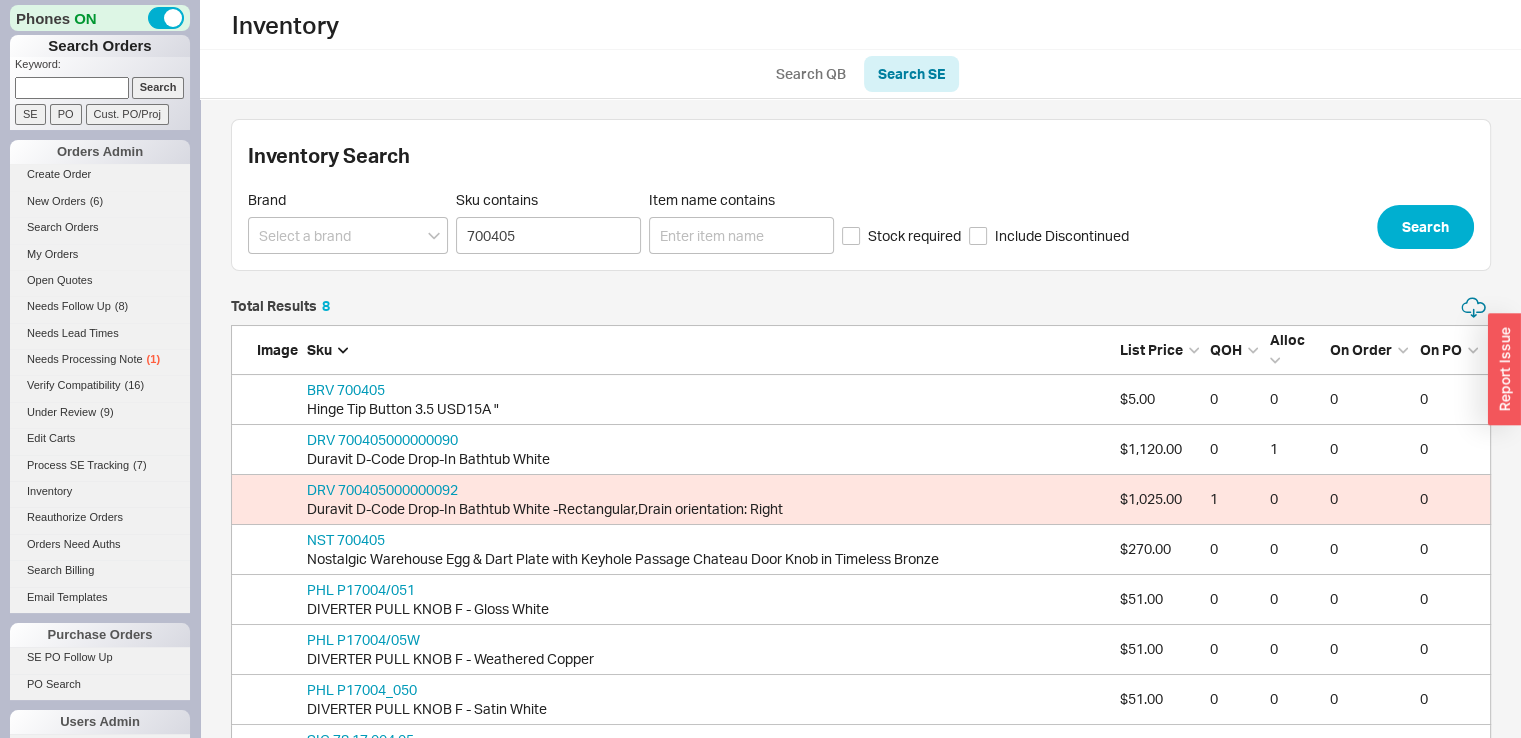 scroll, scrollTop: 464, scrollLeft: 1244, axis: both 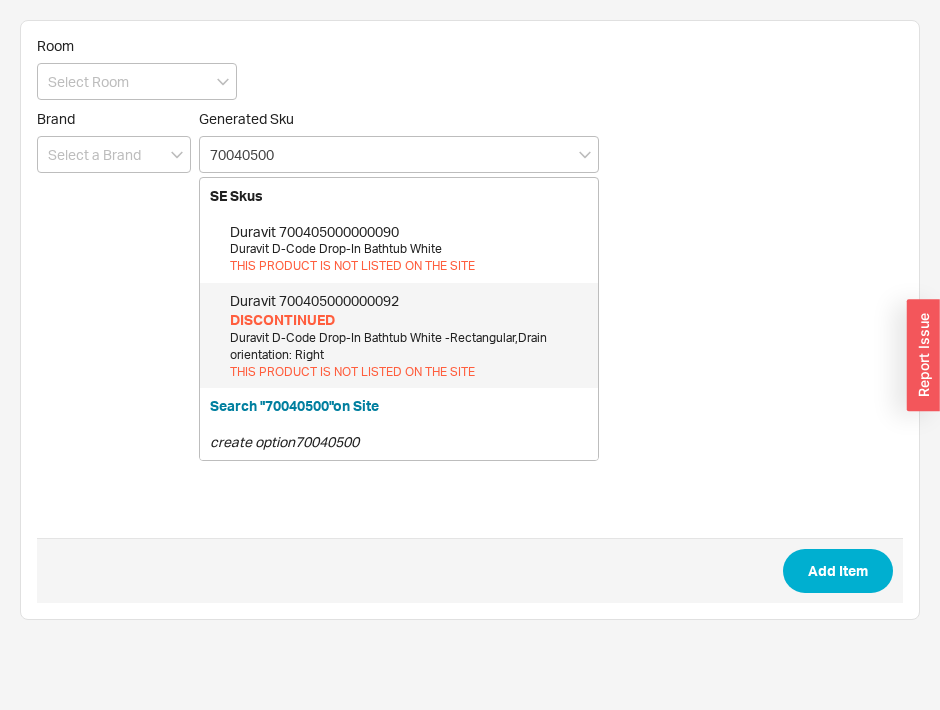 click on "DISCONTINUED" 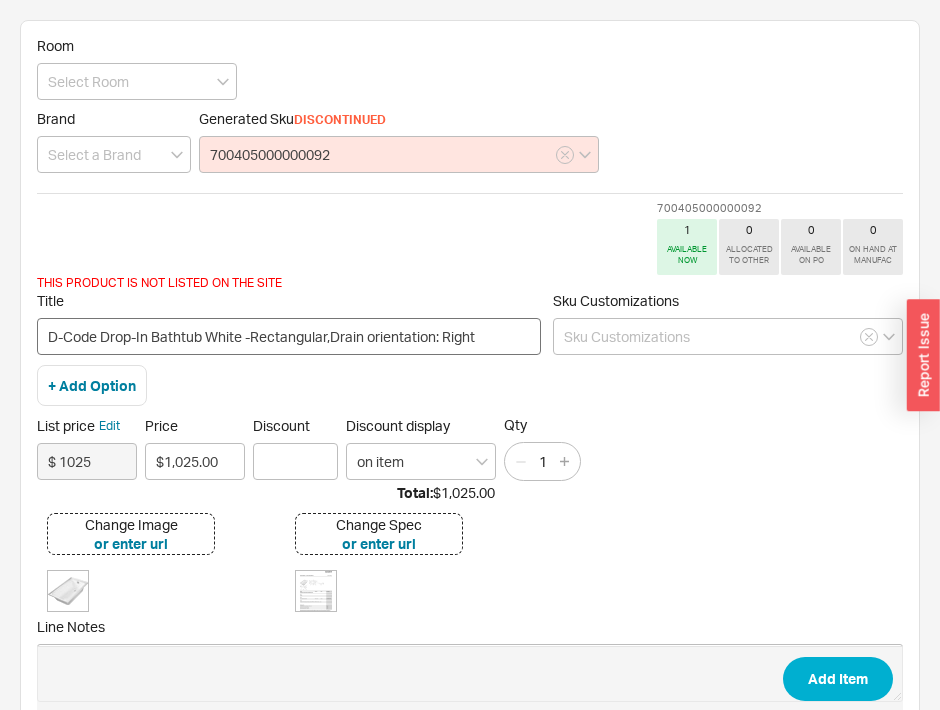 type on "700405000000092" 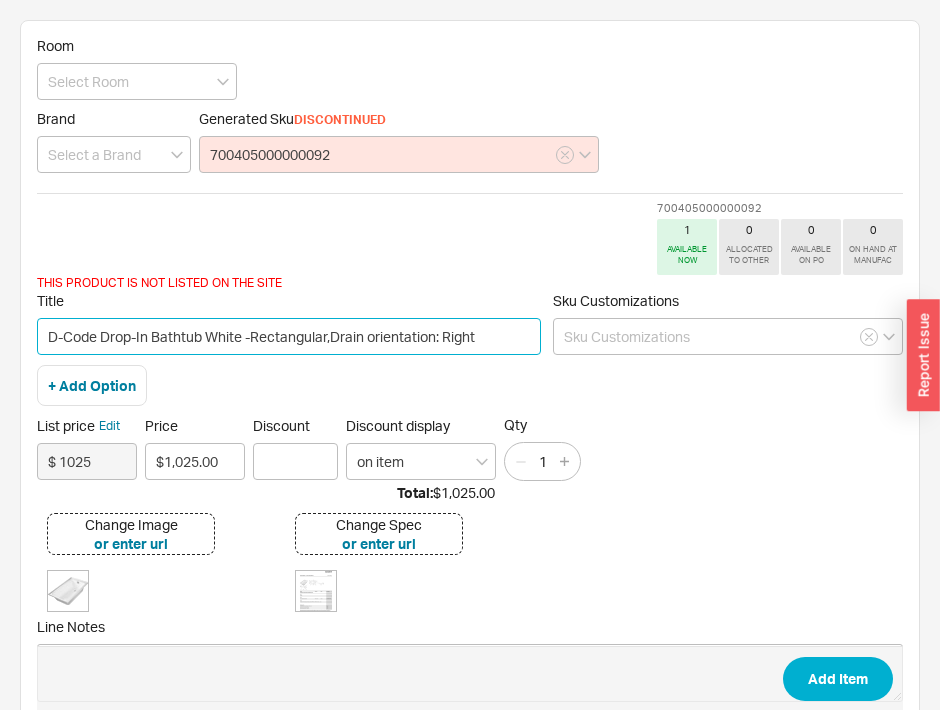 drag, startPoint x: 149, startPoint y: 335, endPoint x: 105, endPoint y: 335, distance: 44 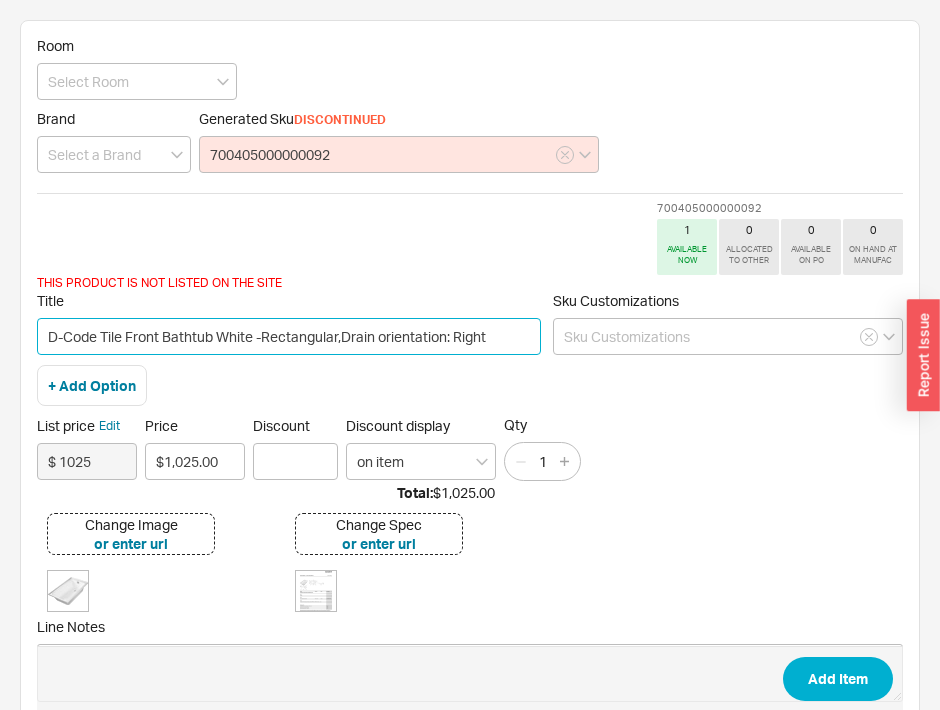 click on "D-Code Tile Front Bathtub White -Rectangular,Drain orientation: Right" at bounding box center [289, 336] 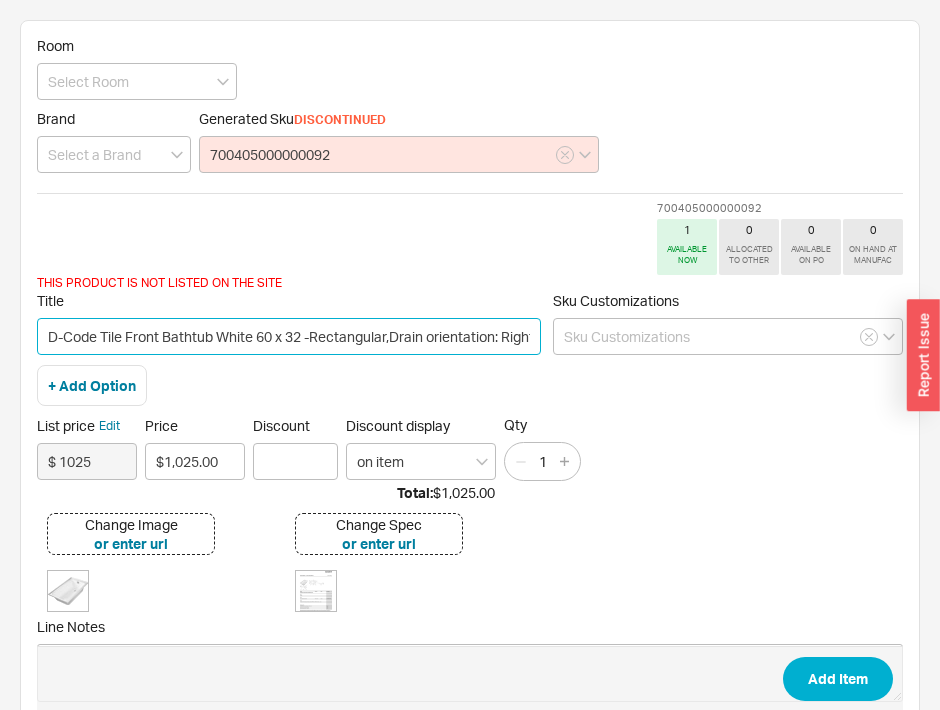 click on "D-Code Tile Front Bathtub White 60 x 32 -Rectangular,Drain orientation: Right" at bounding box center [289, 336] 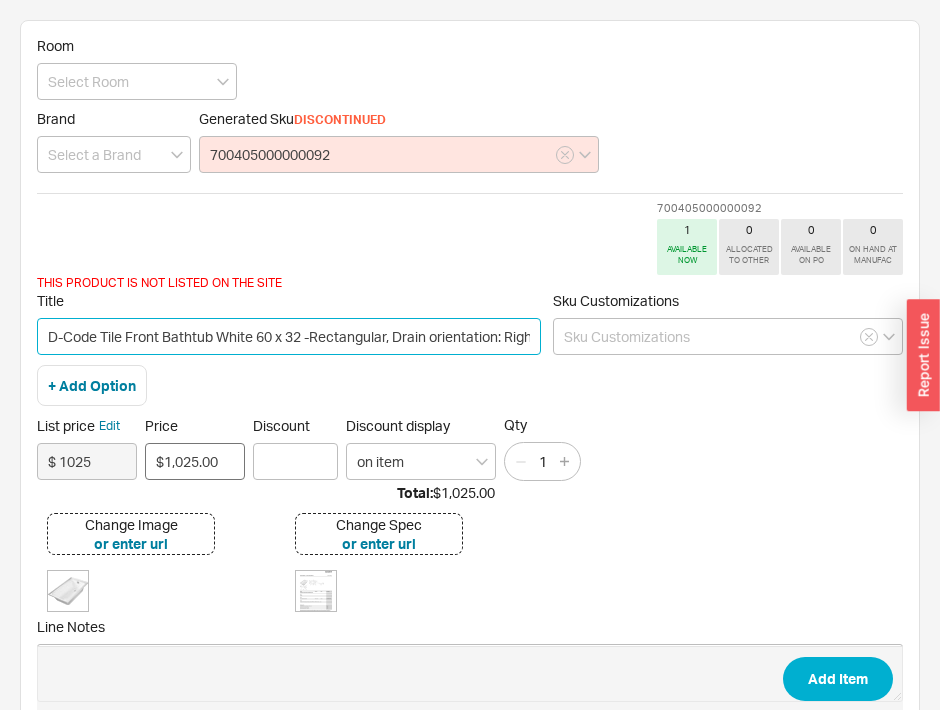 type on "D-Code Tile Front Bathtub White 60 x 32 -Rectangular, Drain orientation: Right" 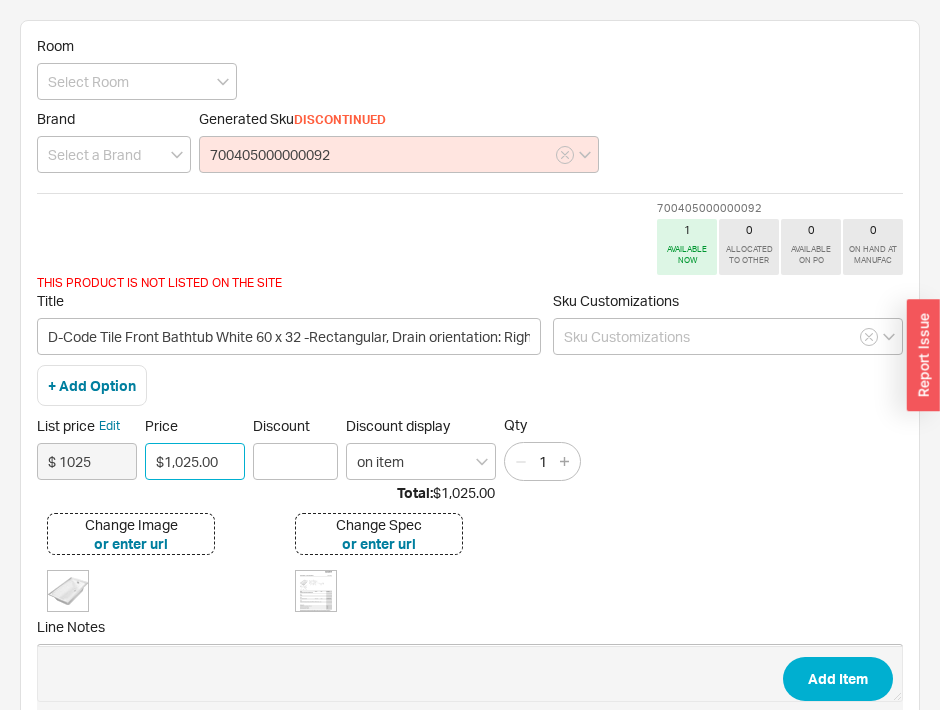 click on "List price Edit $ 1025 Price $1,025.00 Discount Discount display on item Qty 1" at bounding box center (470, 448) 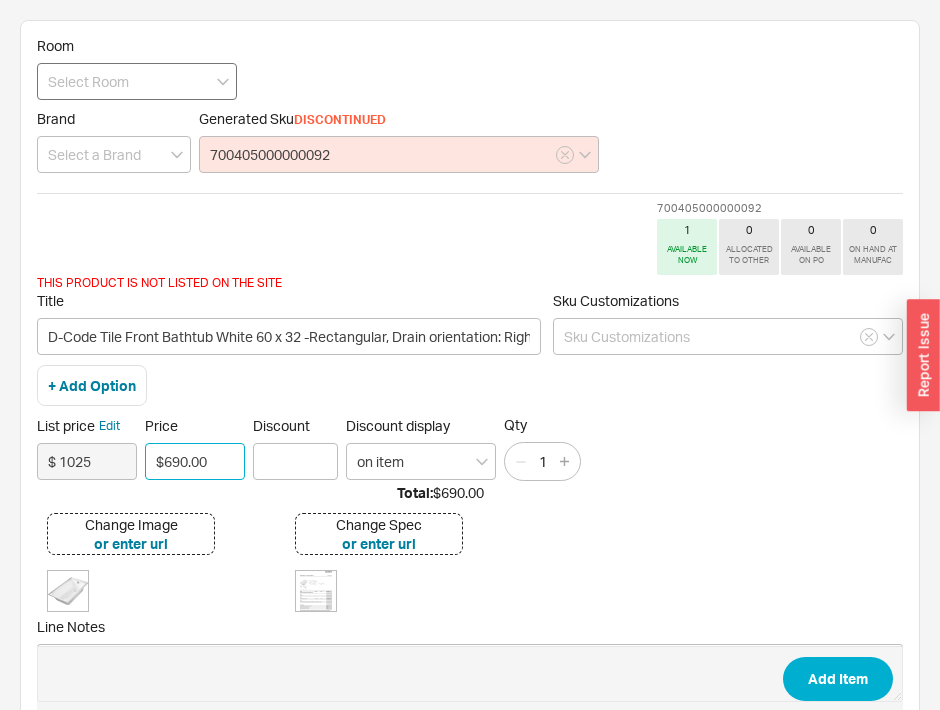 type on "$690.00" 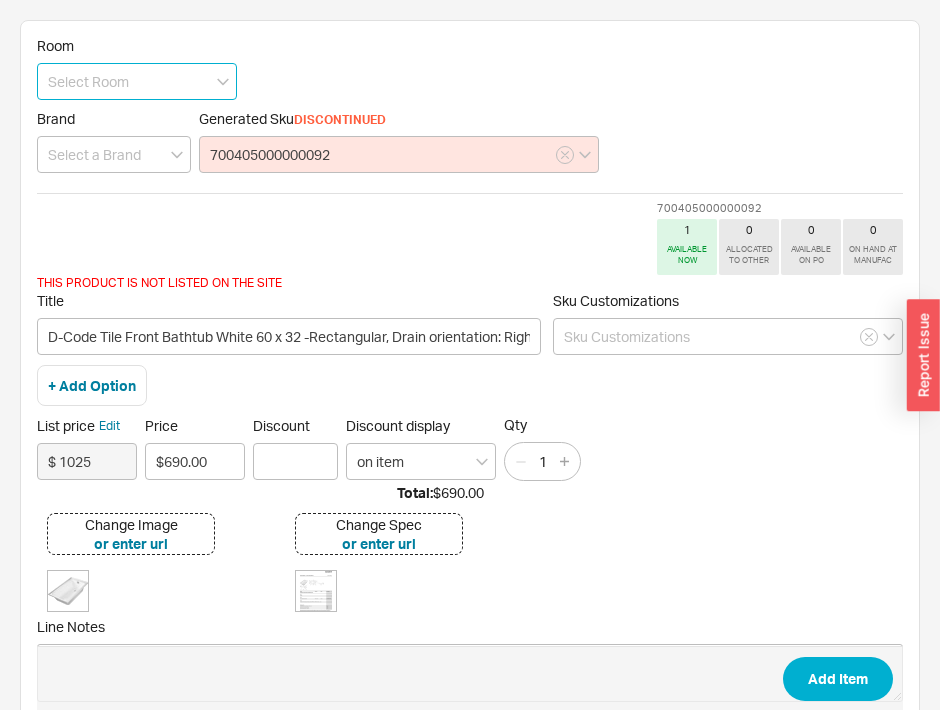 click at bounding box center (137, 81) 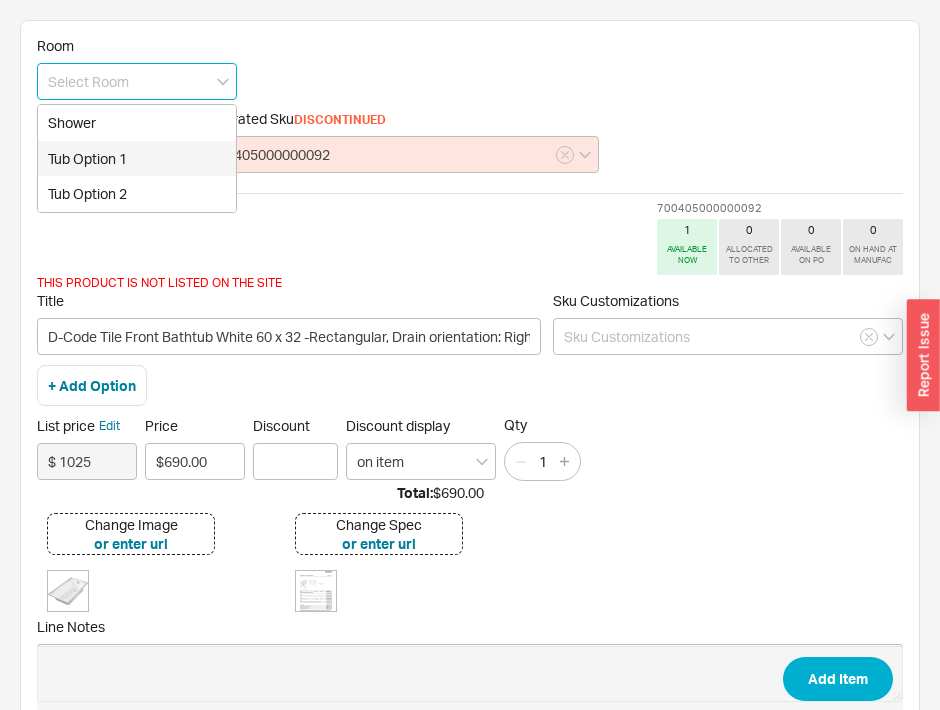 click on "Tub Option 1" at bounding box center (137, 159) 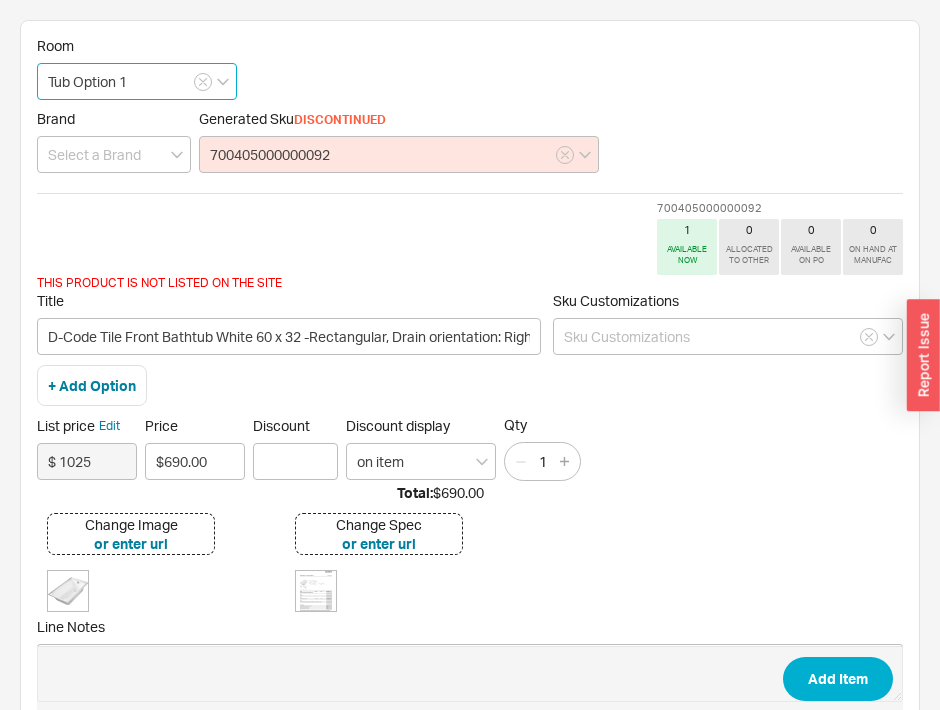 click on "Tub Option 1" at bounding box center (137, 81) 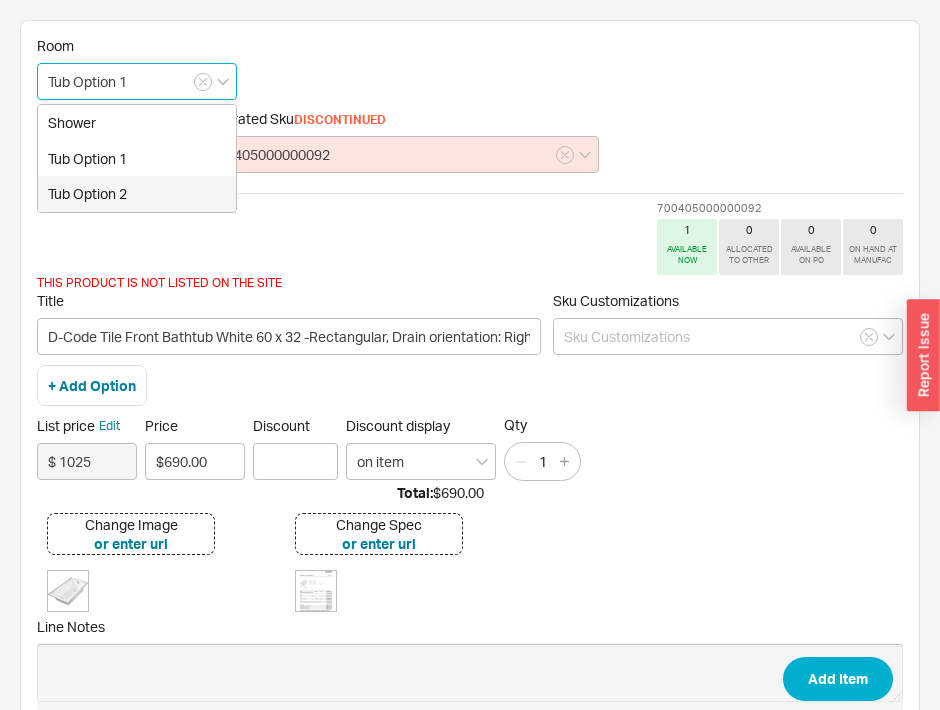 click on "Tub Option 2" at bounding box center [137, 194] 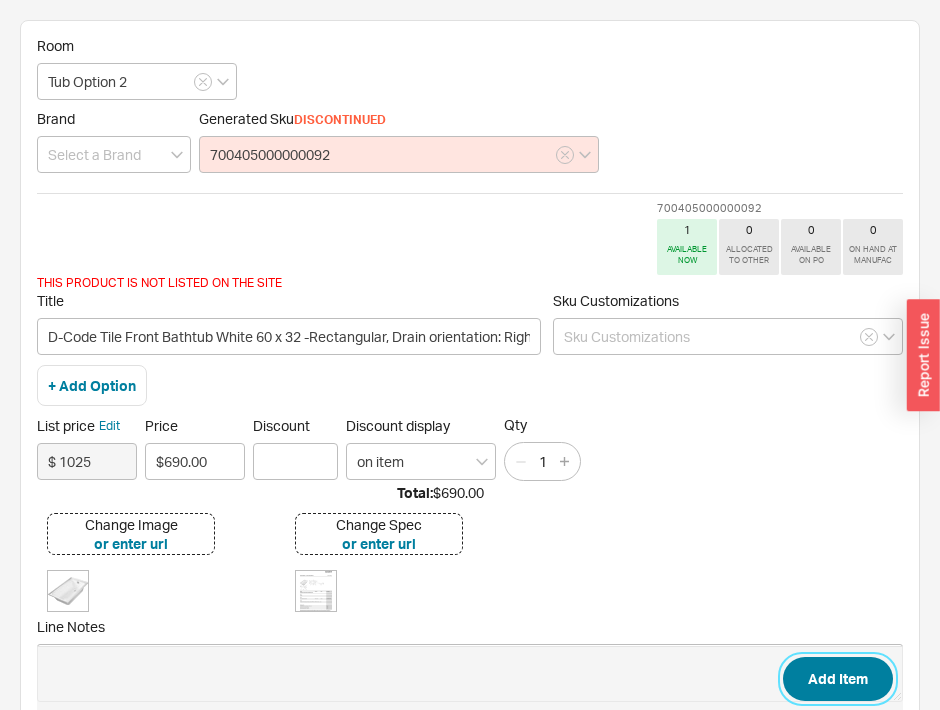 click on "Add Item" at bounding box center [838, 679] 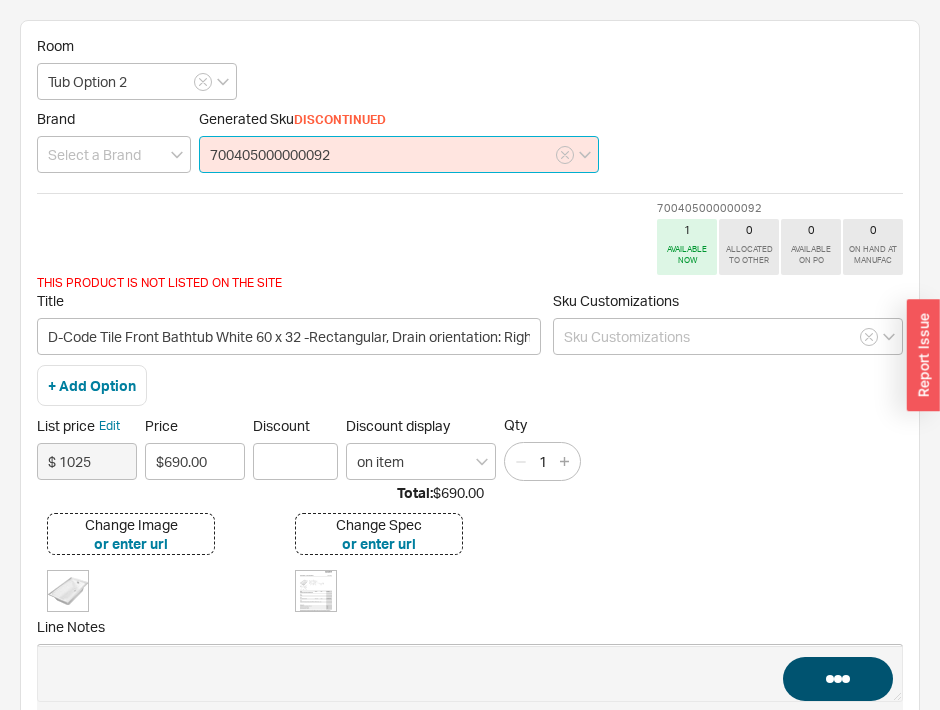type 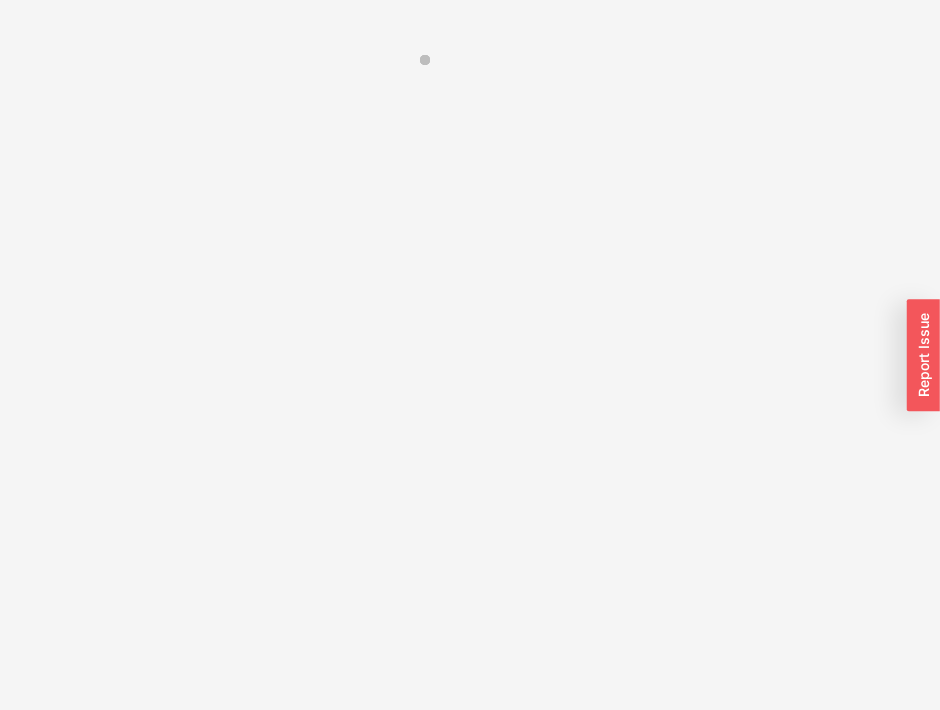 scroll, scrollTop: 0, scrollLeft: 0, axis: both 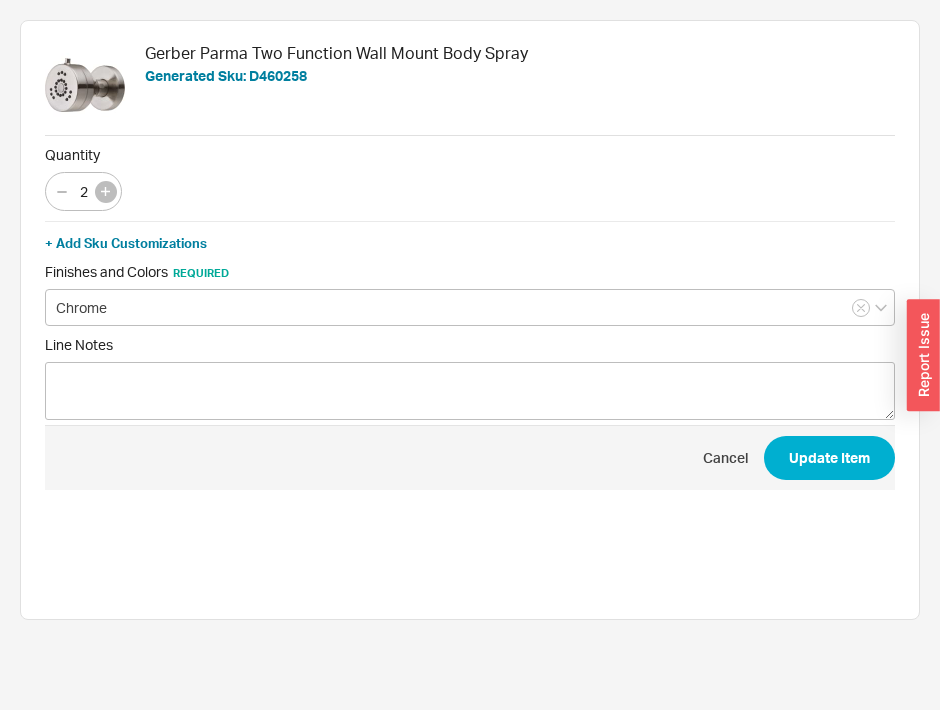 click at bounding box center (106, 192) 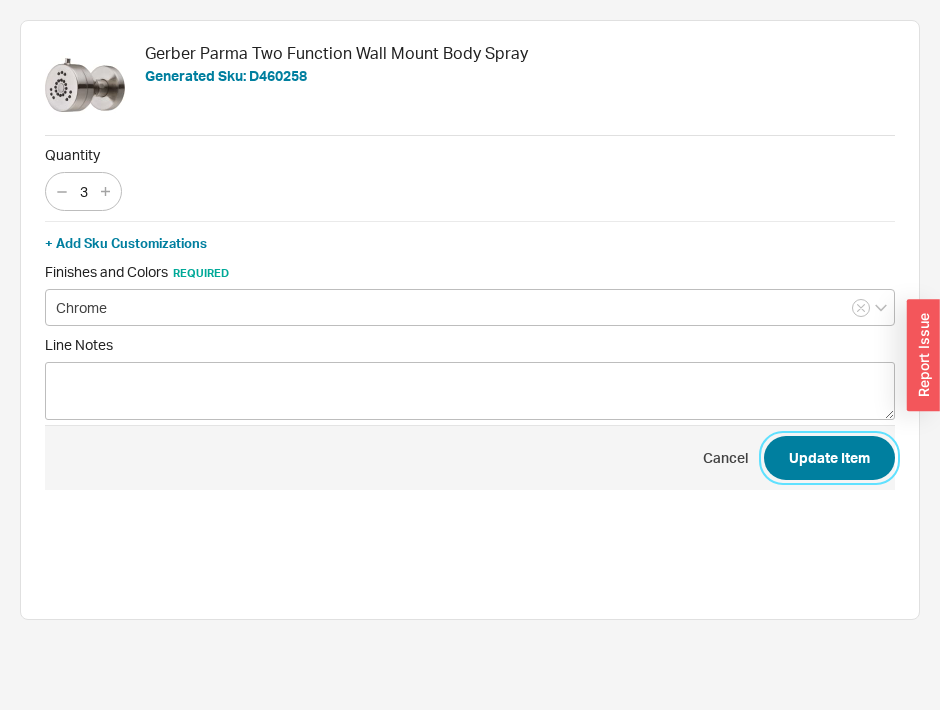 click on "Update Item" at bounding box center (829, 458) 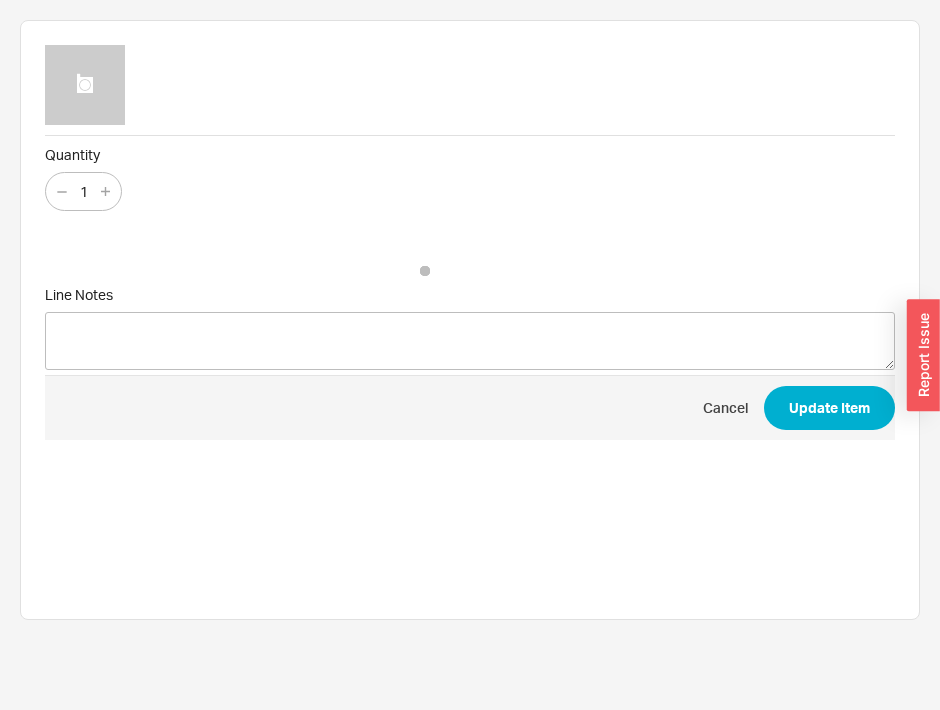 scroll, scrollTop: 0, scrollLeft: 0, axis: both 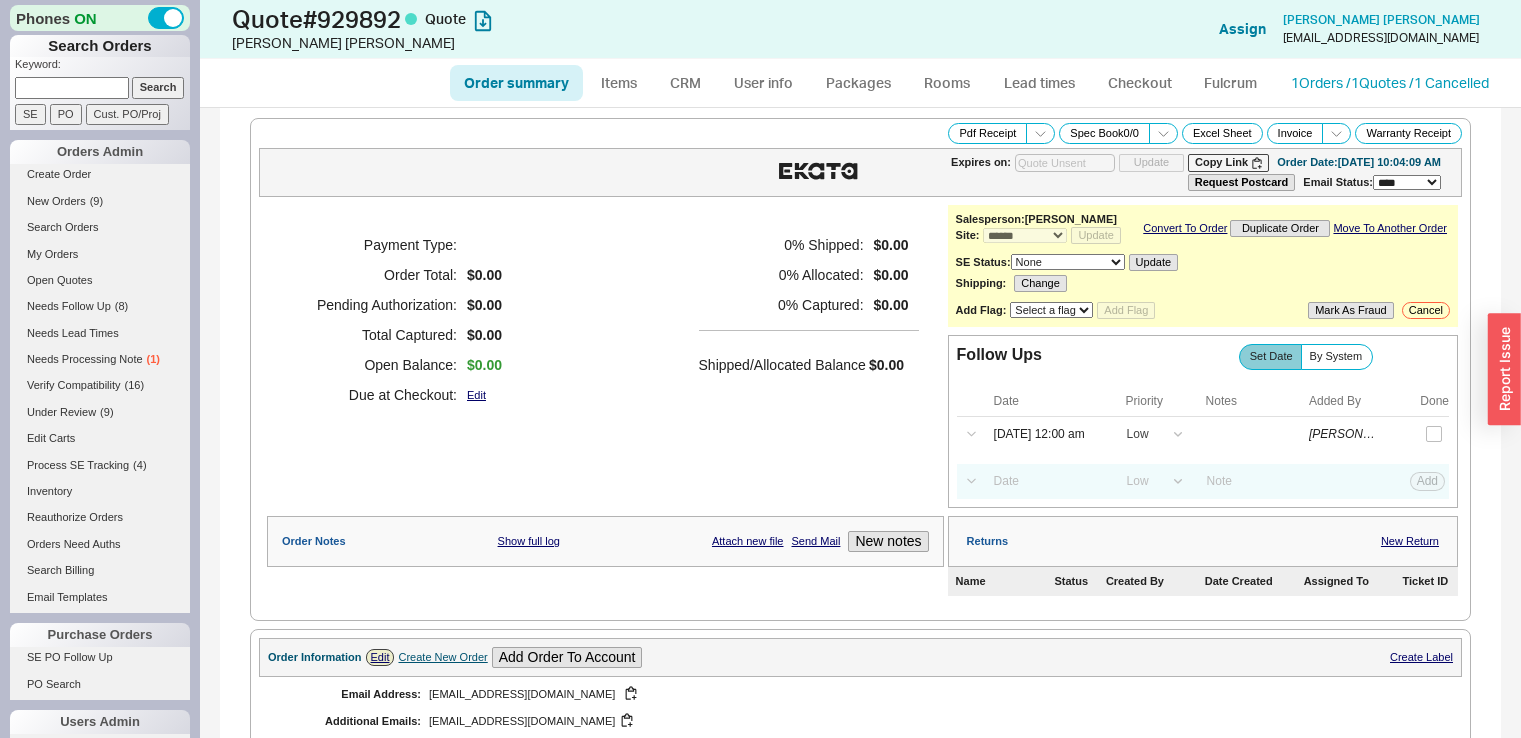 select on "*" 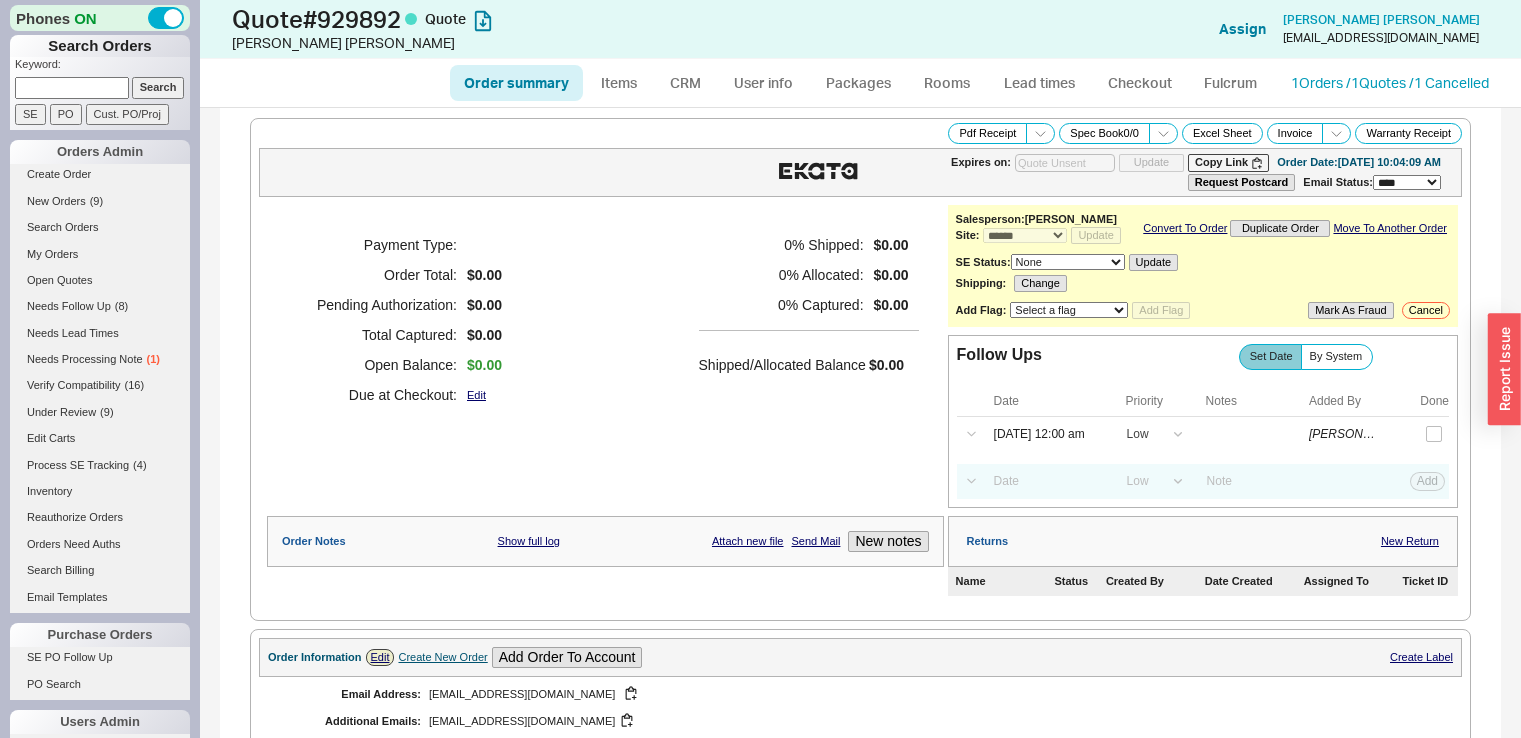 scroll, scrollTop: 0, scrollLeft: 0, axis: both 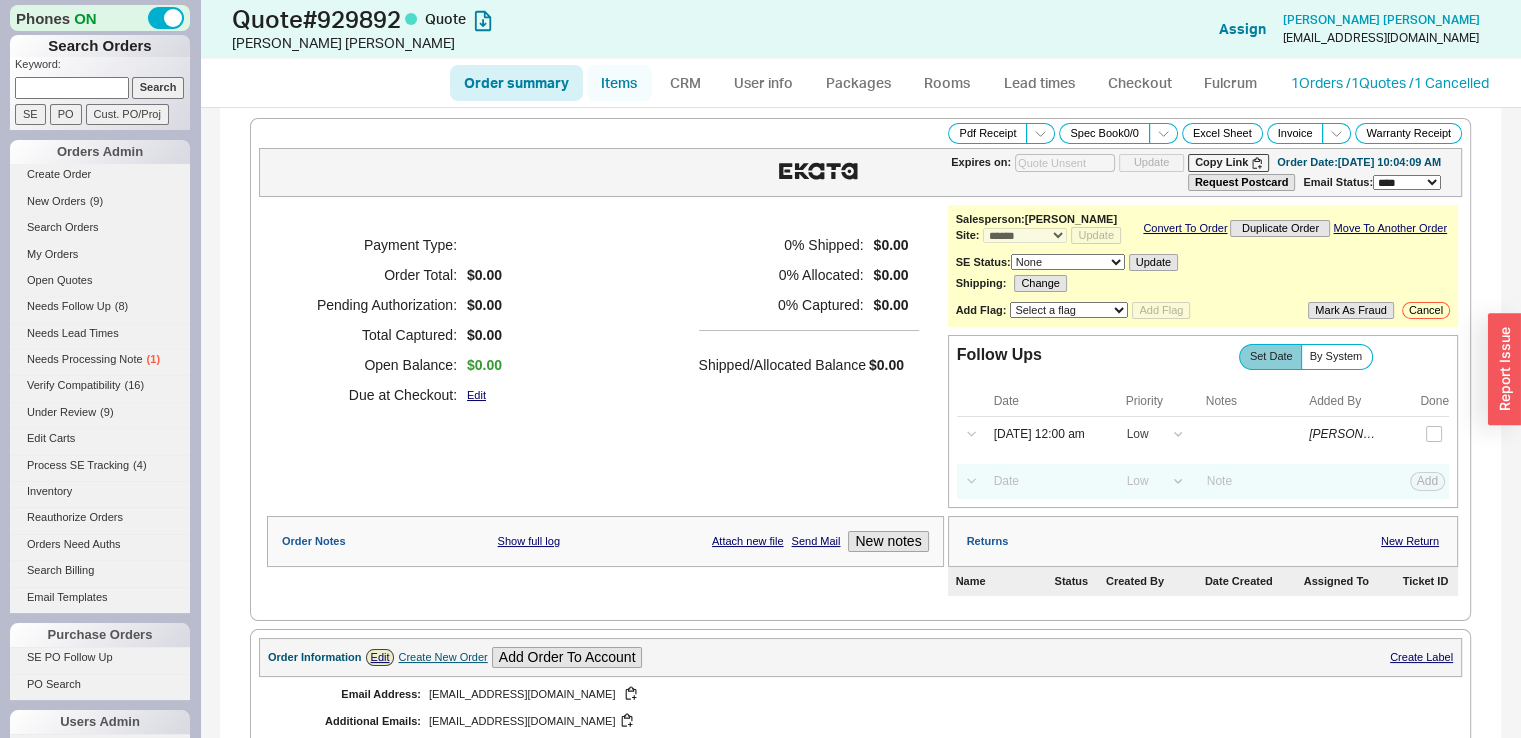 click on "Items" at bounding box center (619, 83) 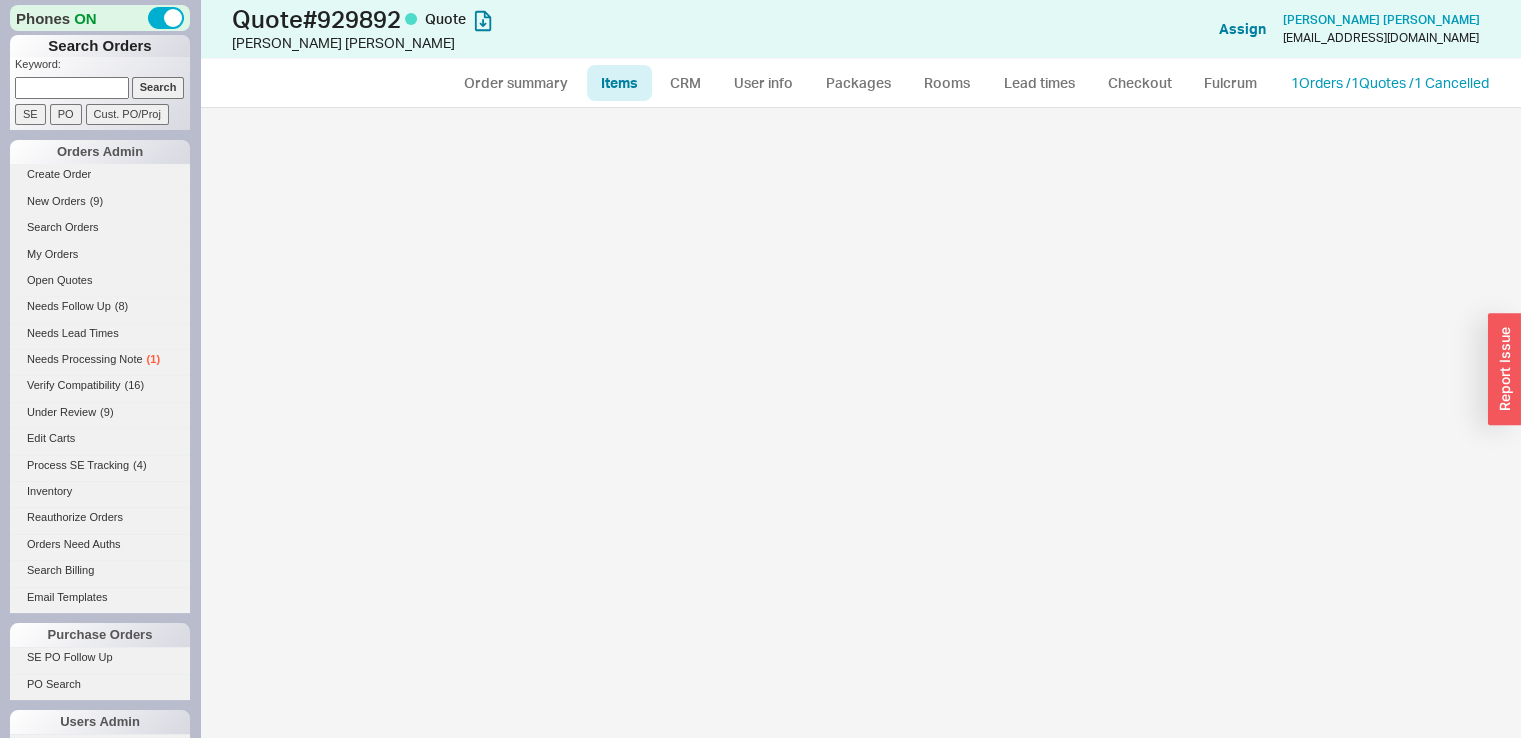 select on "3" 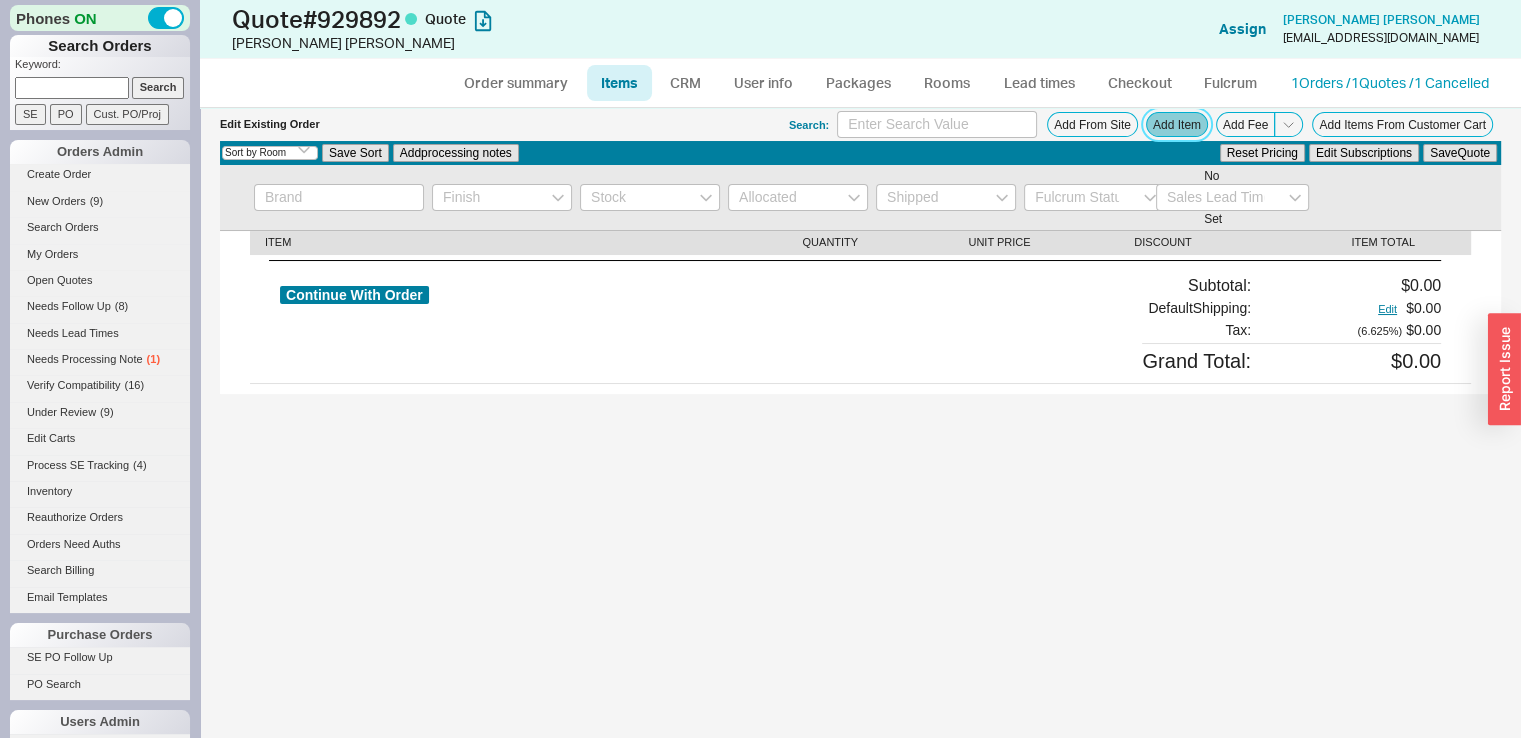 click on "Add Item" at bounding box center [1177, 124] 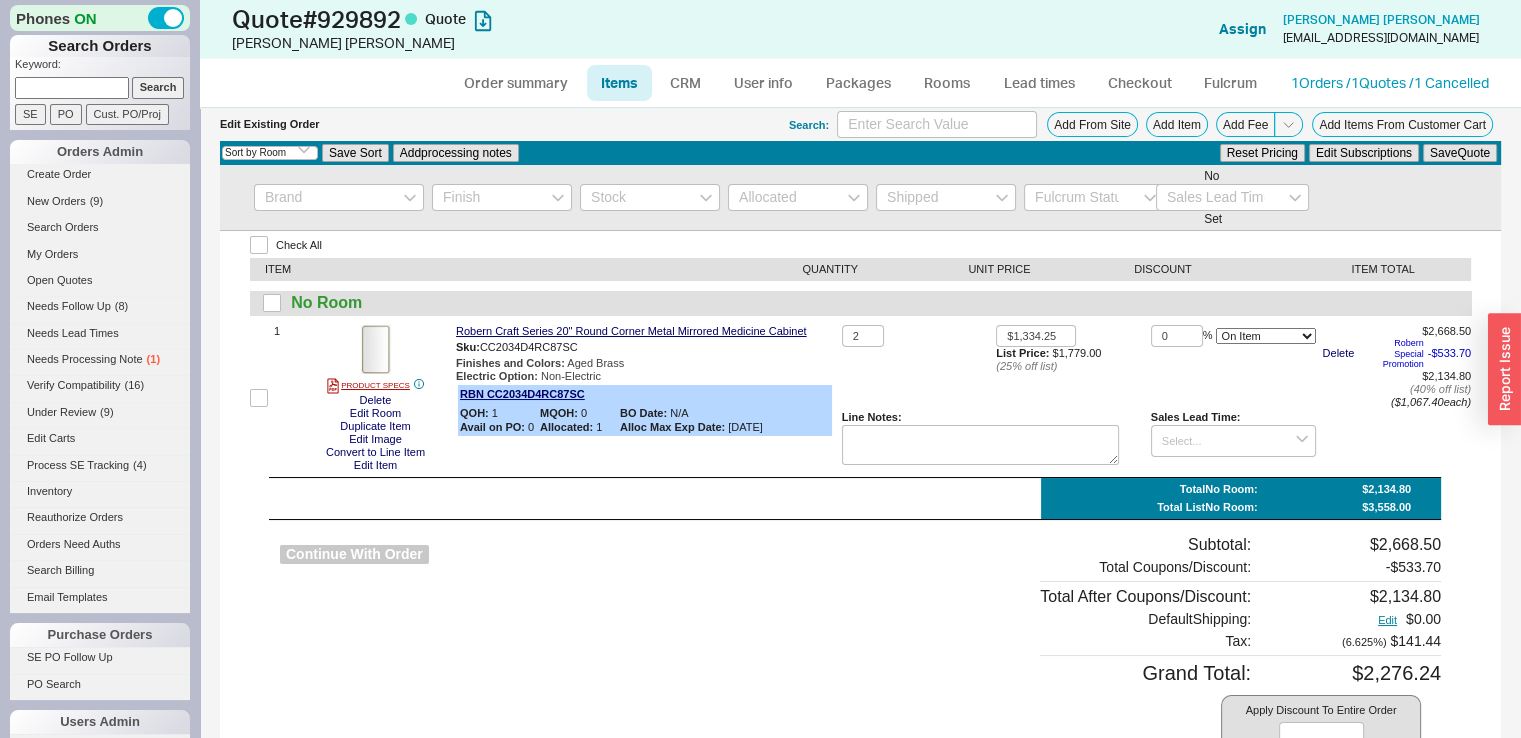 drag, startPoint x: 372, startPoint y: 560, endPoint x: 356, endPoint y: 557, distance: 16.27882 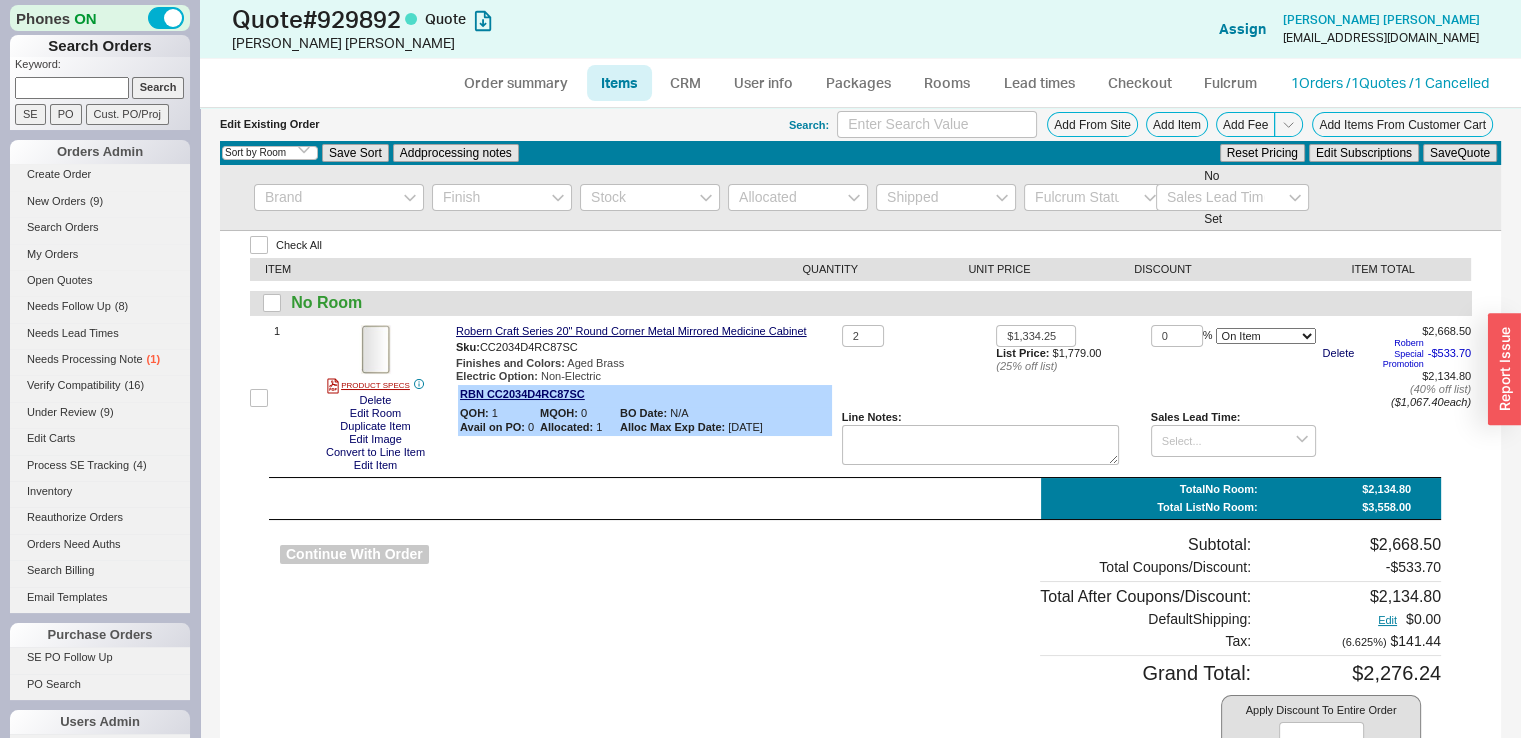 select on "*" 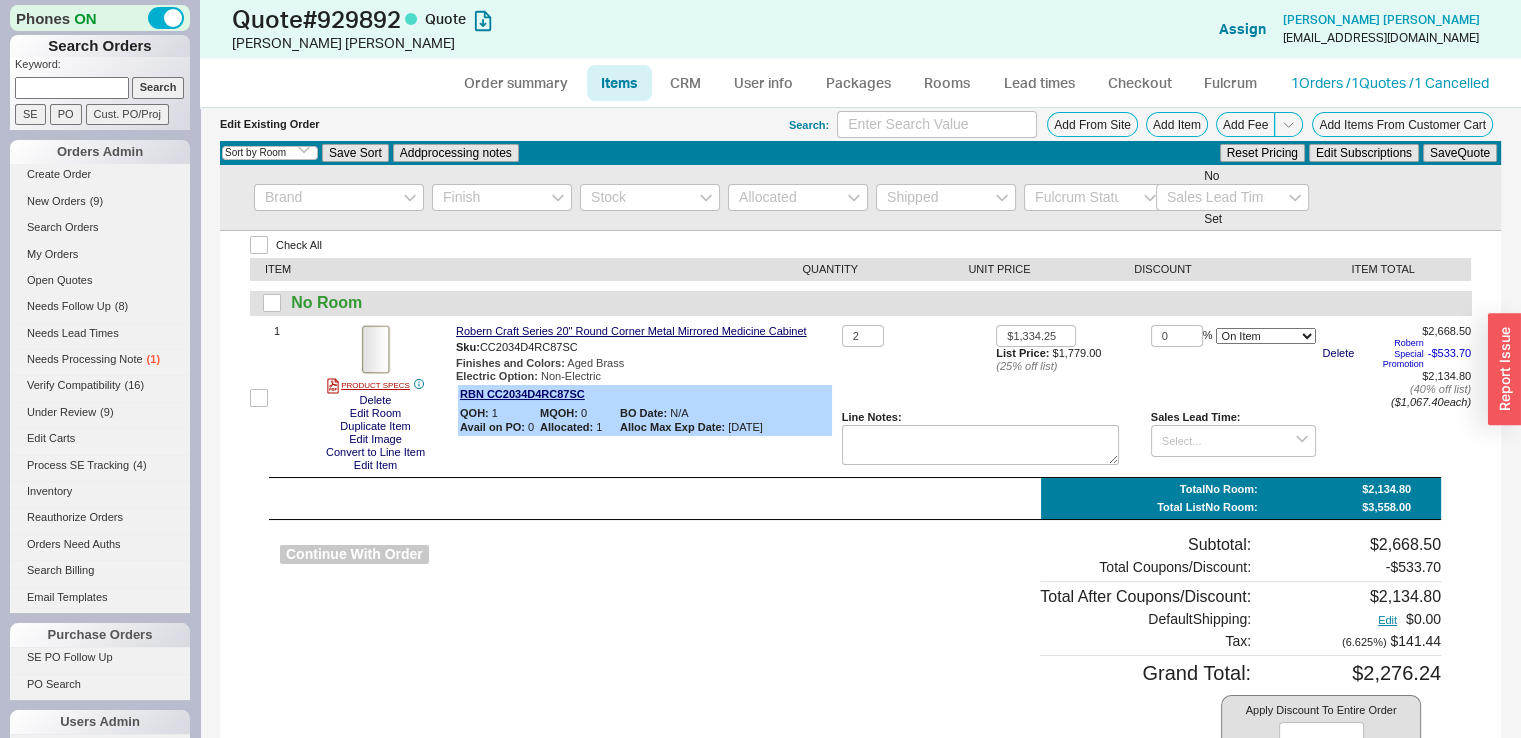 select on "*" 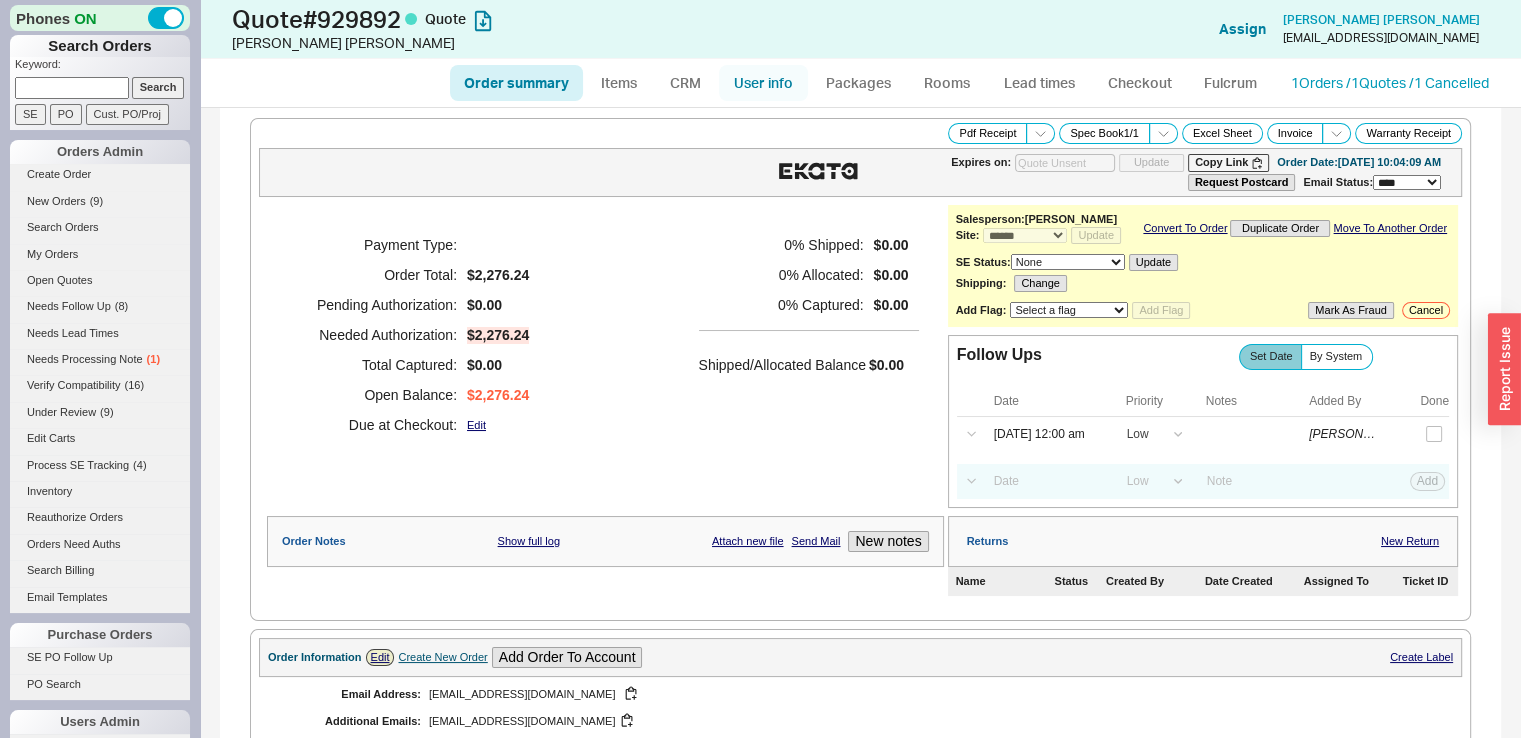 click on "User info" at bounding box center (763, 83) 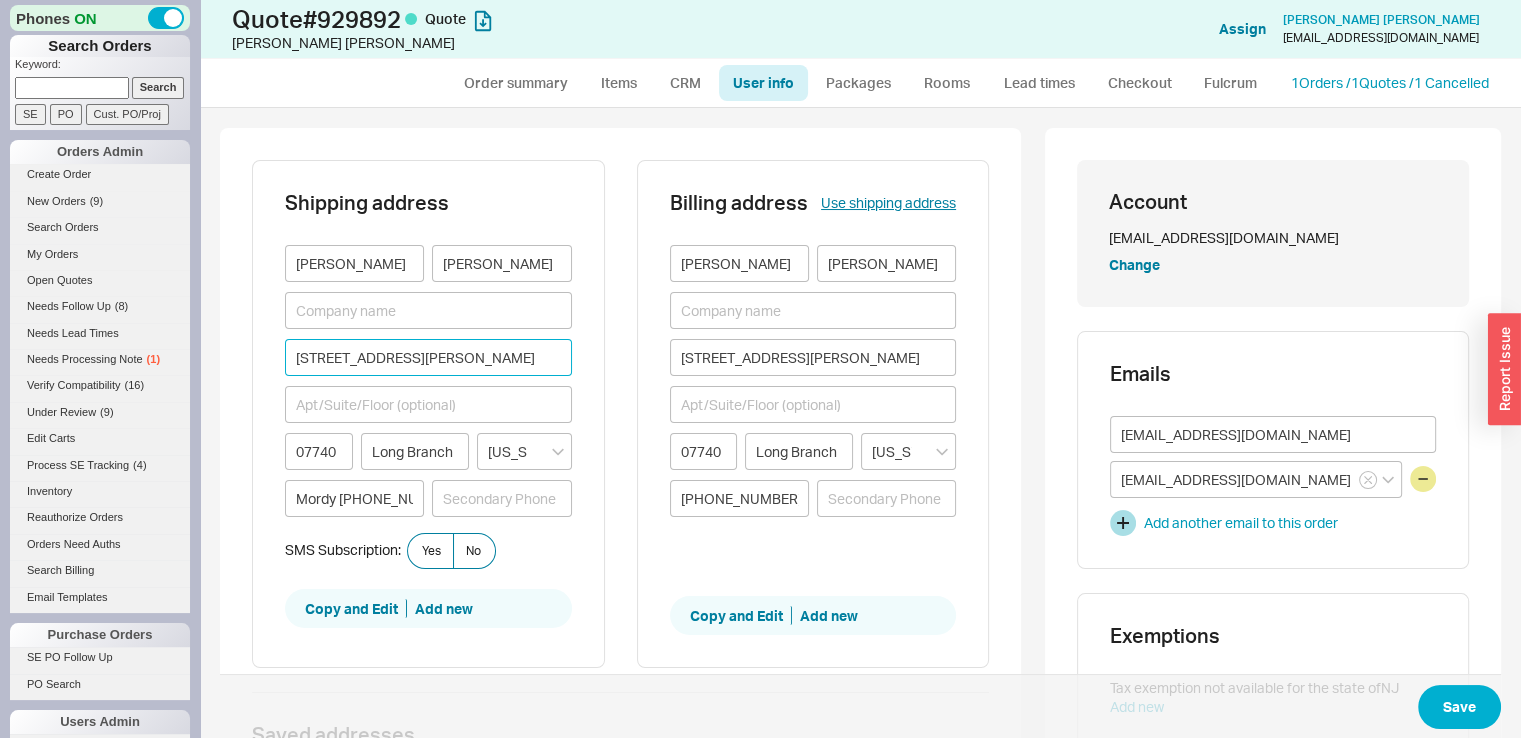 drag, startPoint x: 491, startPoint y: 352, endPoint x: 256, endPoint y: 341, distance: 235.25731 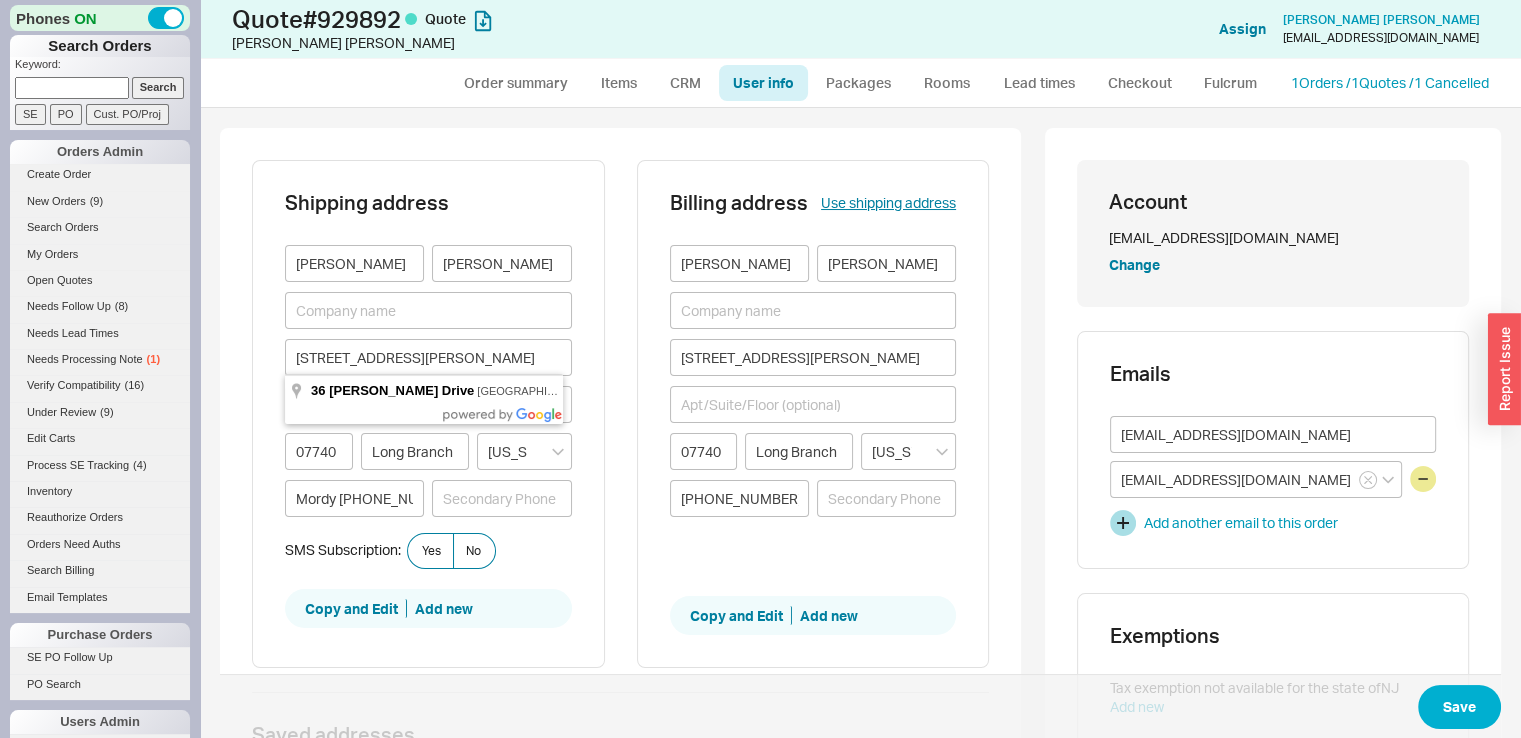 drag, startPoint x: 256, startPoint y: 341, endPoint x: 572, endPoint y: 206, distance: 343.62915 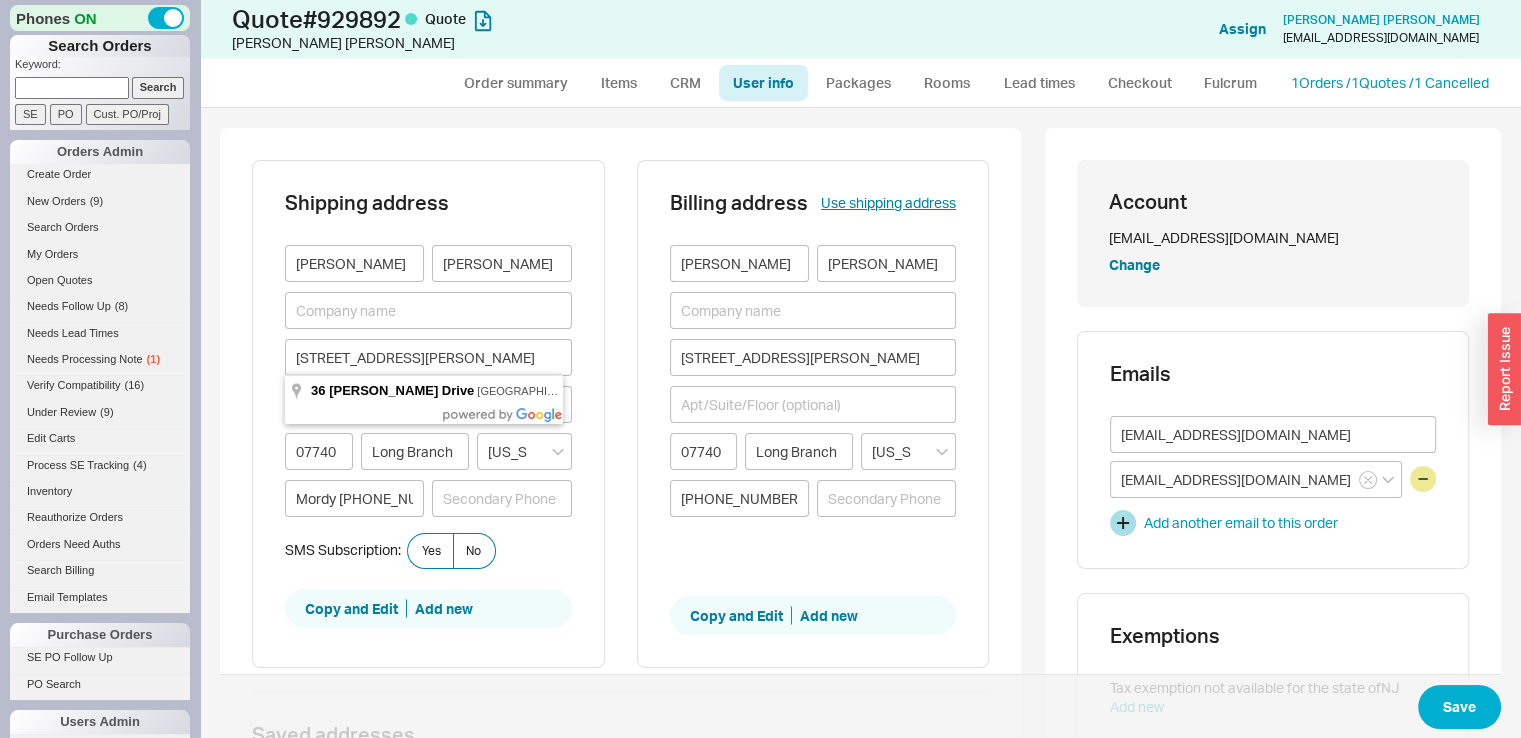 click on "Shipping address [PERSON_NAME] [STREET_ADDRESS][PERSON_NAME][US_STATE] Mordy [PHONE_NUMBER] SMS Subscription: Yes No Copy and Edit Add new" at bounding box center [428, 414] 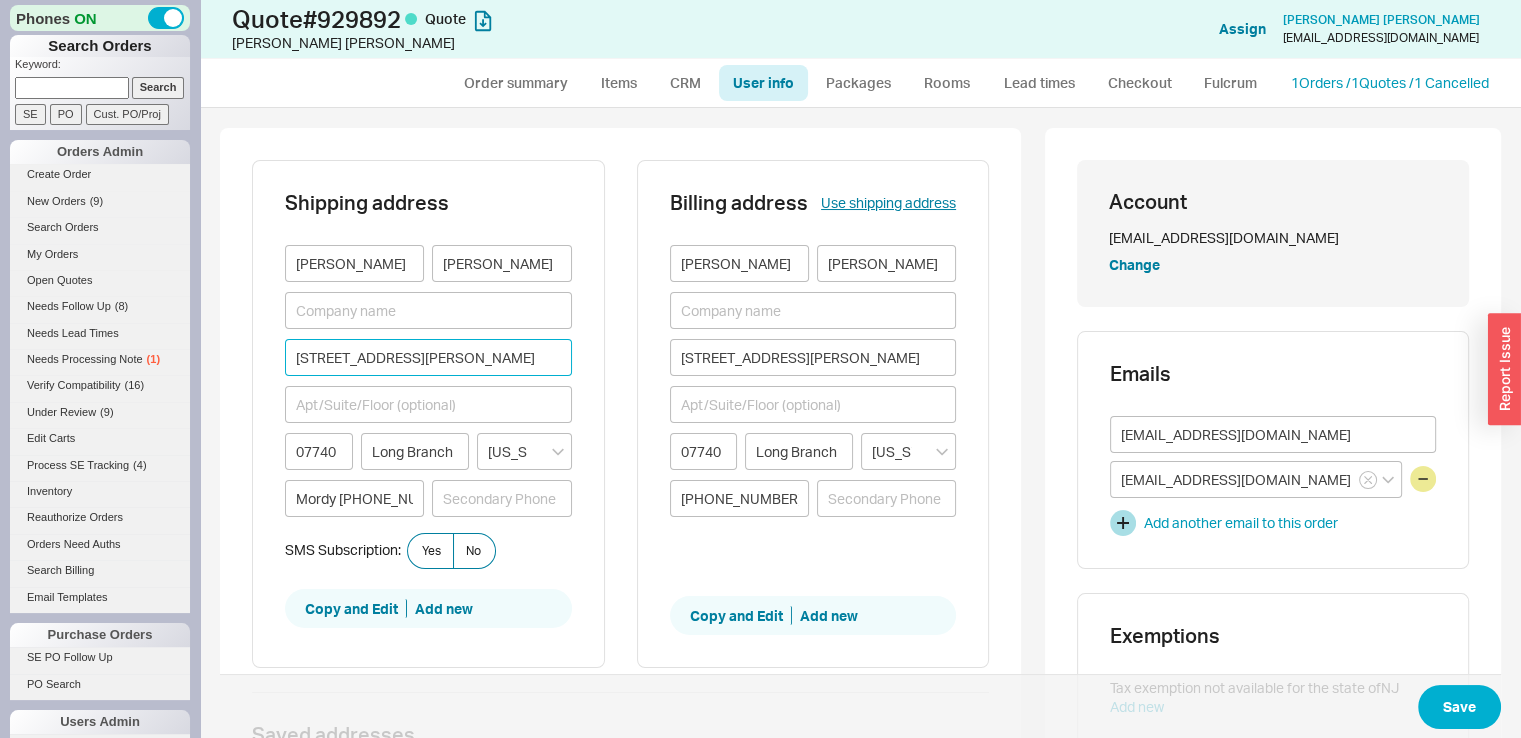 click on "[STREET_ADDRESS][PERSON_NAME]" at bounding box center (428, 357) 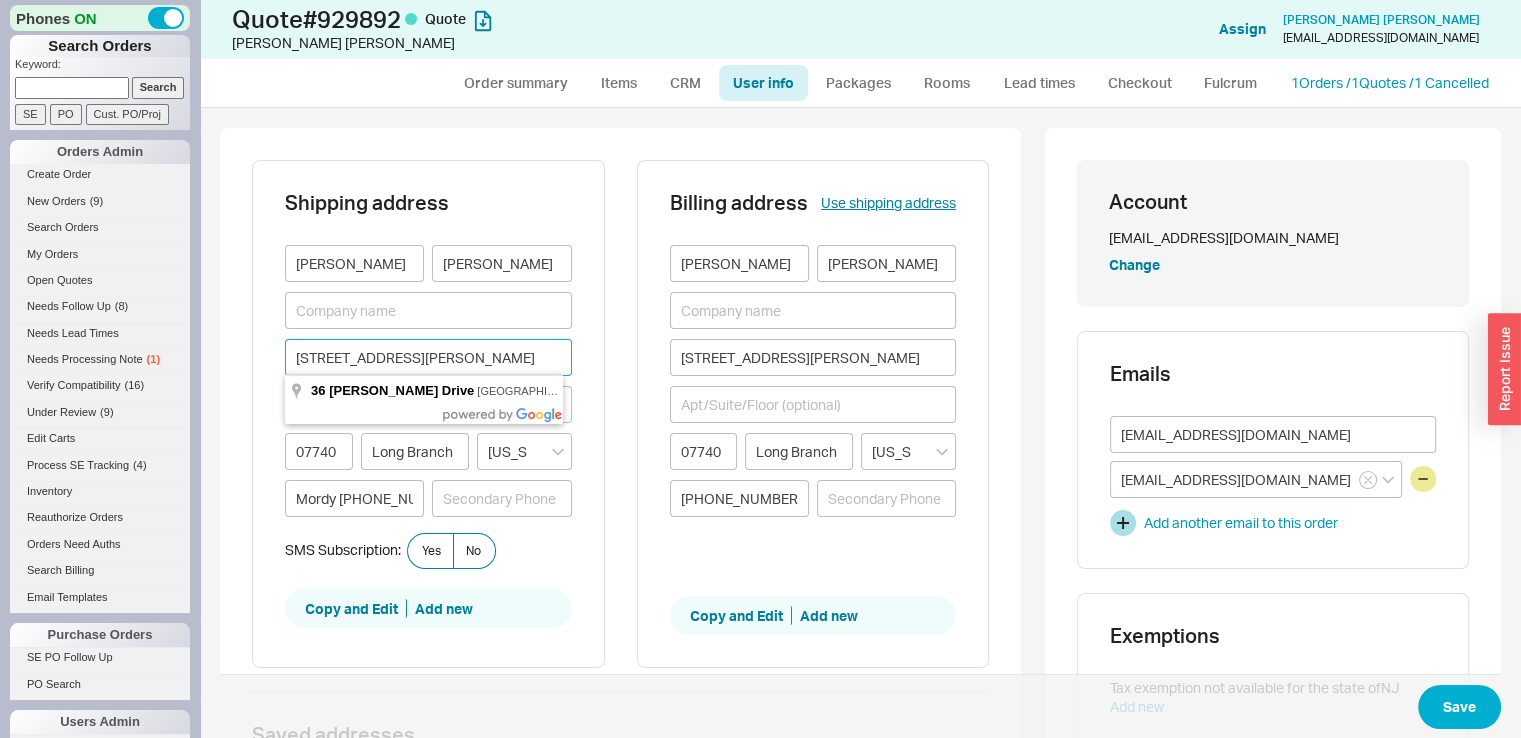 click on "[STREET_ADDRESS][PERSON_NAME]" at bounding box center [428, 357] 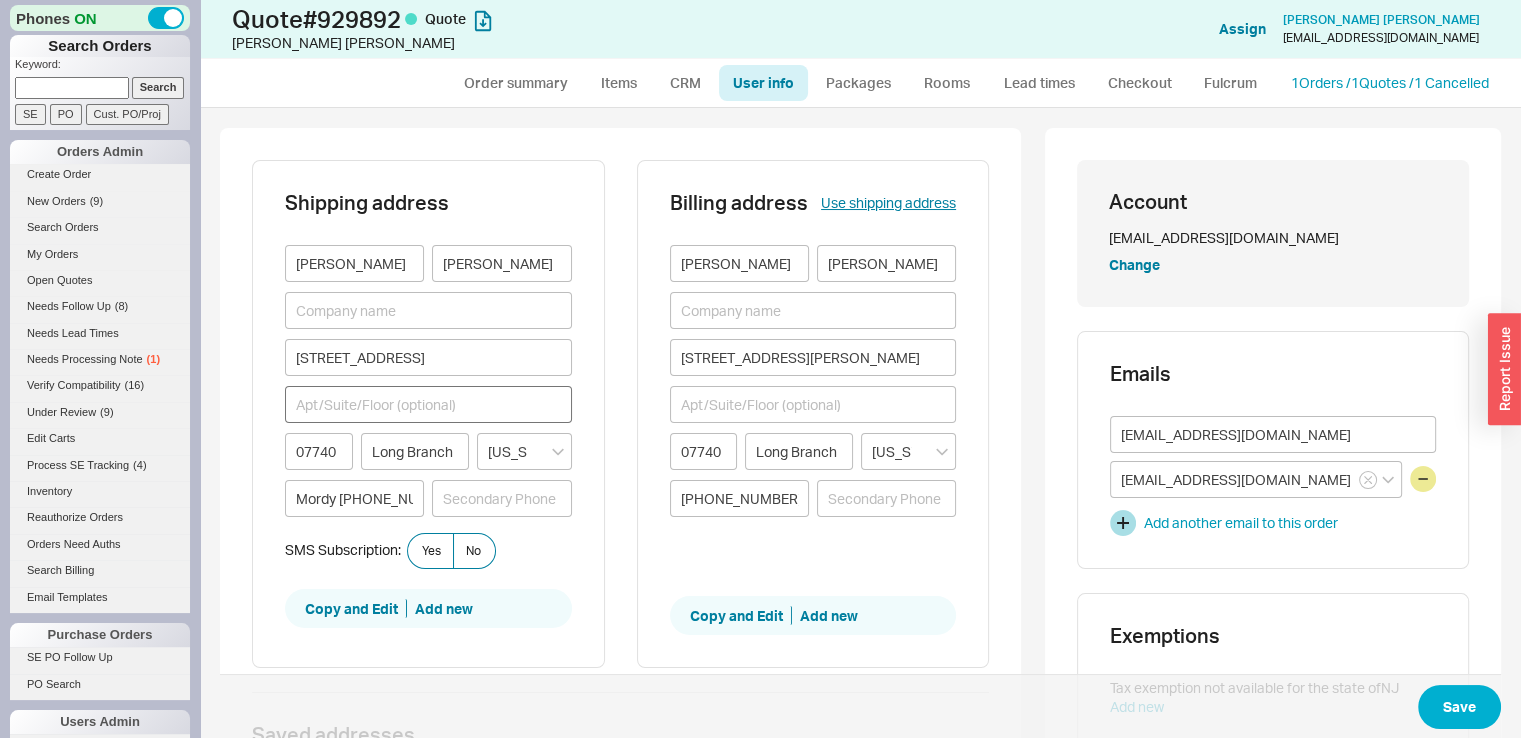 type on "[STREET_ADDRESS]" 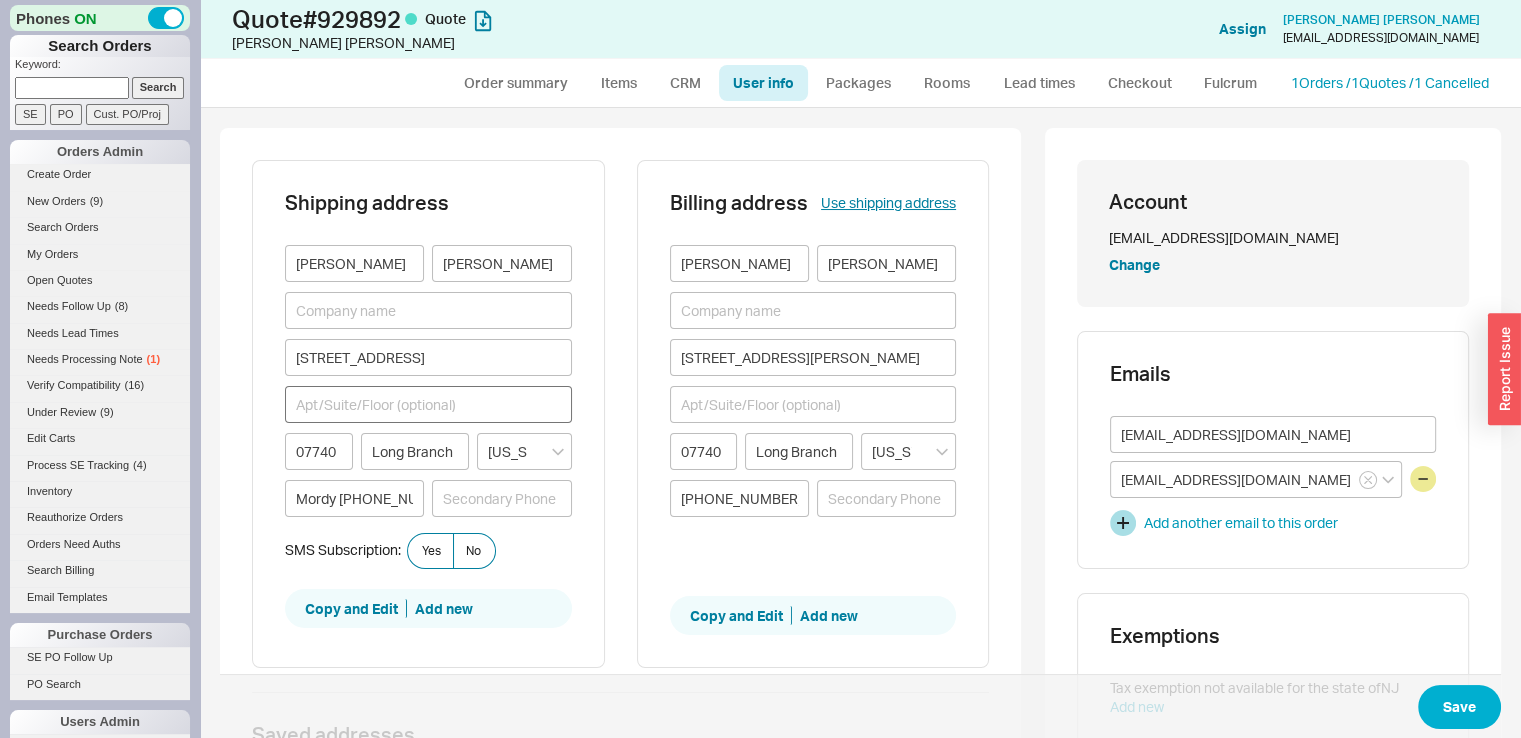 type on "11229" 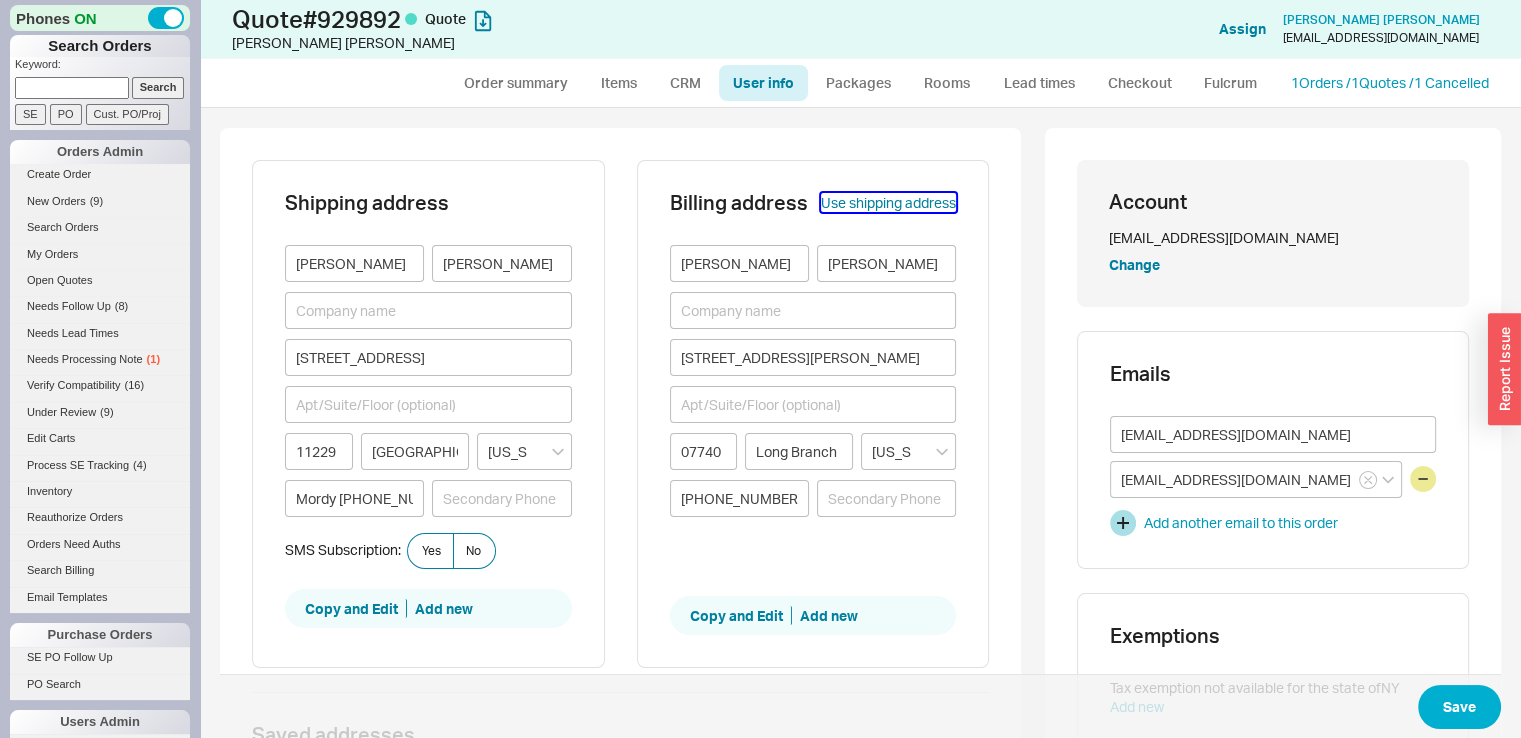 click on "Use shipping address" at bounding box center [888, 203] 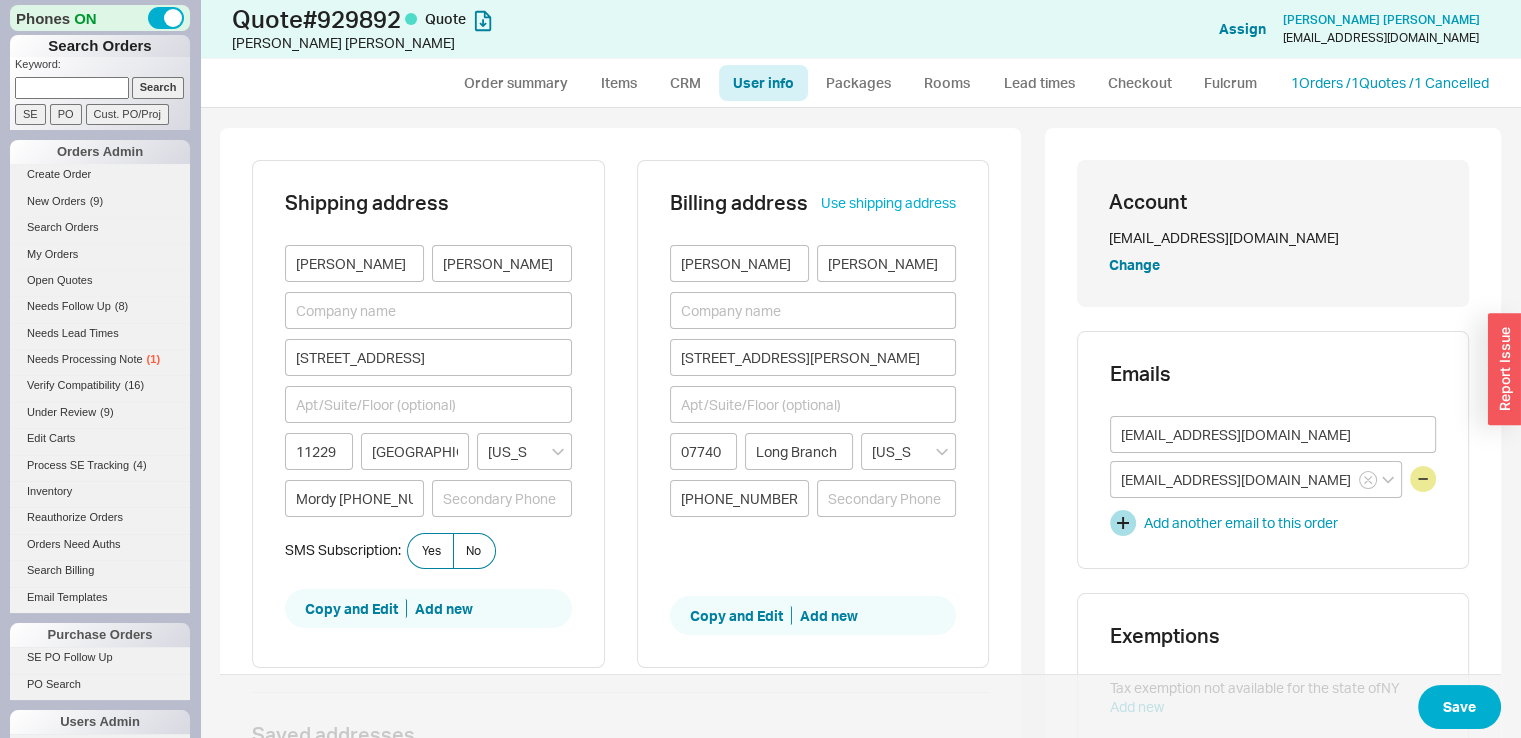 type on "[STREET_ADDRESS]" 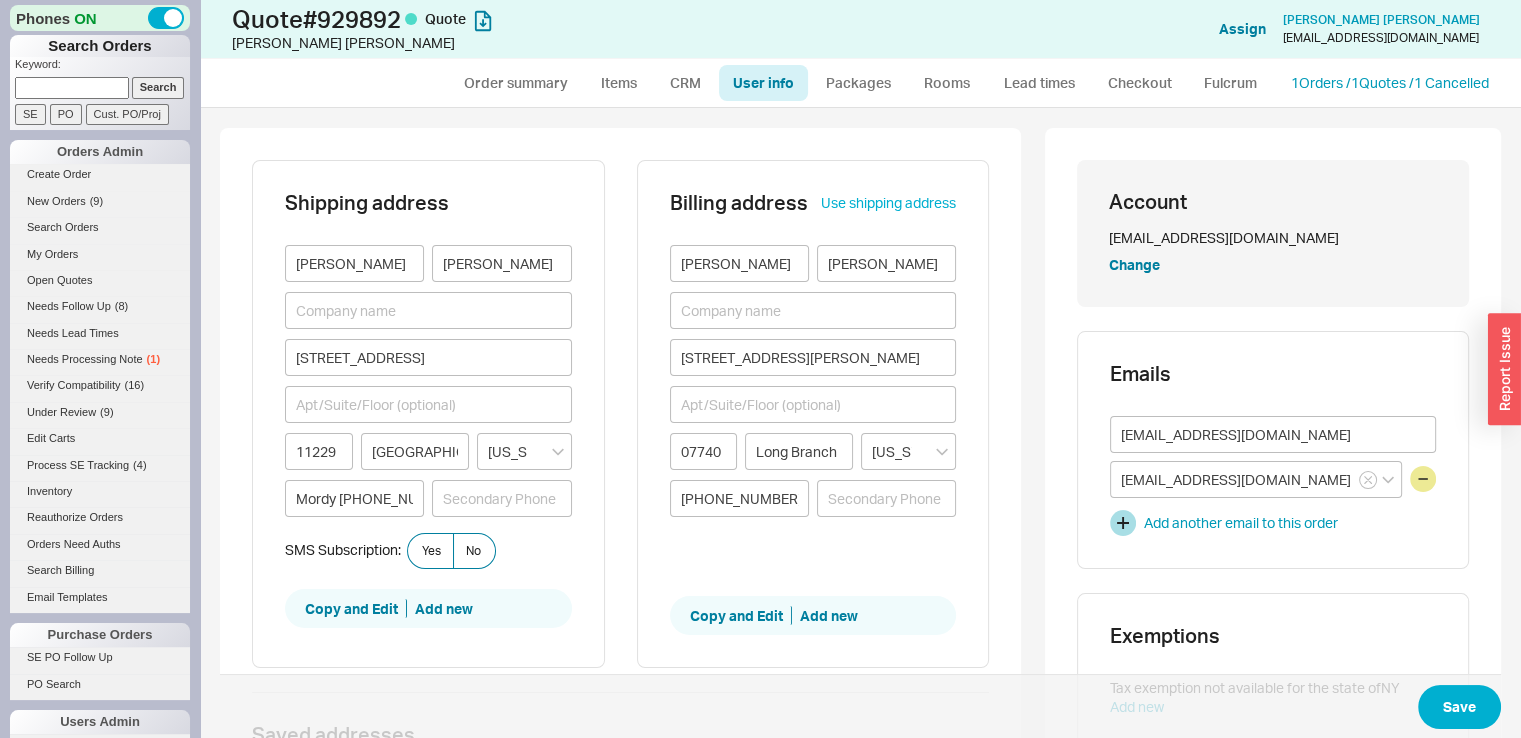 type on "11229" 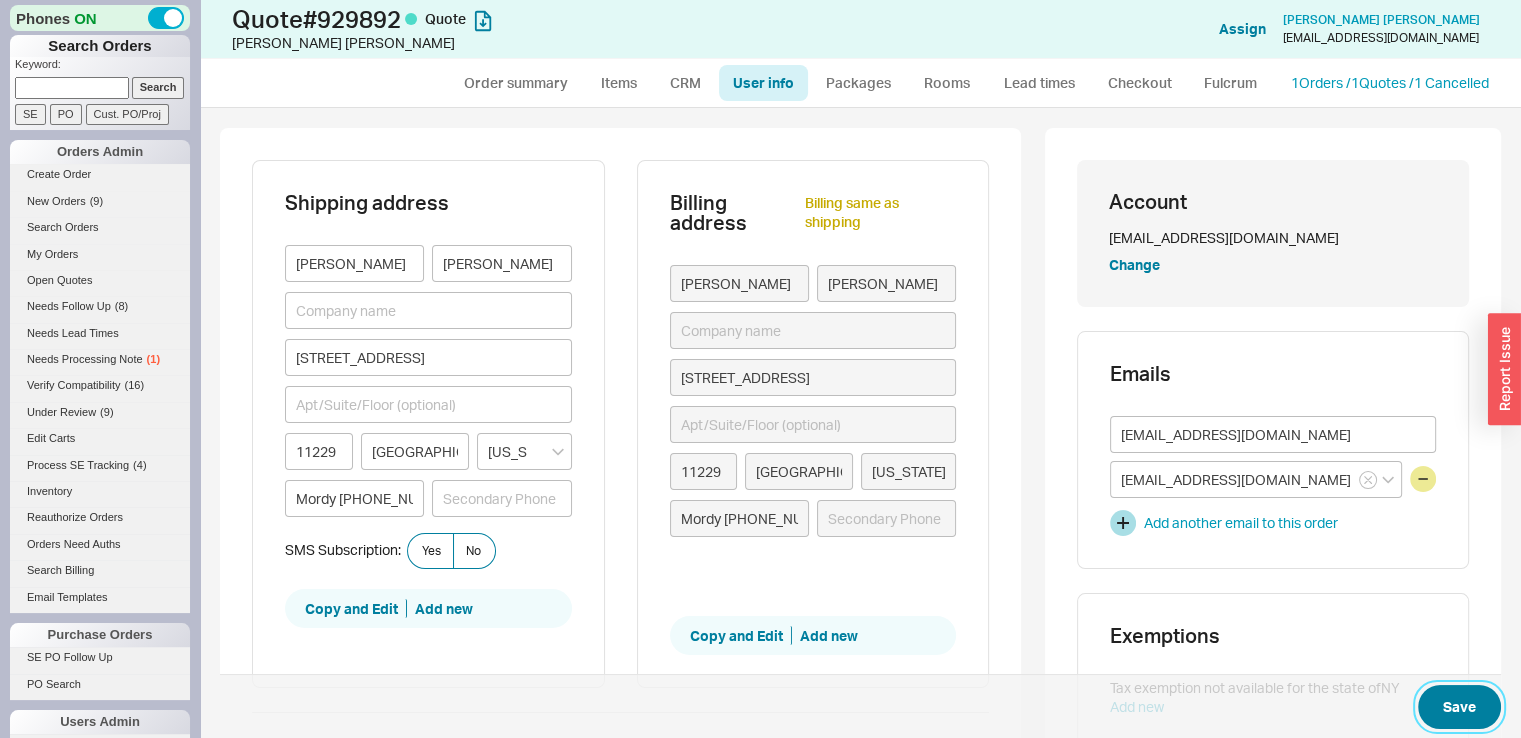 click on "Save" at bounding box center (1459, 707) 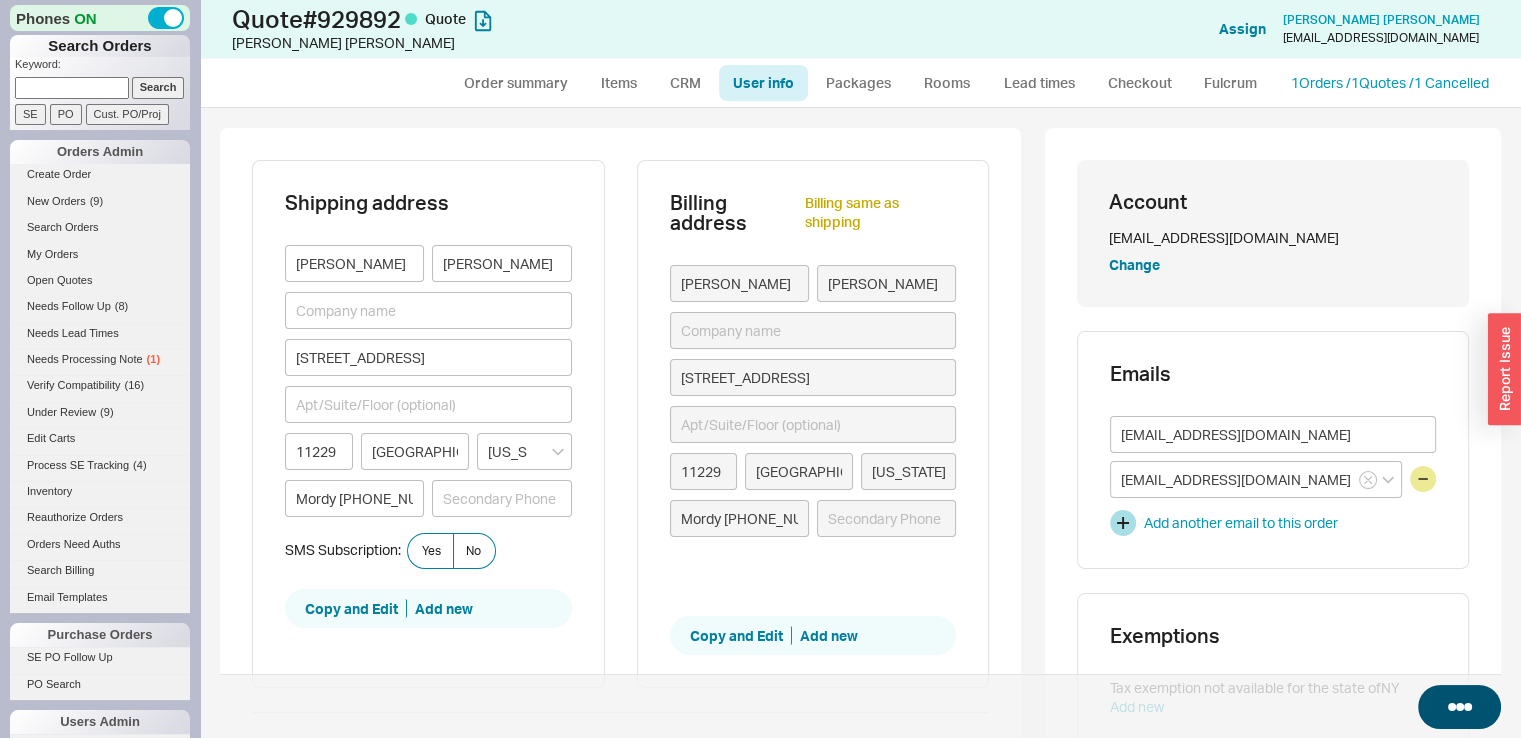 select on "*" 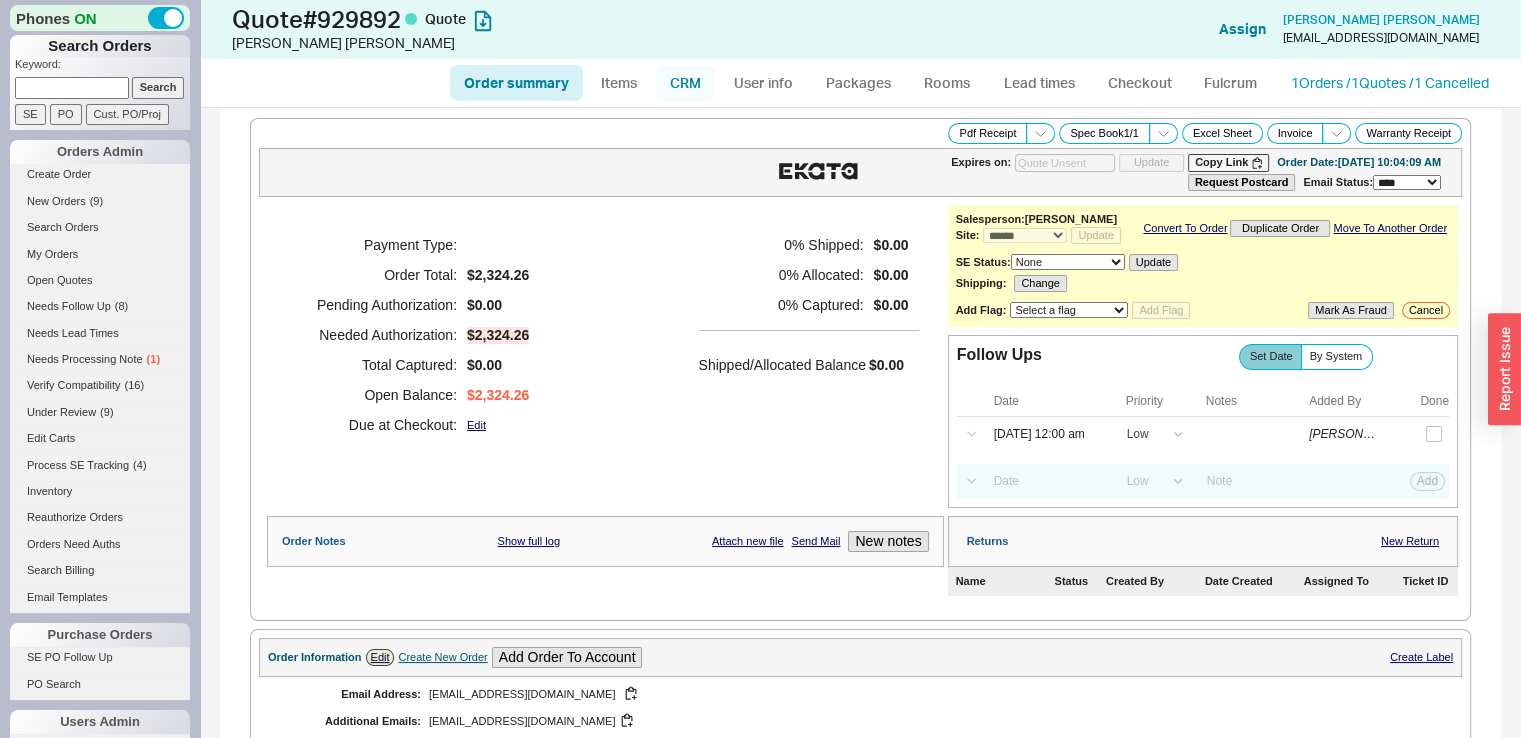 click on "CRM" at bounding box center [685, 83] 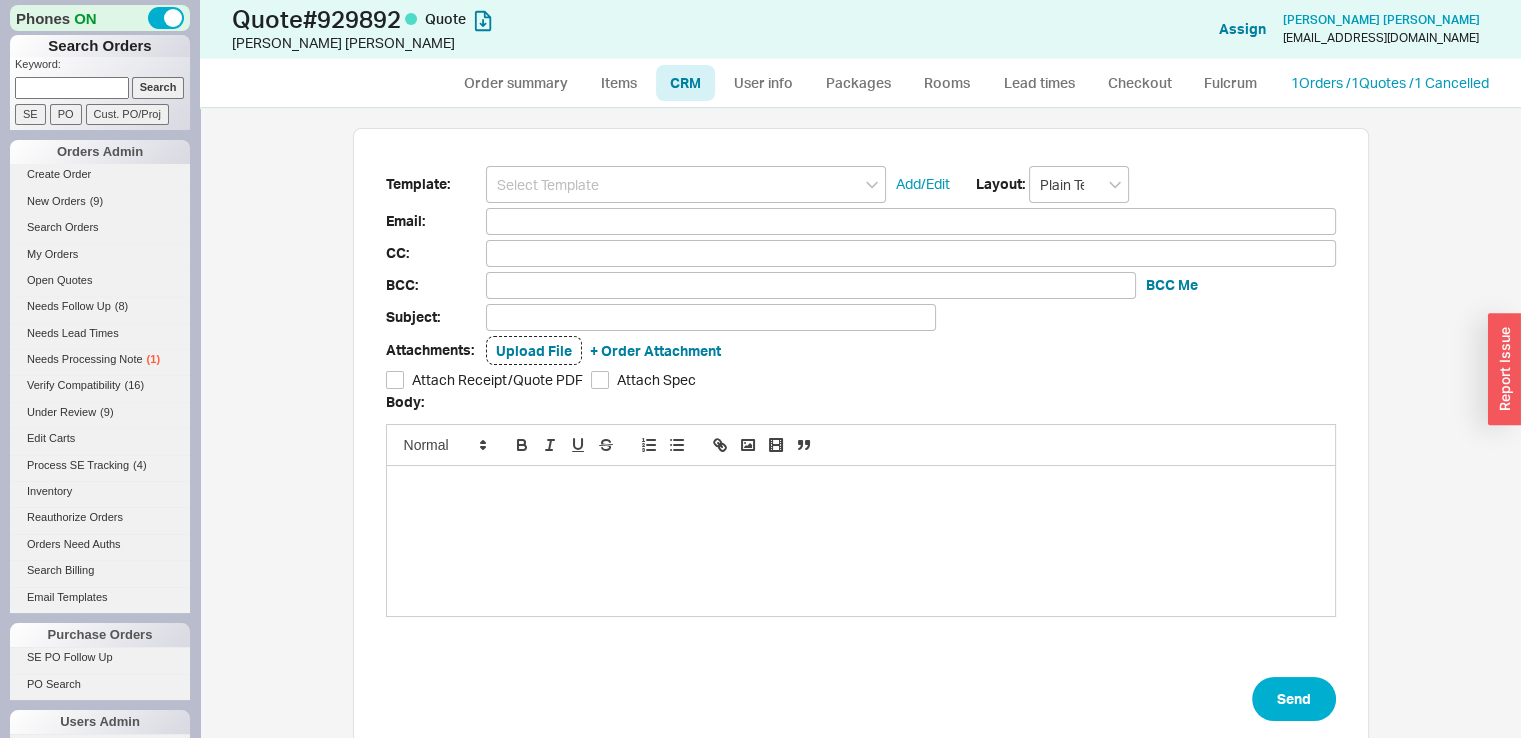 scroll, scrollTop: 16, scrollLeft: 16, axis: both 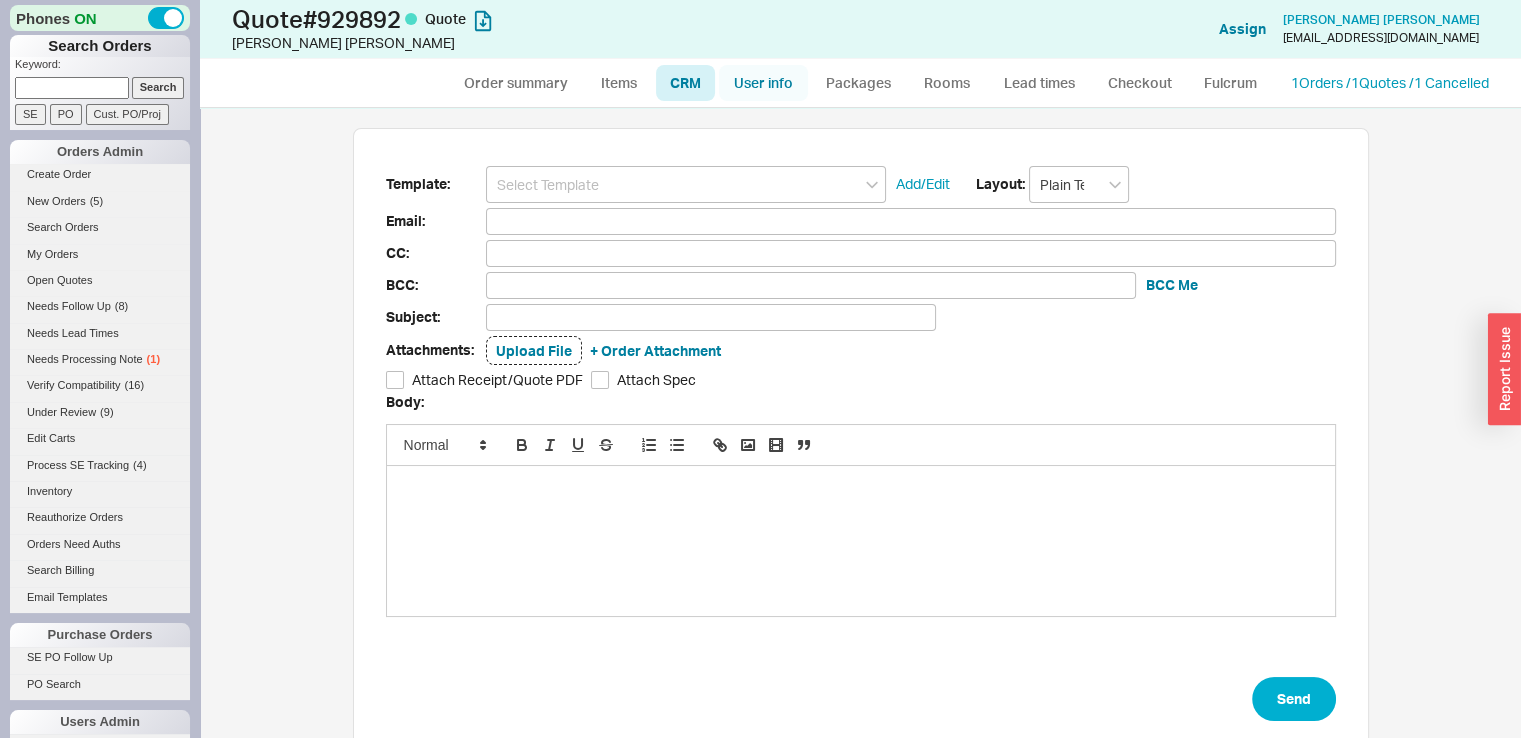 click on "User info" at bounding box center (763, 83) 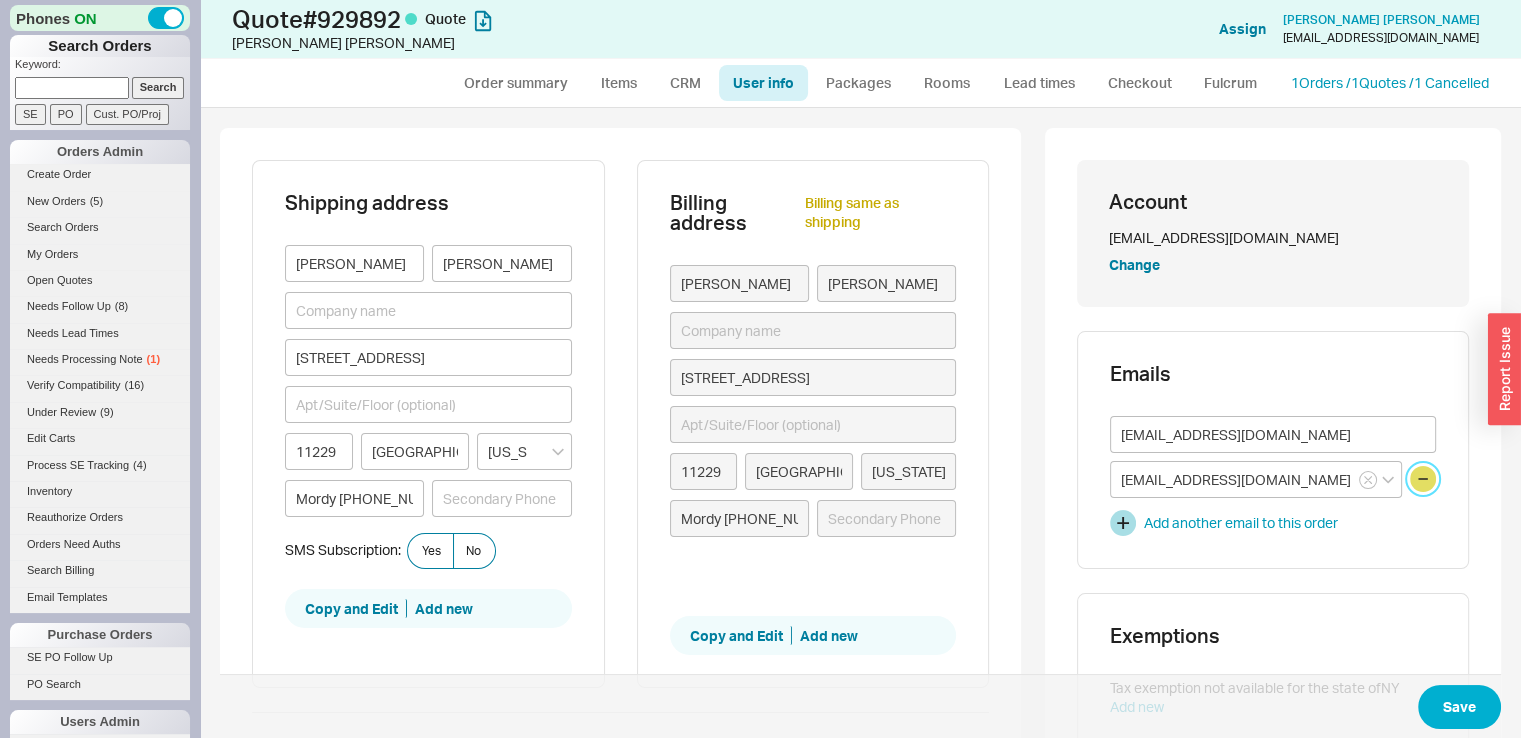 drag, startPoint x: 1412, startPoint y: 482, endPoint x: 1416, endPoint y: 465, distance: 17.464249 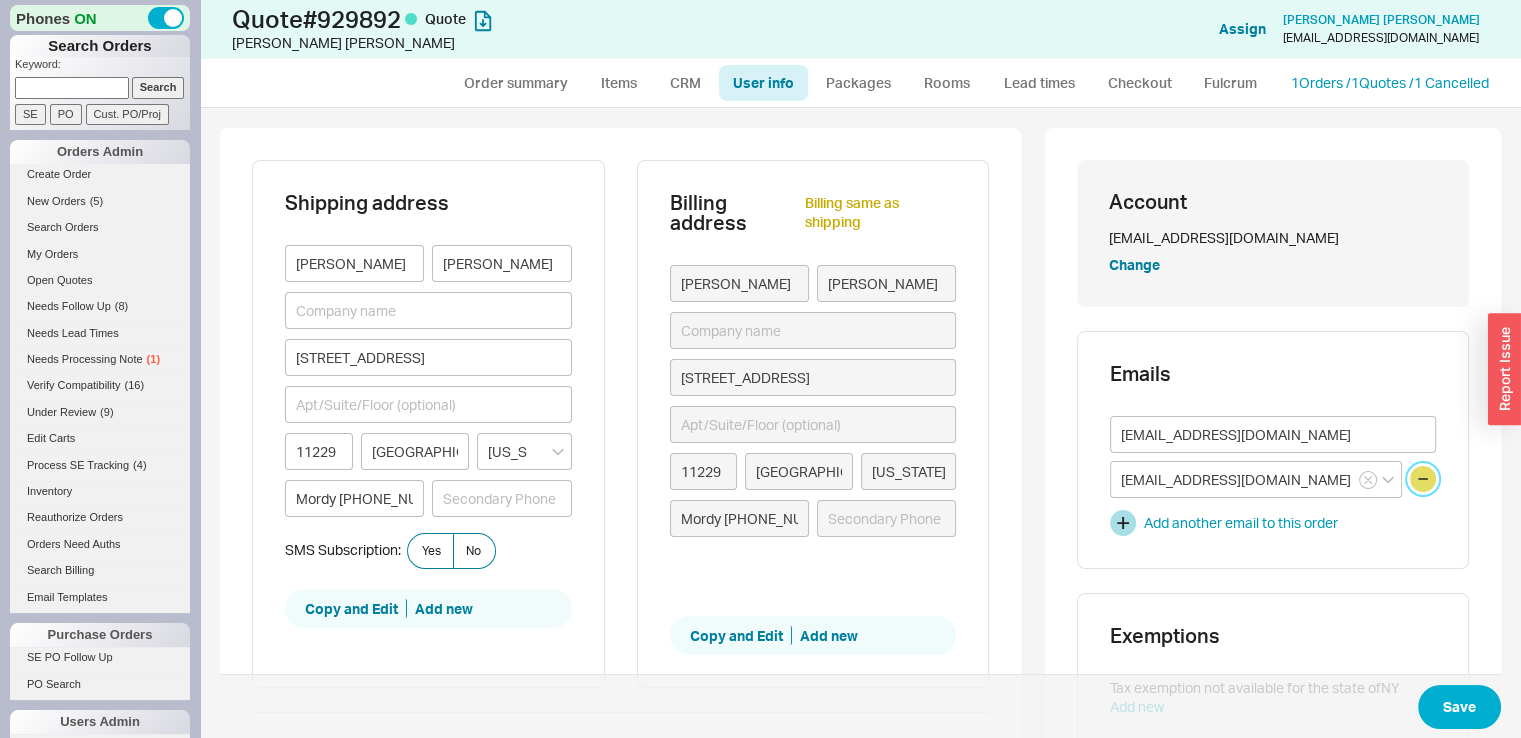 click at bounding box center (1423, 479) 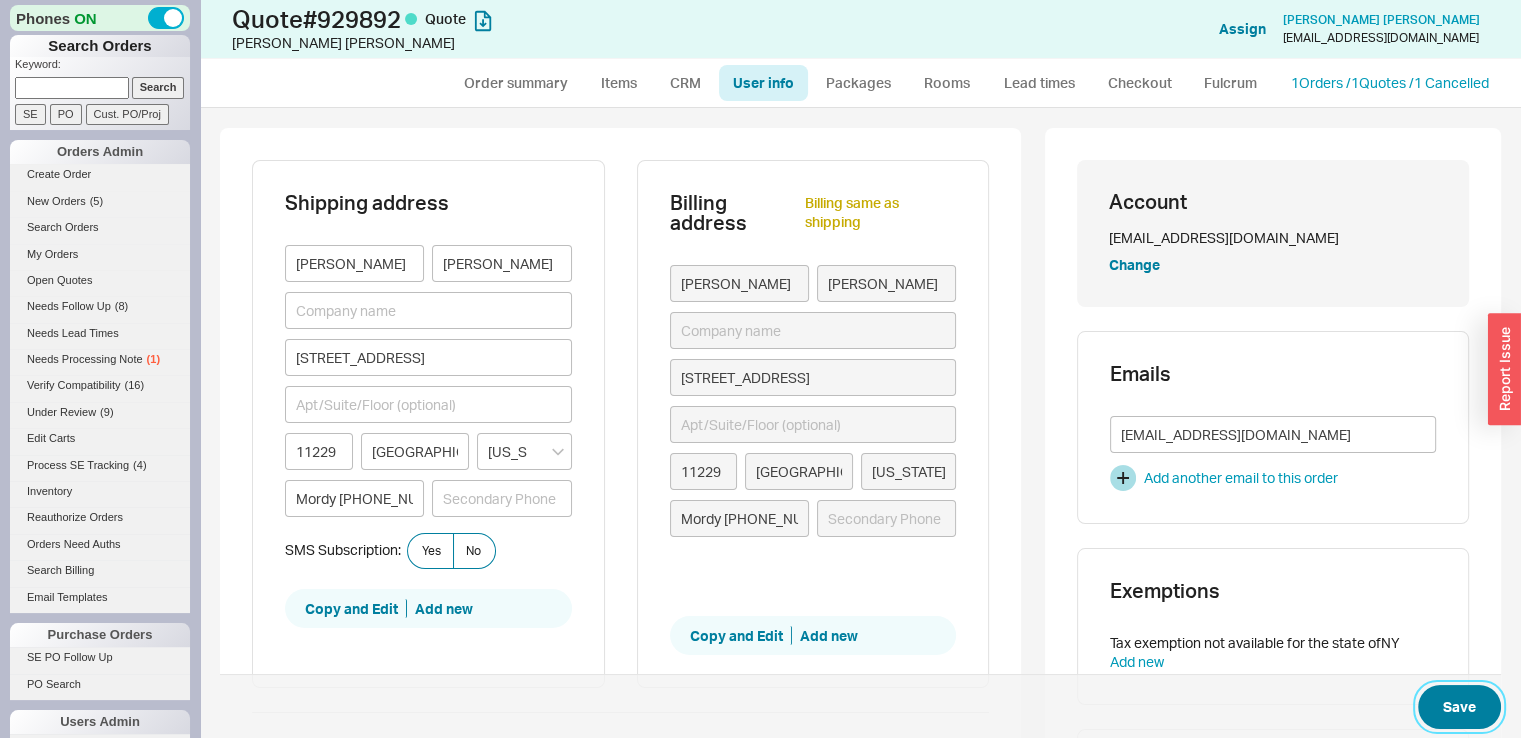click on "Save" at bounding box center [1459, 707] 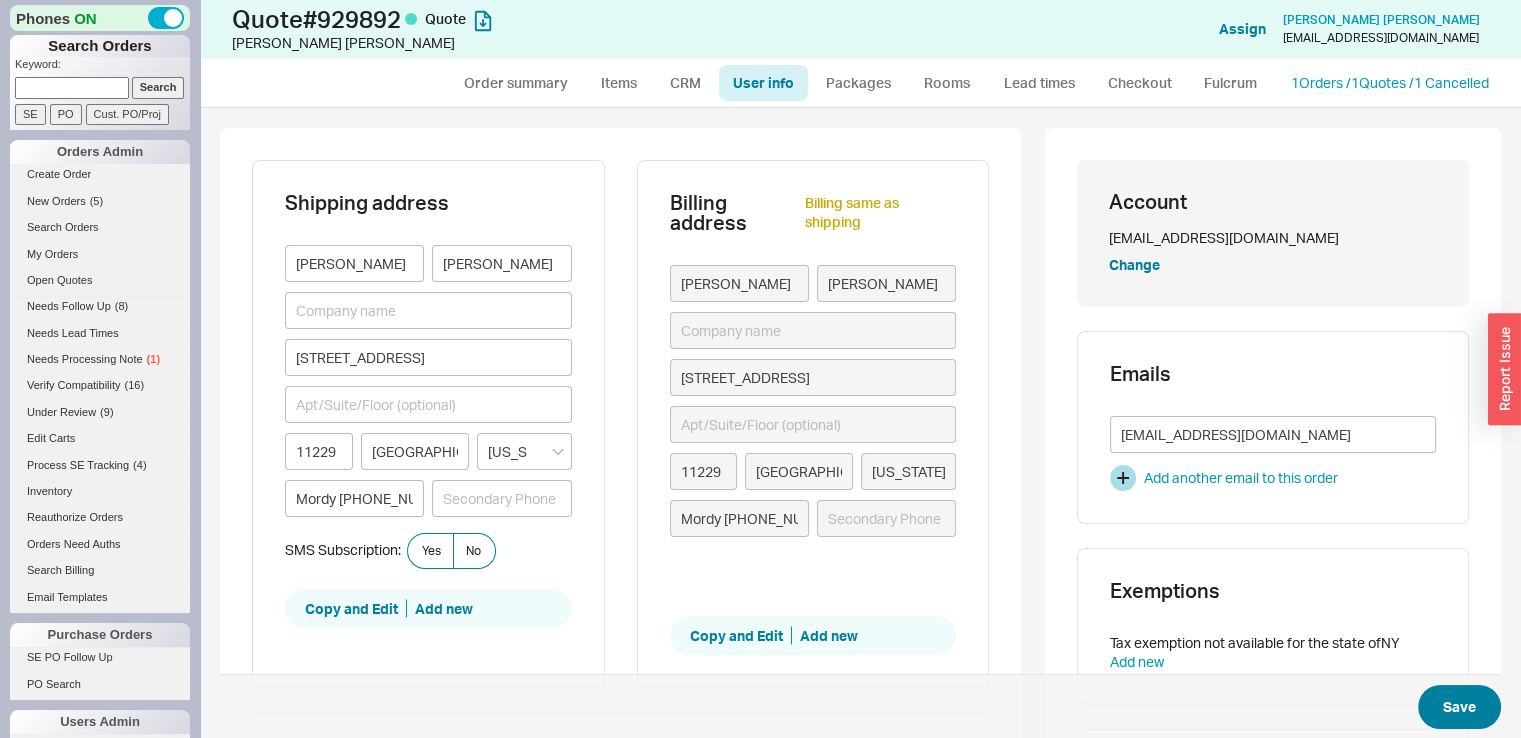select on "*" 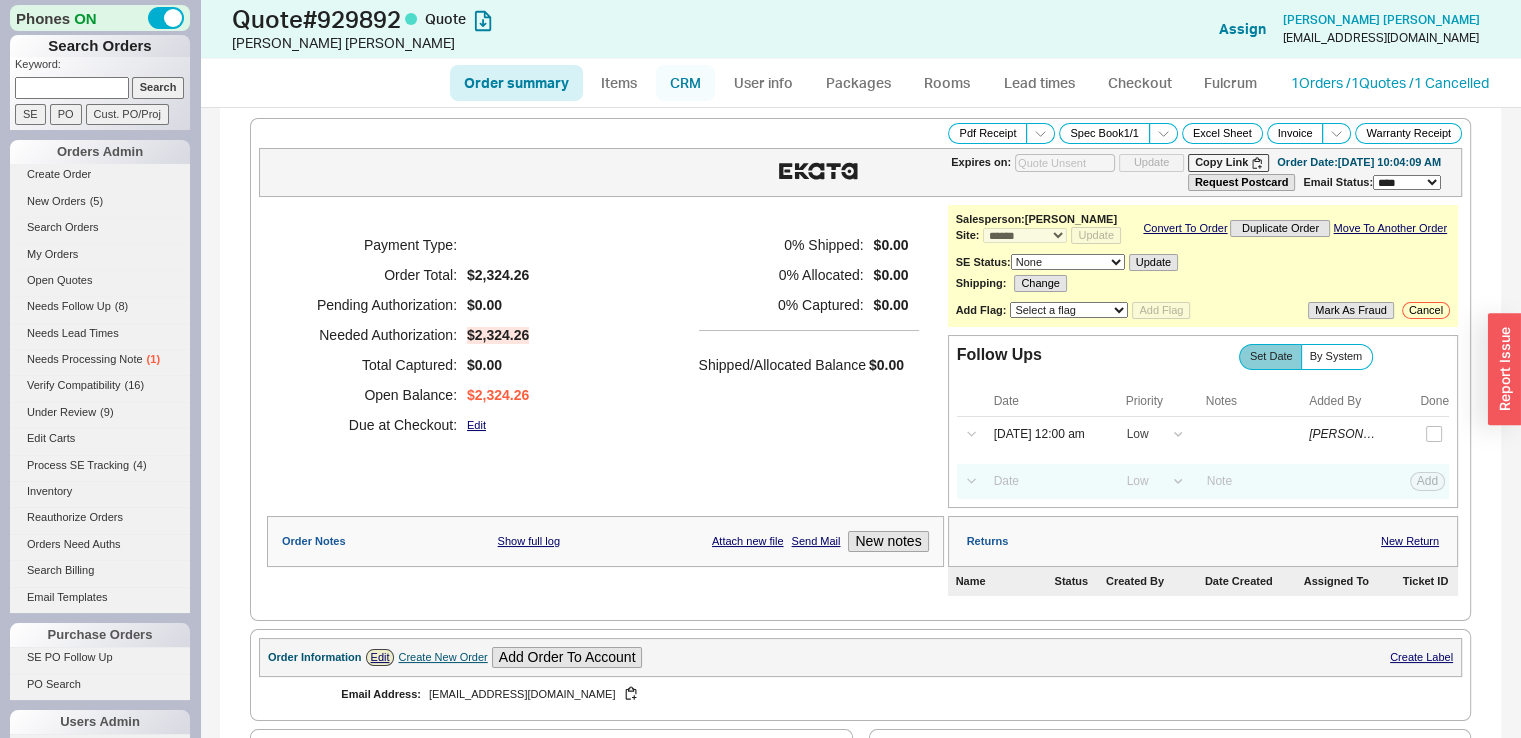 click on "CRM" at bounding box center [685, 83] 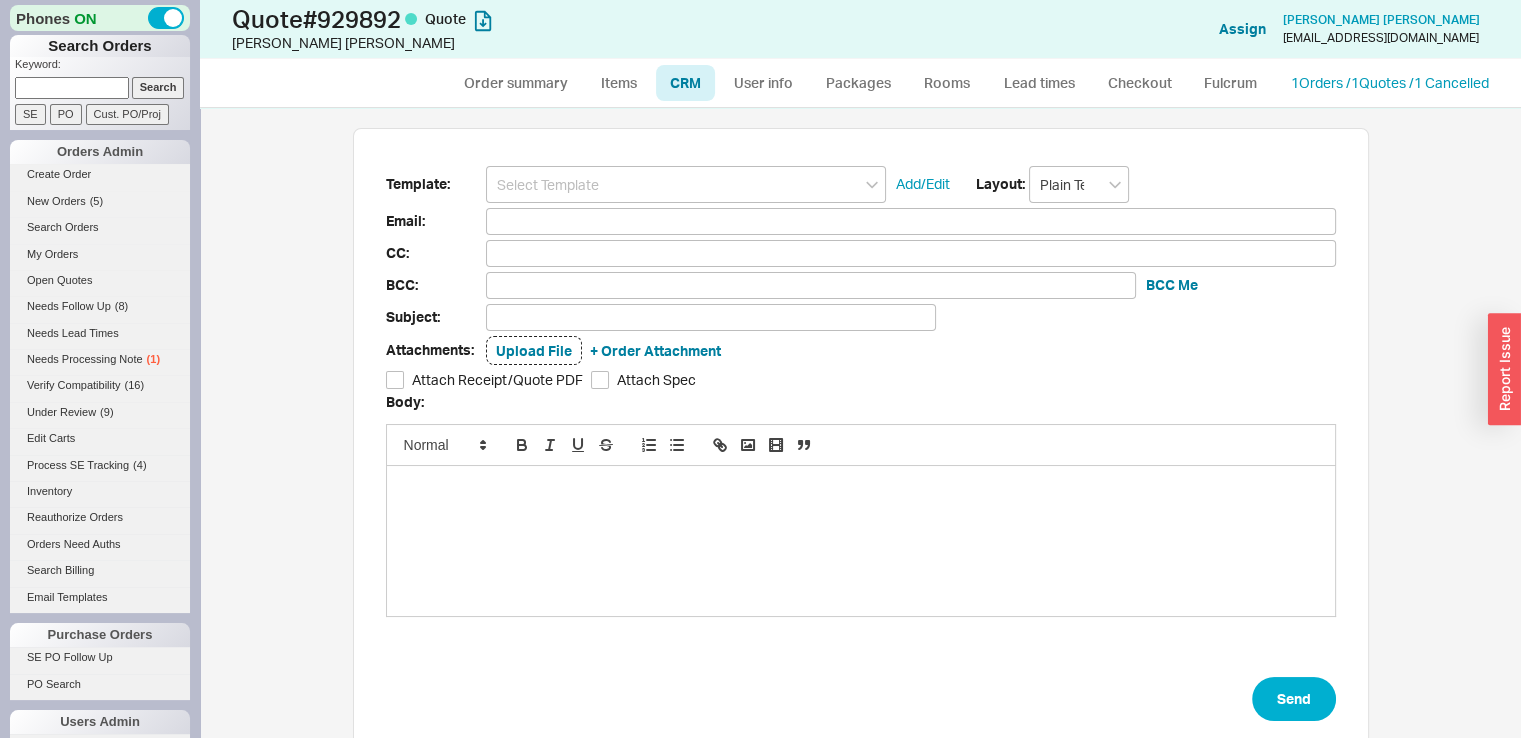 scroll, scrollTop: 16, scrollLeft: 16, axis: both 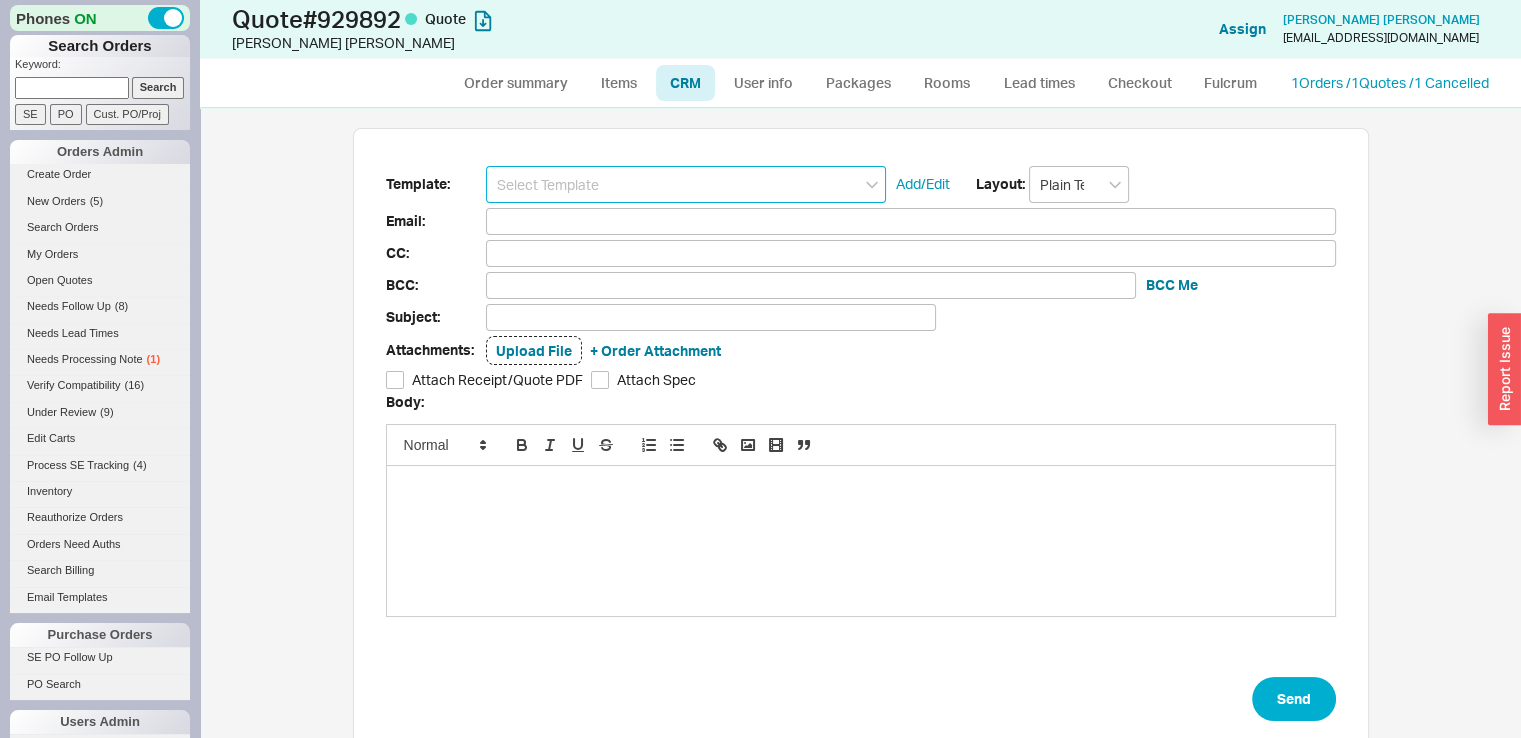 drag, startPoint x: 660, startPoint y: 193, endPoint x: 600, endPoint y: 192, distance: 60.00833 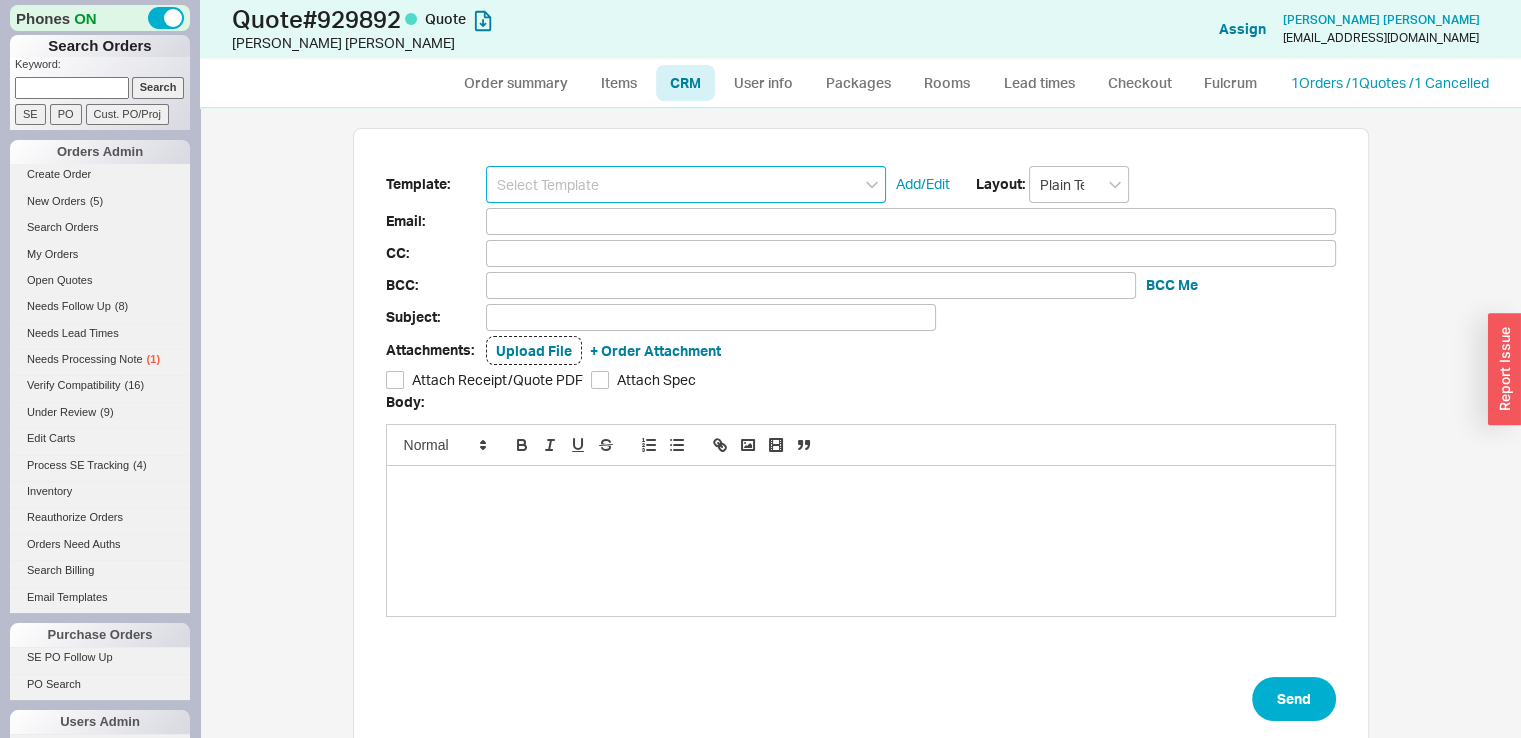 click at bounding box center [686, 184] 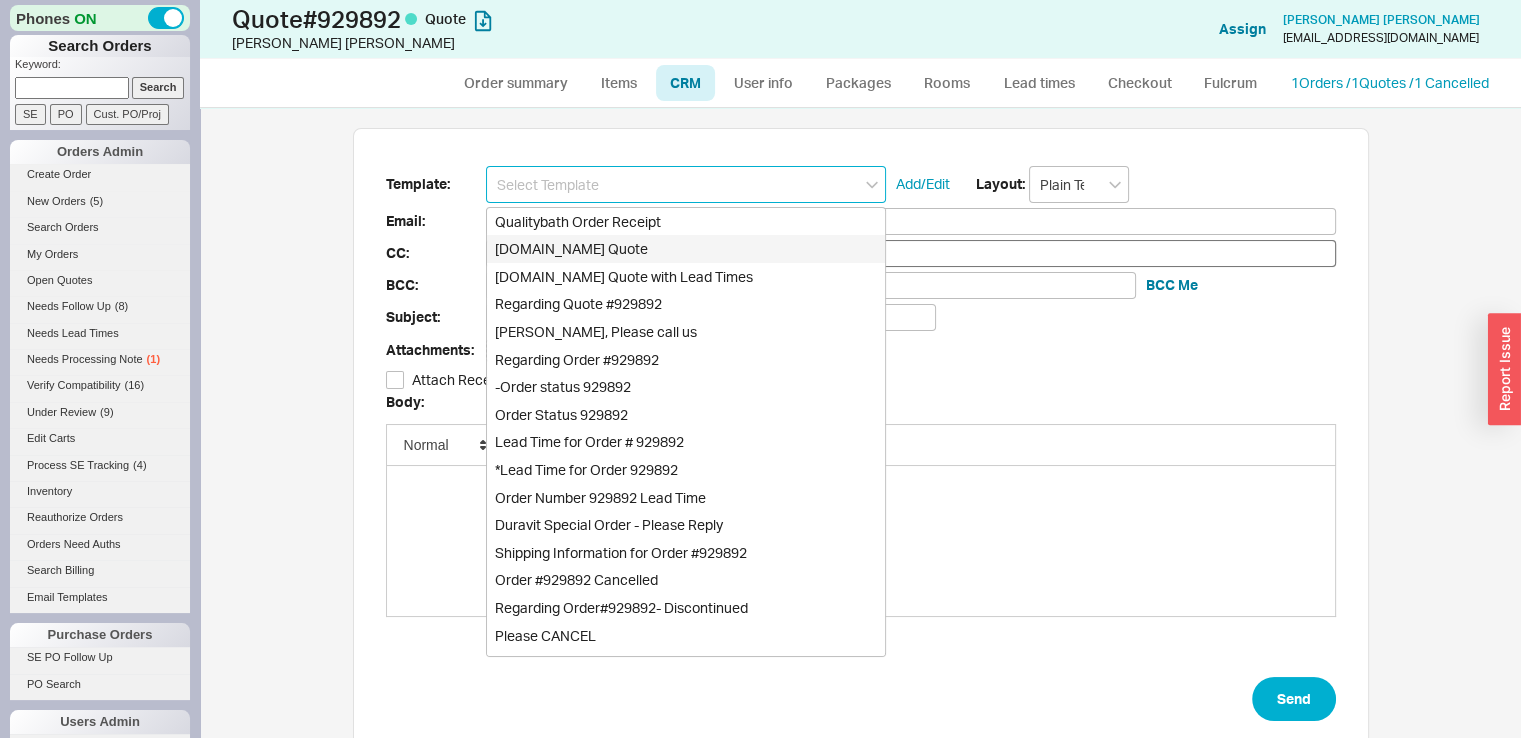 drag, startPoint x: 601, startPoint y: 243, endPoint x: 548, endPoint y: 249, distance: 53.338543 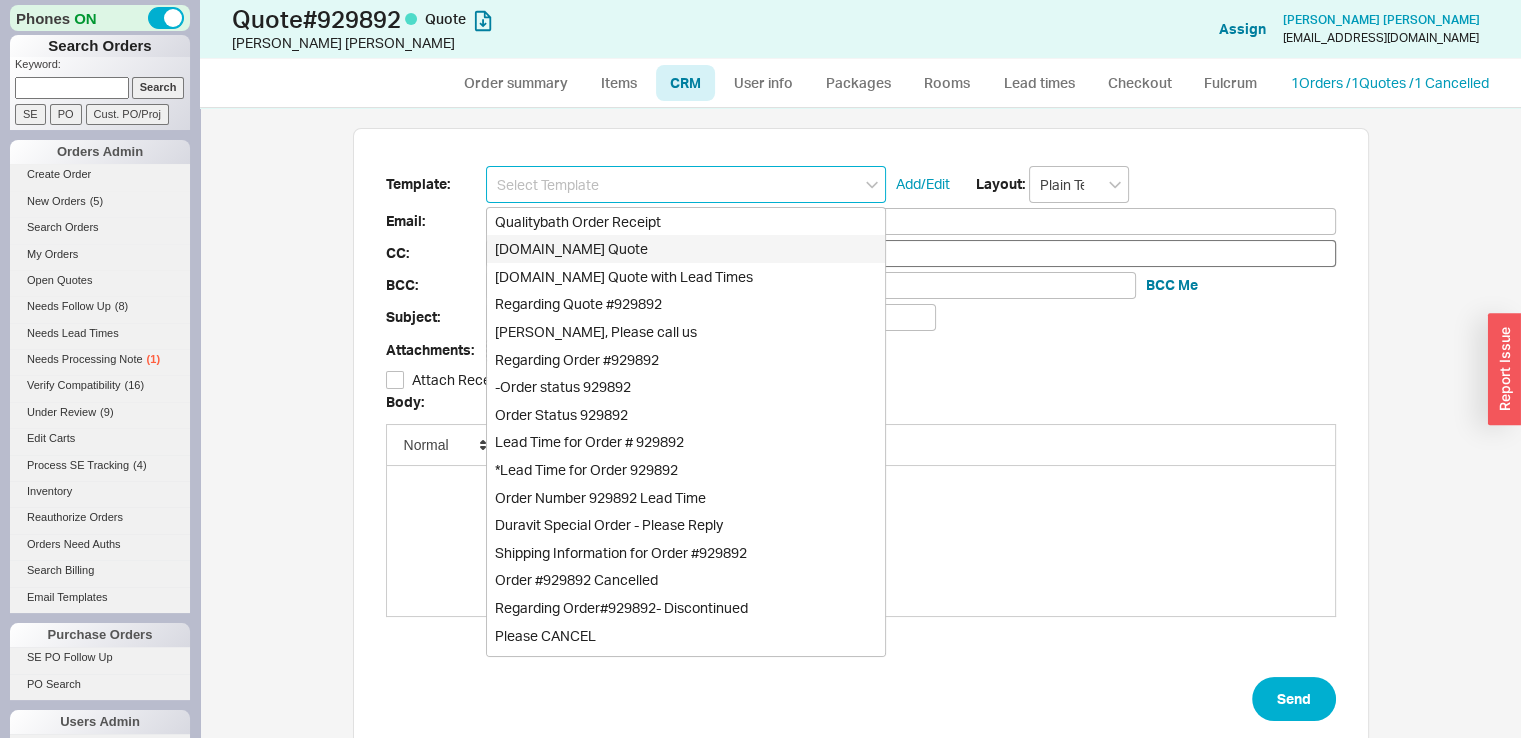 click on "[DOMAIN_NAME] Quote" at bounding box center (686, 249) 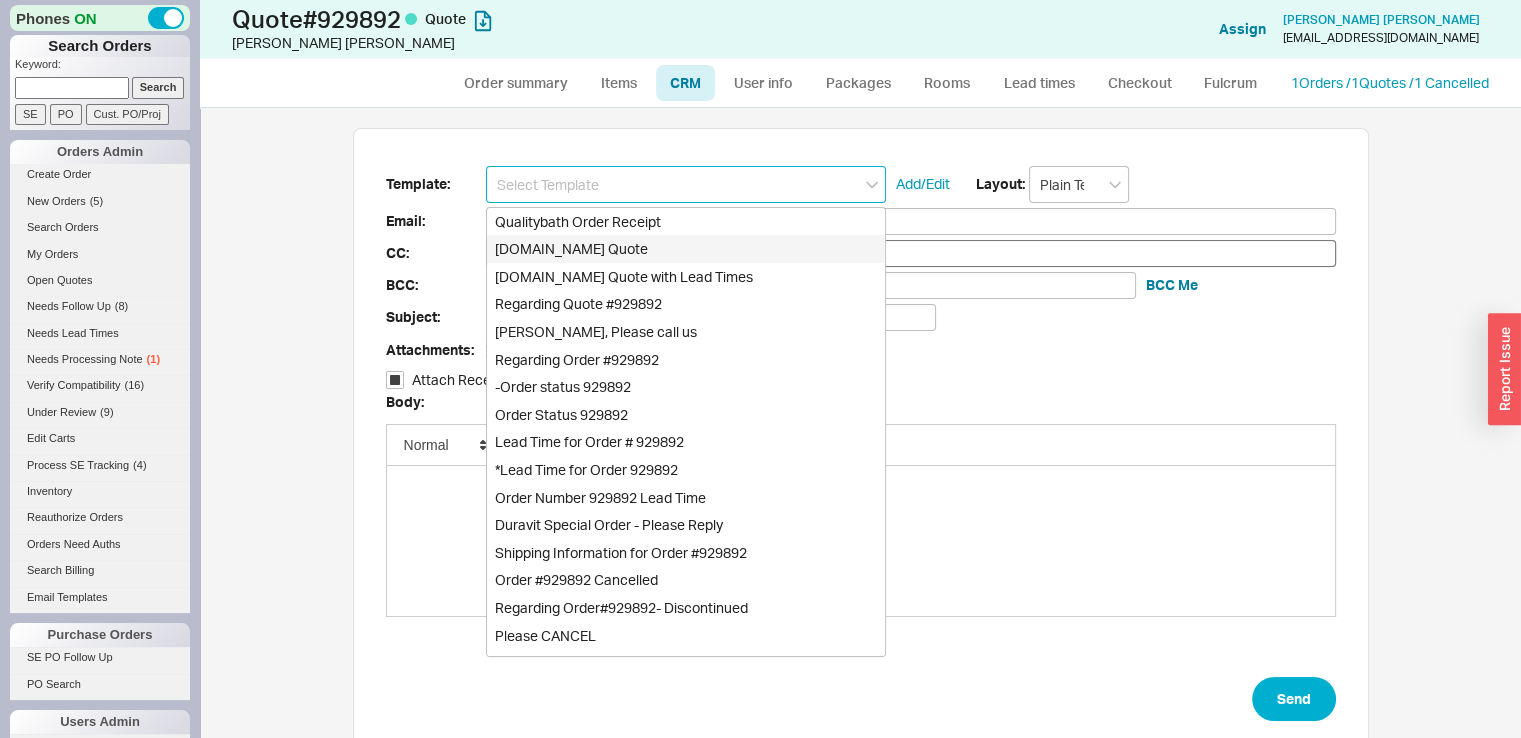 type on "Receipt" 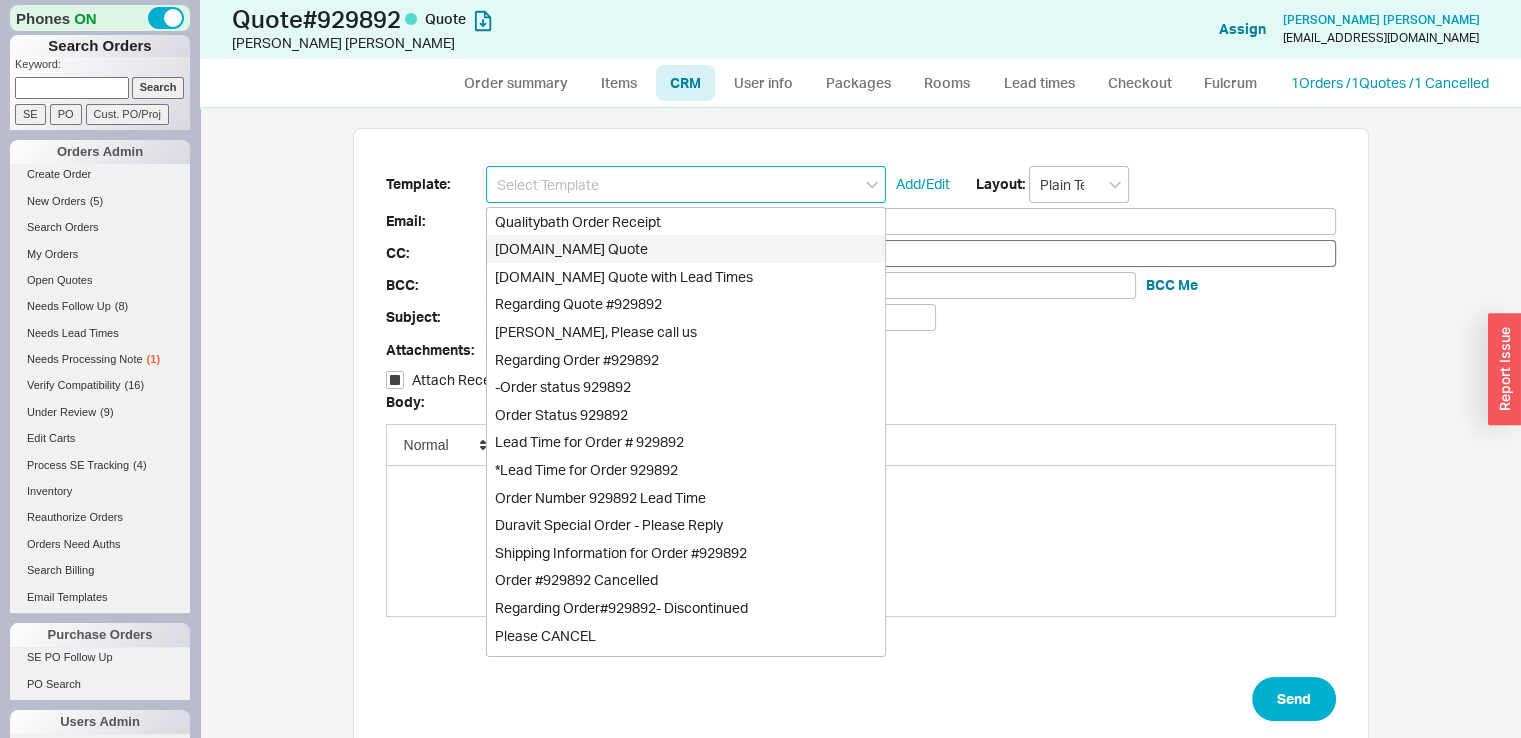 type on "[EMAIL_ADDRESS][DOMAIN_NAME]" 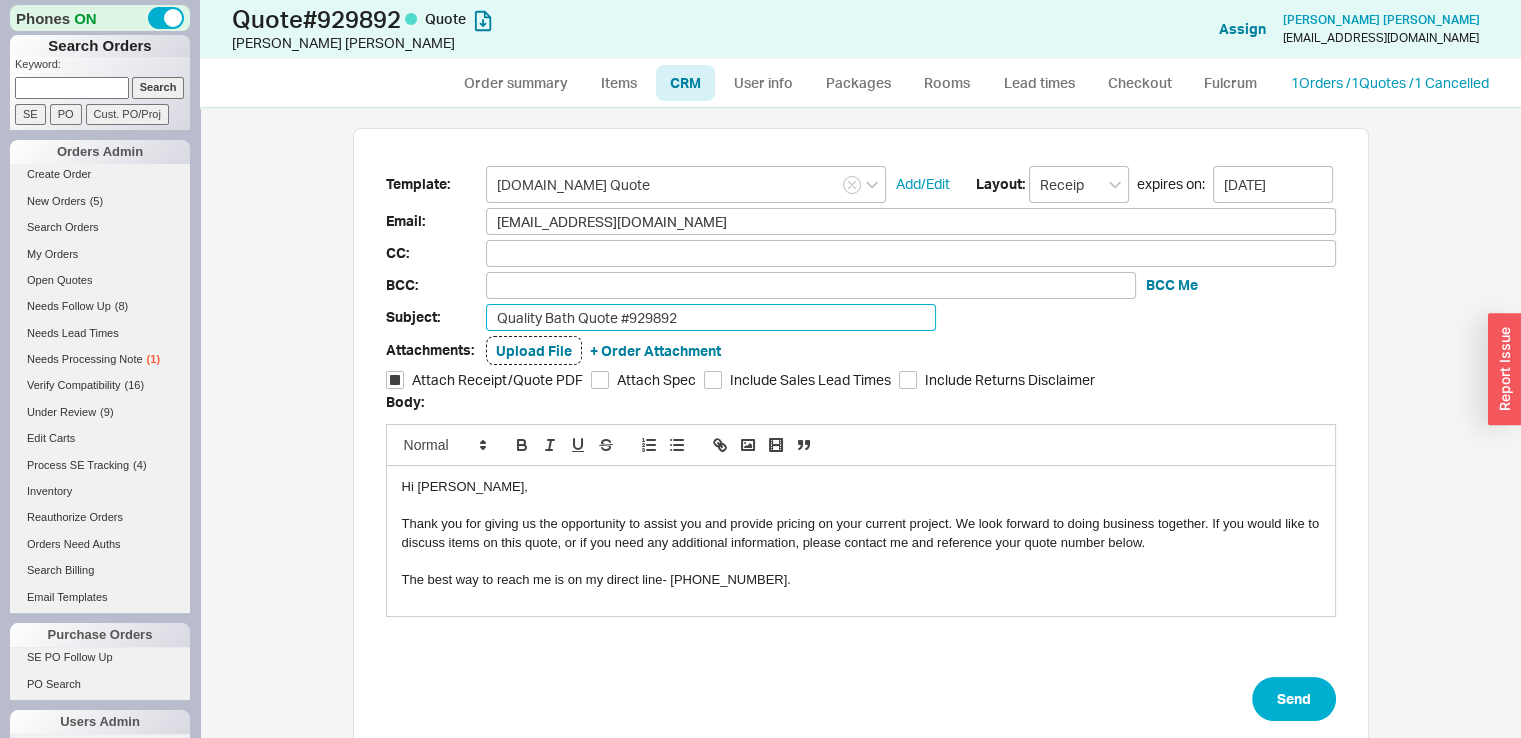 click on "Quality Bath Quote #929892" at bounding box center [711, 317] 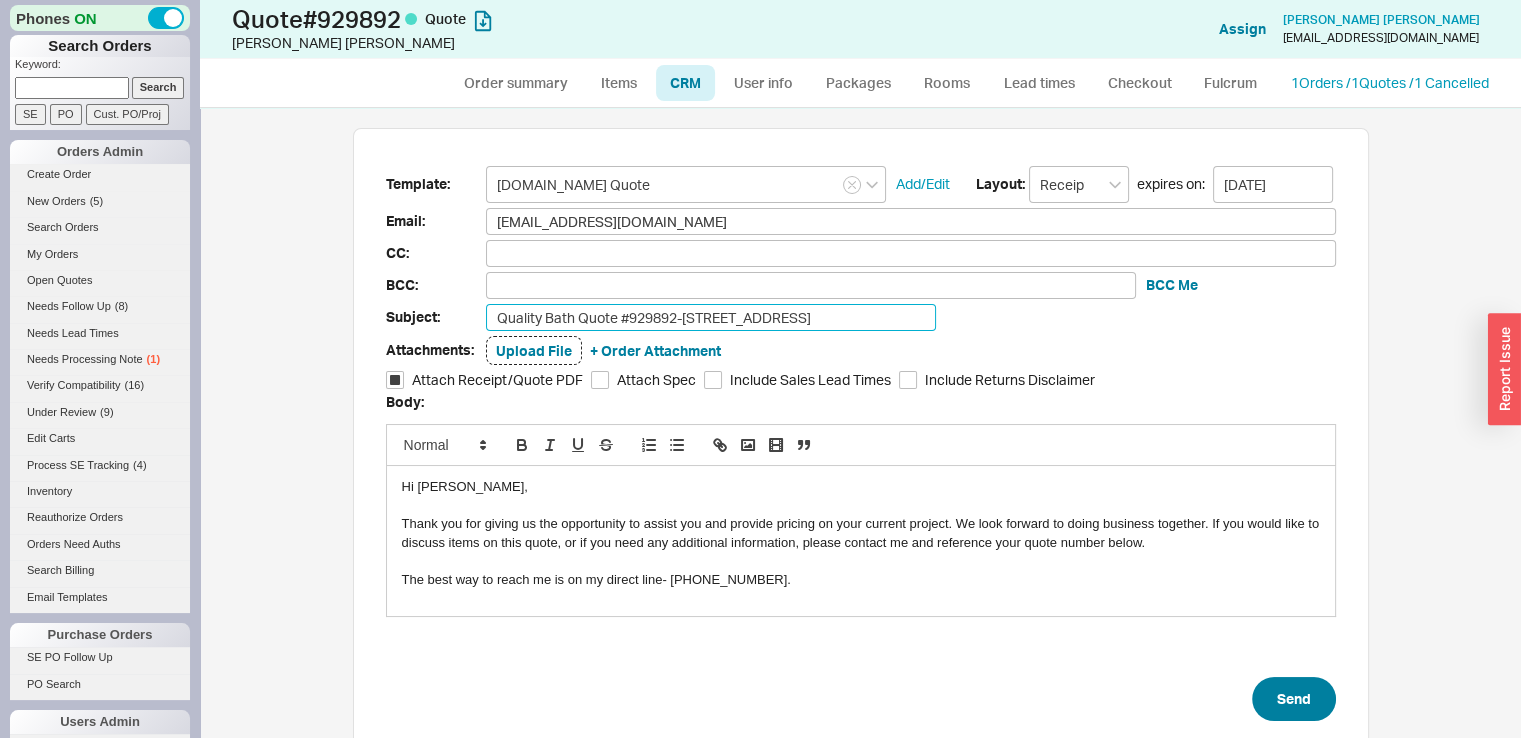 type on "Quality Bath Quote #929892-[STREET_ADDRESS]" 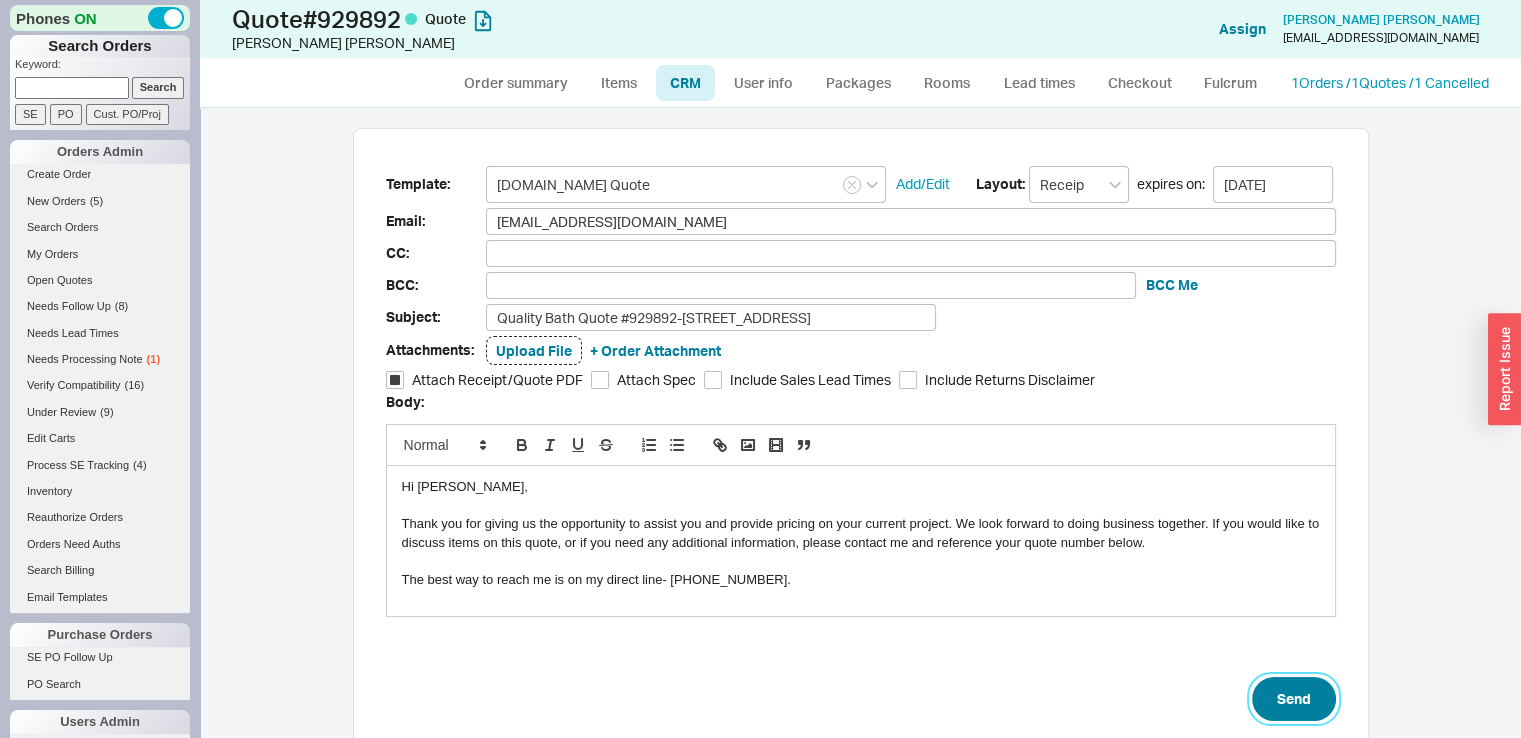drag, startPoint x: 1289, startPoint y: 701, endPoint x: 1312, endPoint y: 679, distance: 31.827662 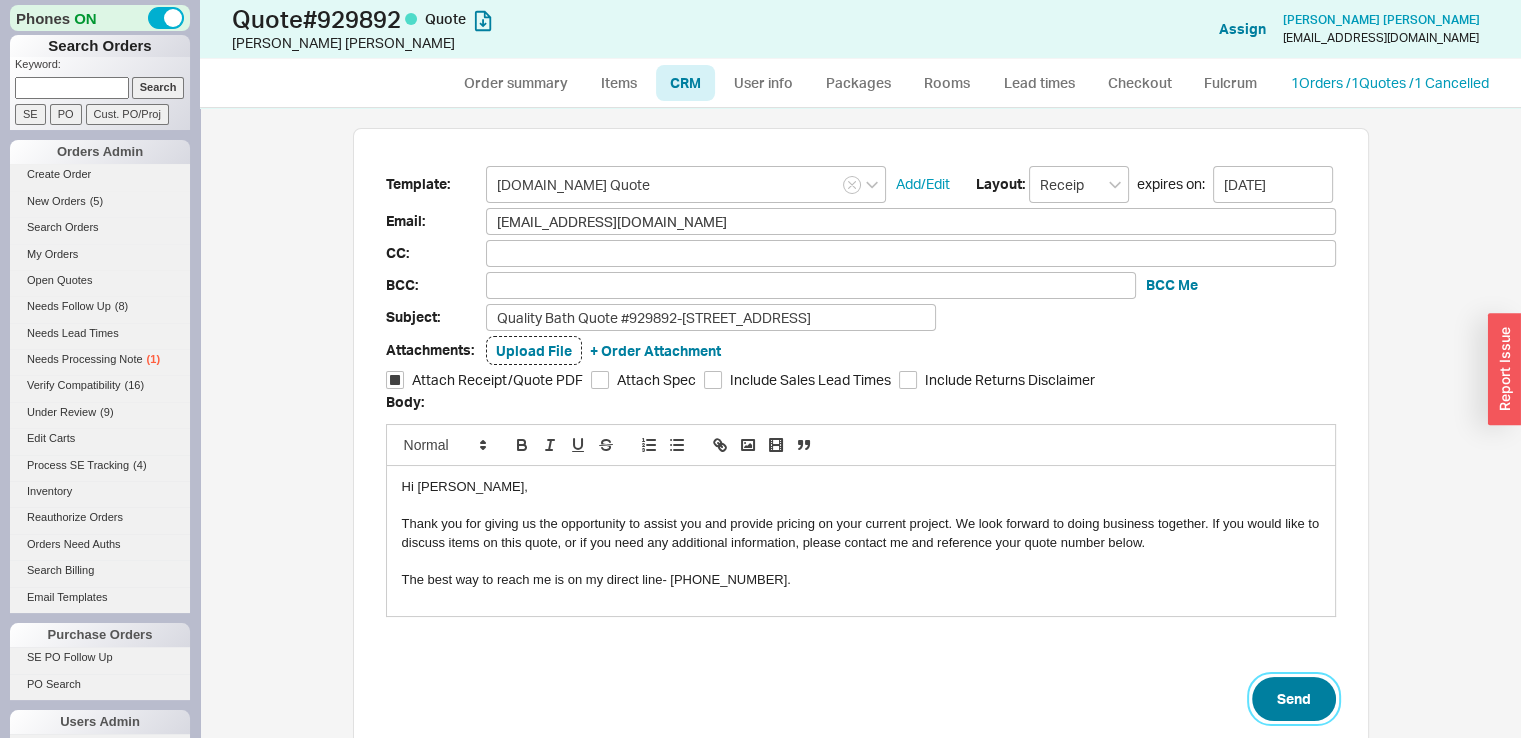 click on "Send" at bounding box center [1294, 699] 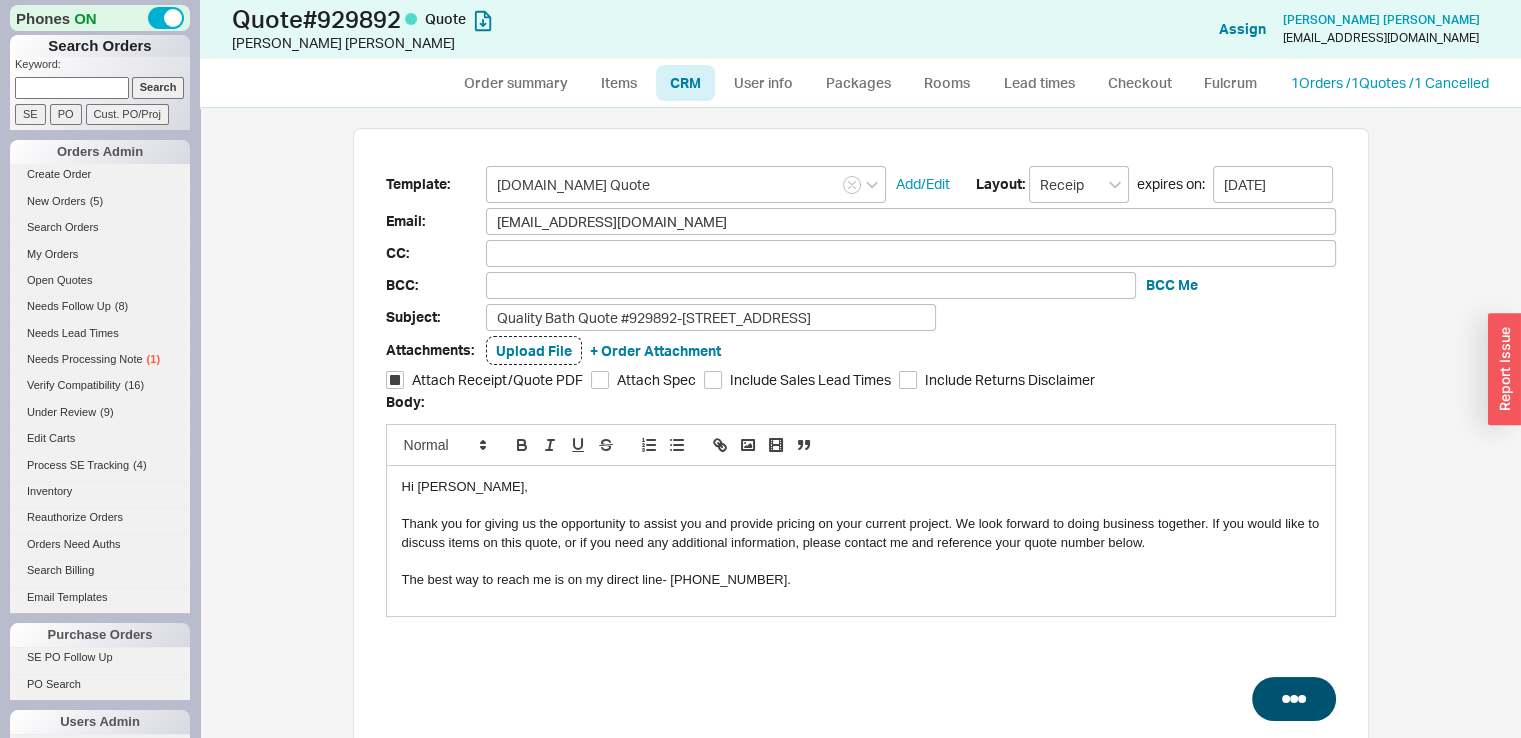 select on "*" 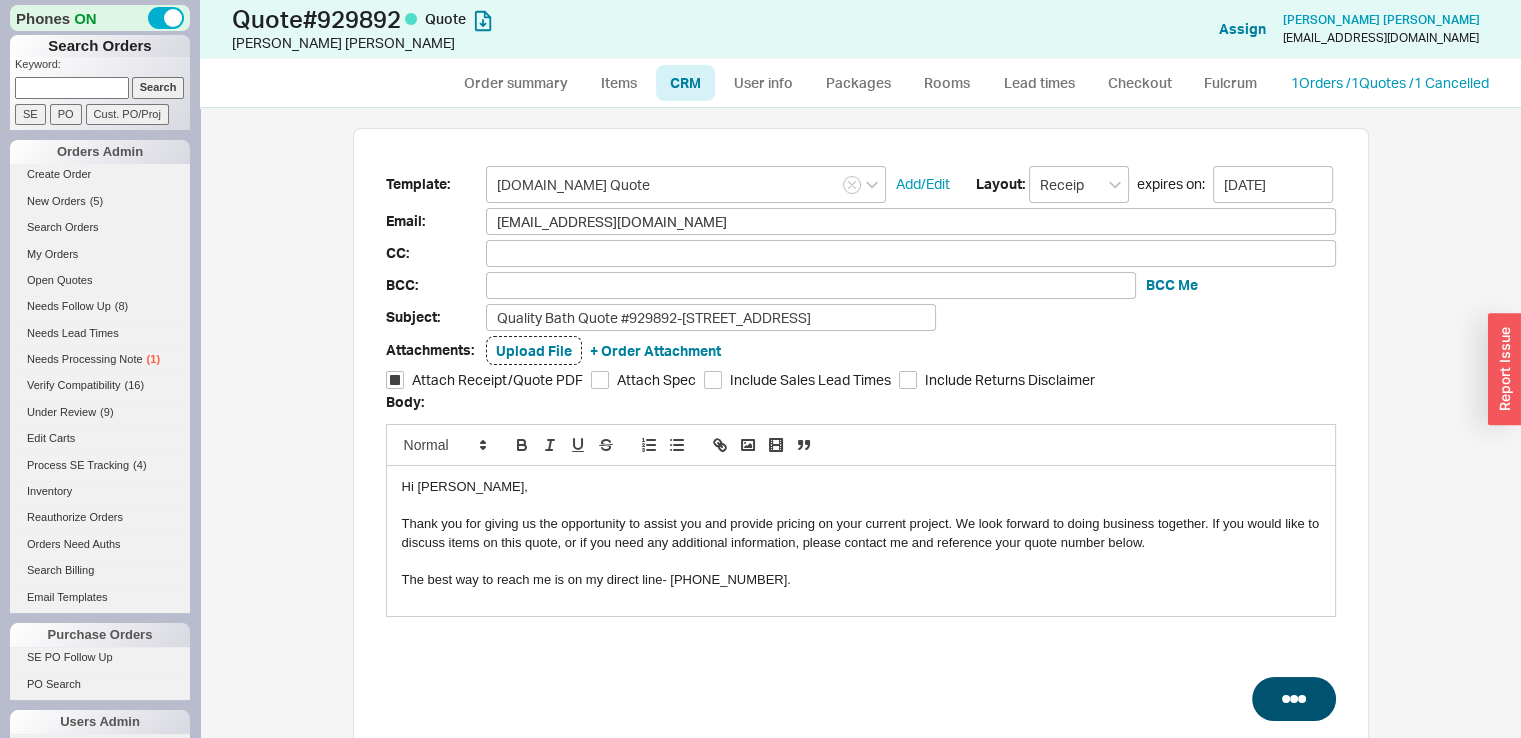 select on "*" 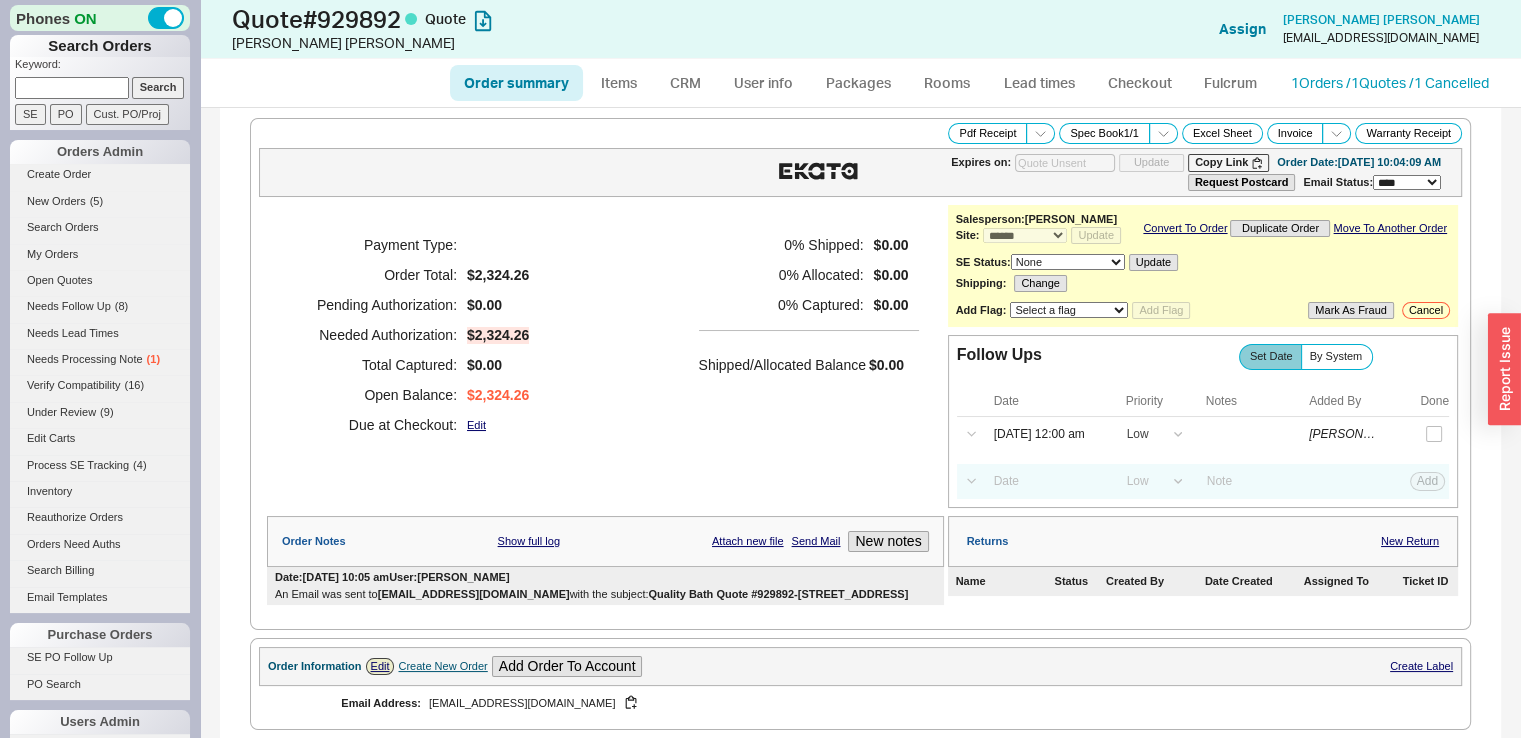 type on "[DATE]" 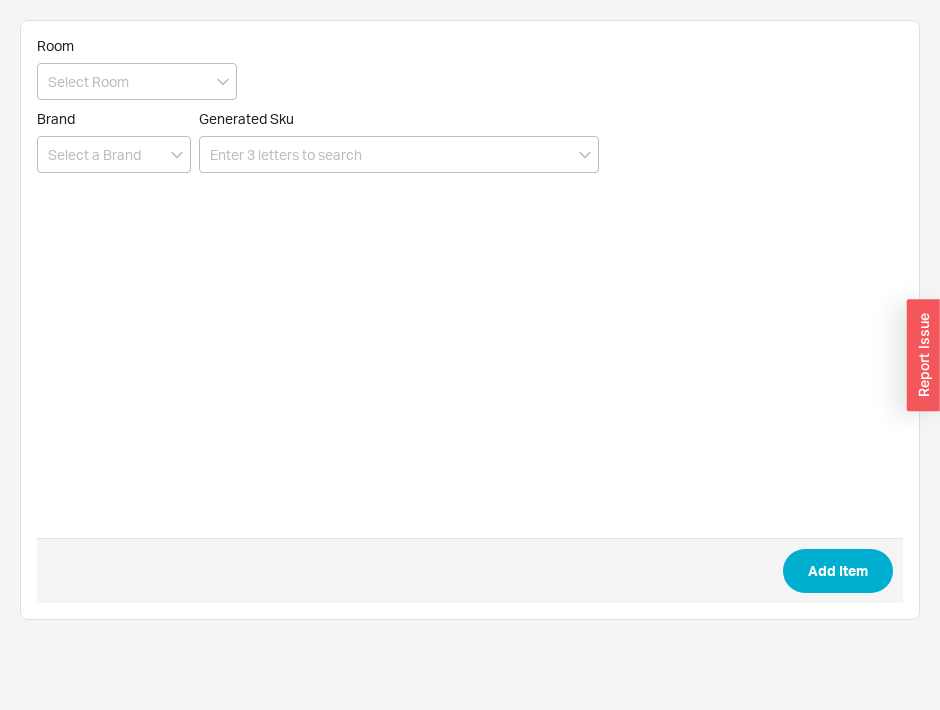 scroll, scrollTop: 0, scrollLeft: 0, axis: both 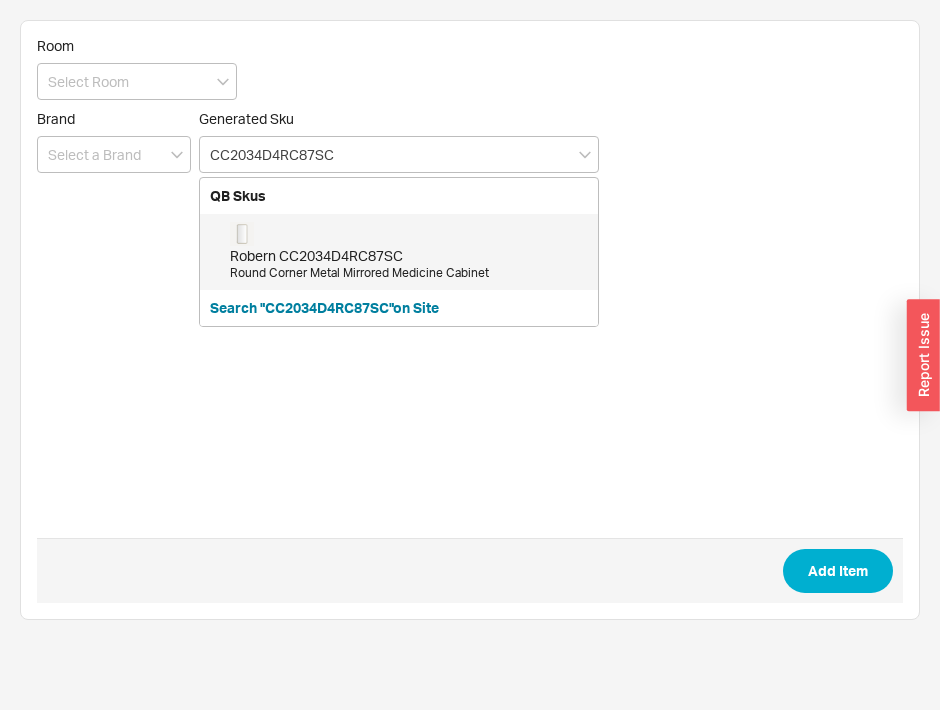 click on "Robern   CC2034D4RC87SC" at bounding box center (409, 256) 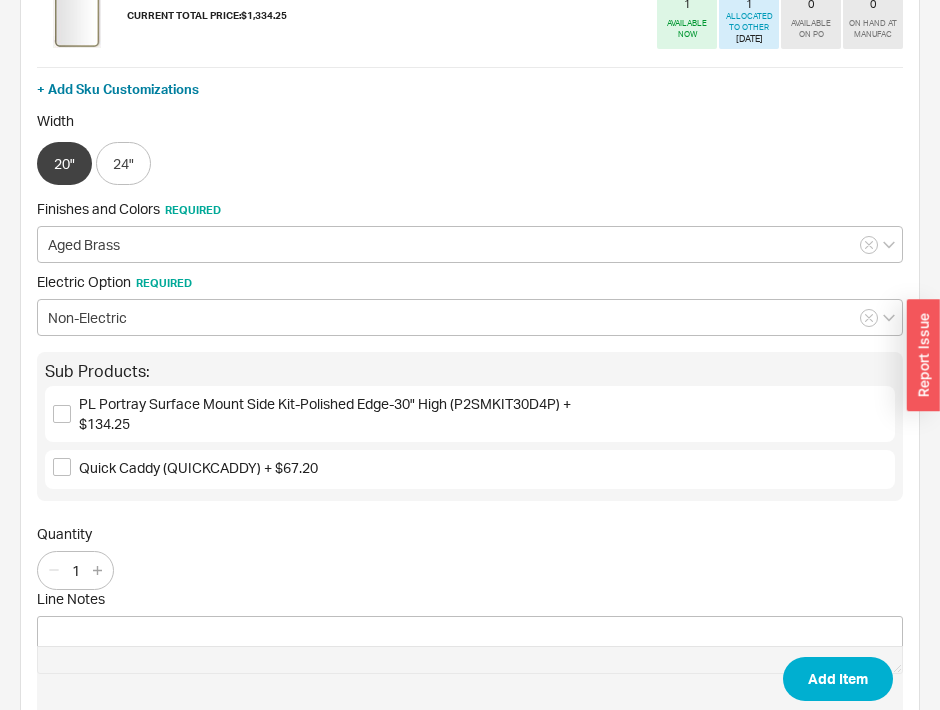 scroll, scrollTop: 219, scrollLeft: 0, axis: vertical 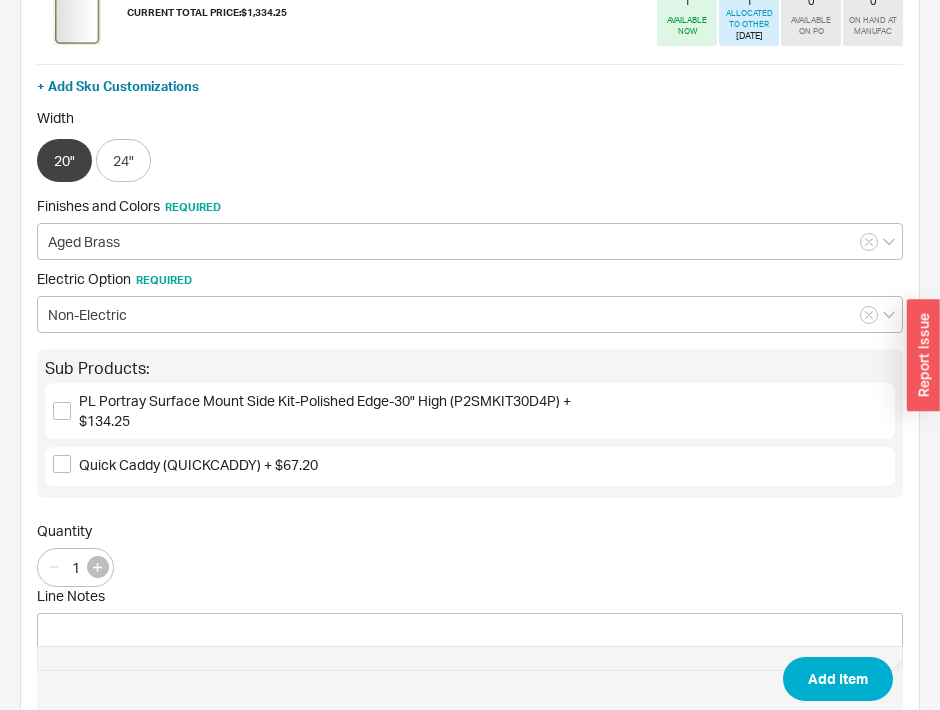 type on "CC2034D4RC87SC" 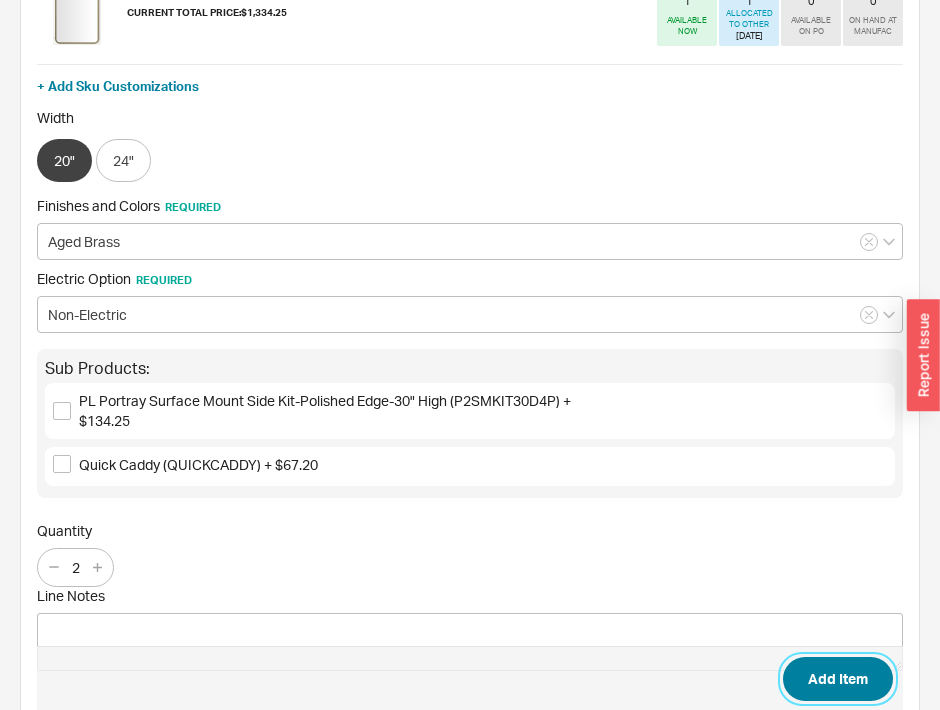 click on "Add Item" at bounding box center (838, 679) 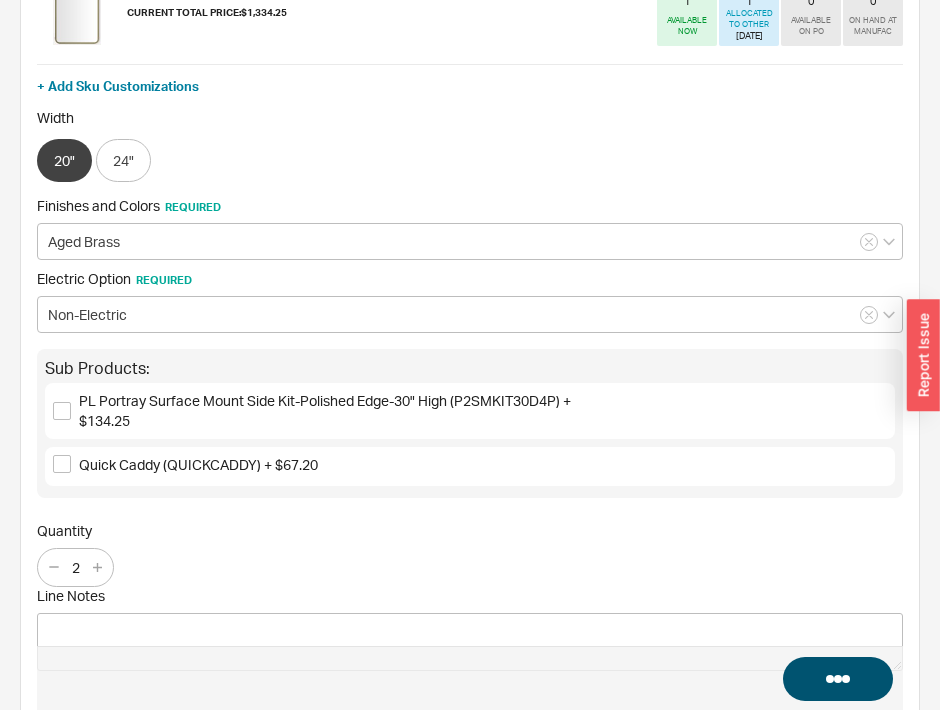 type 